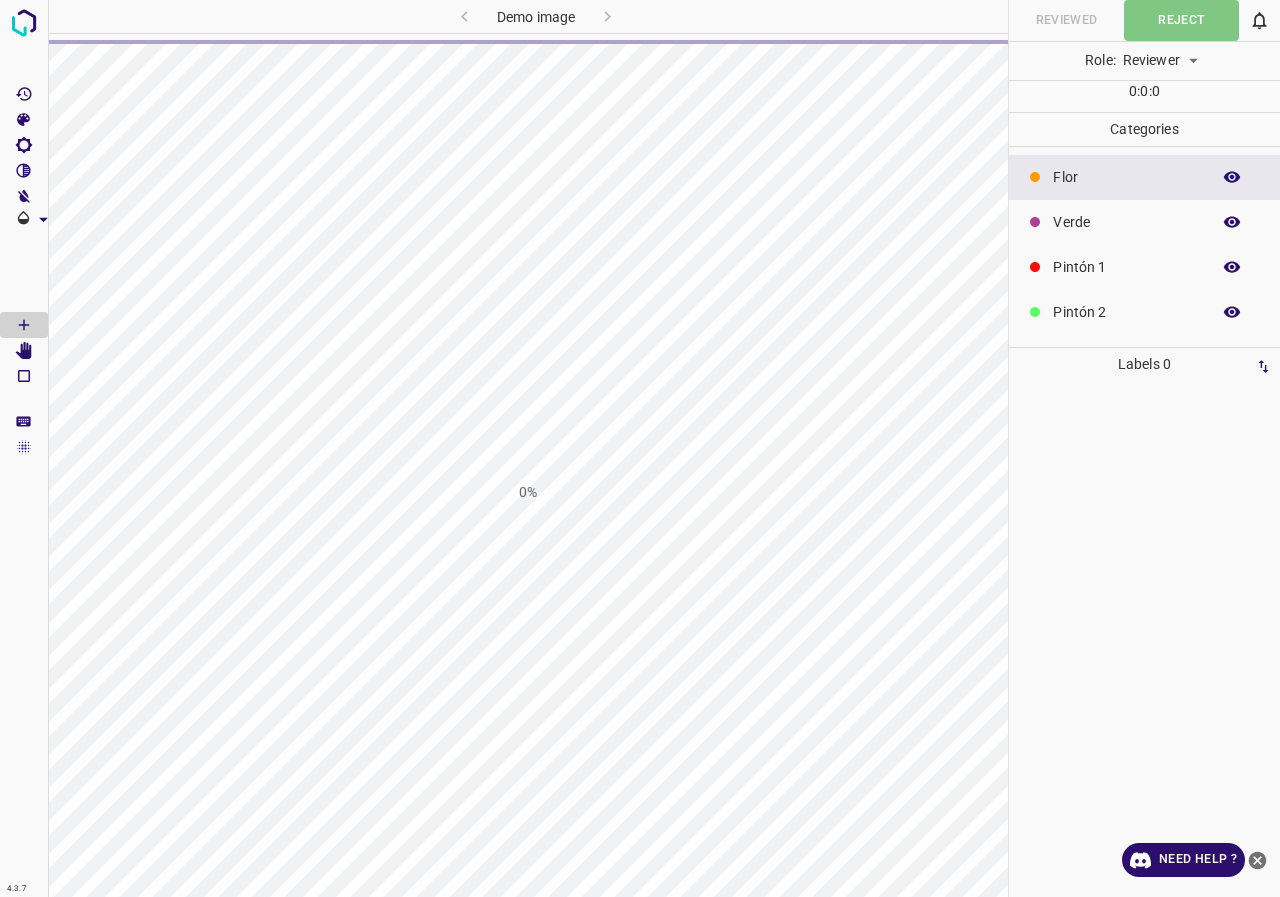 scroll, scrollTop: 0, scrollLeft: 0, axis: both 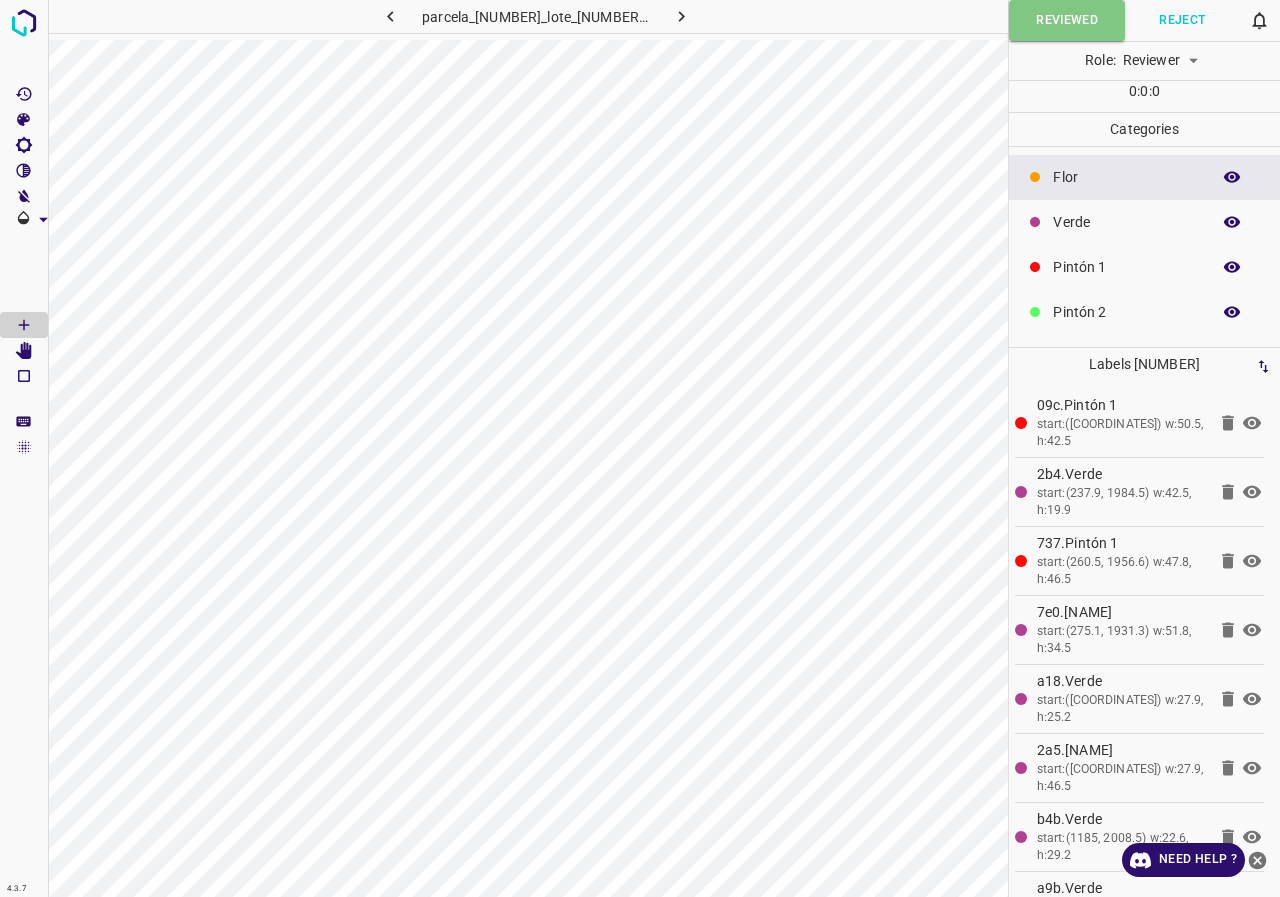 click 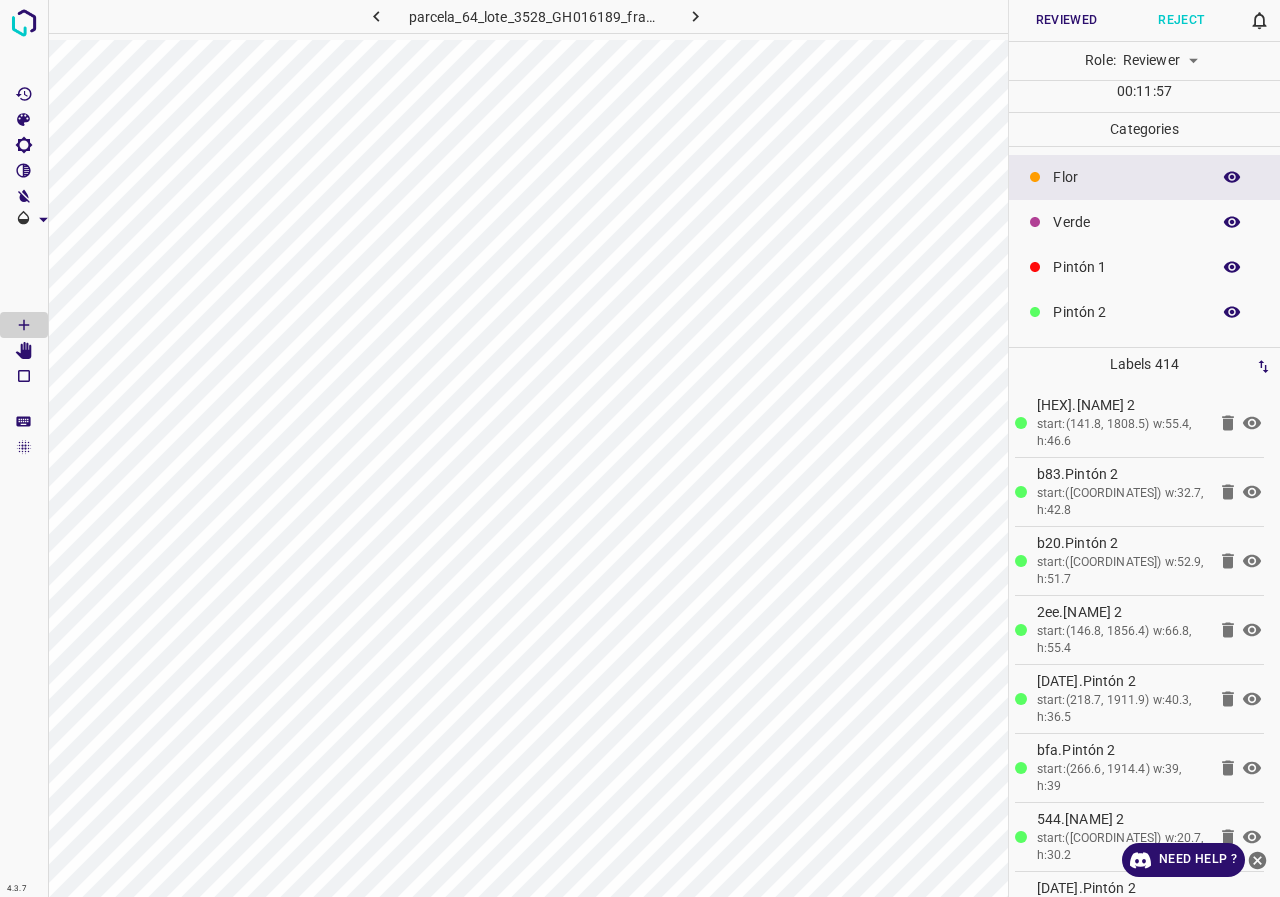 scroll, scrollTop: 100, scrollLeft: 0, axis: vertical 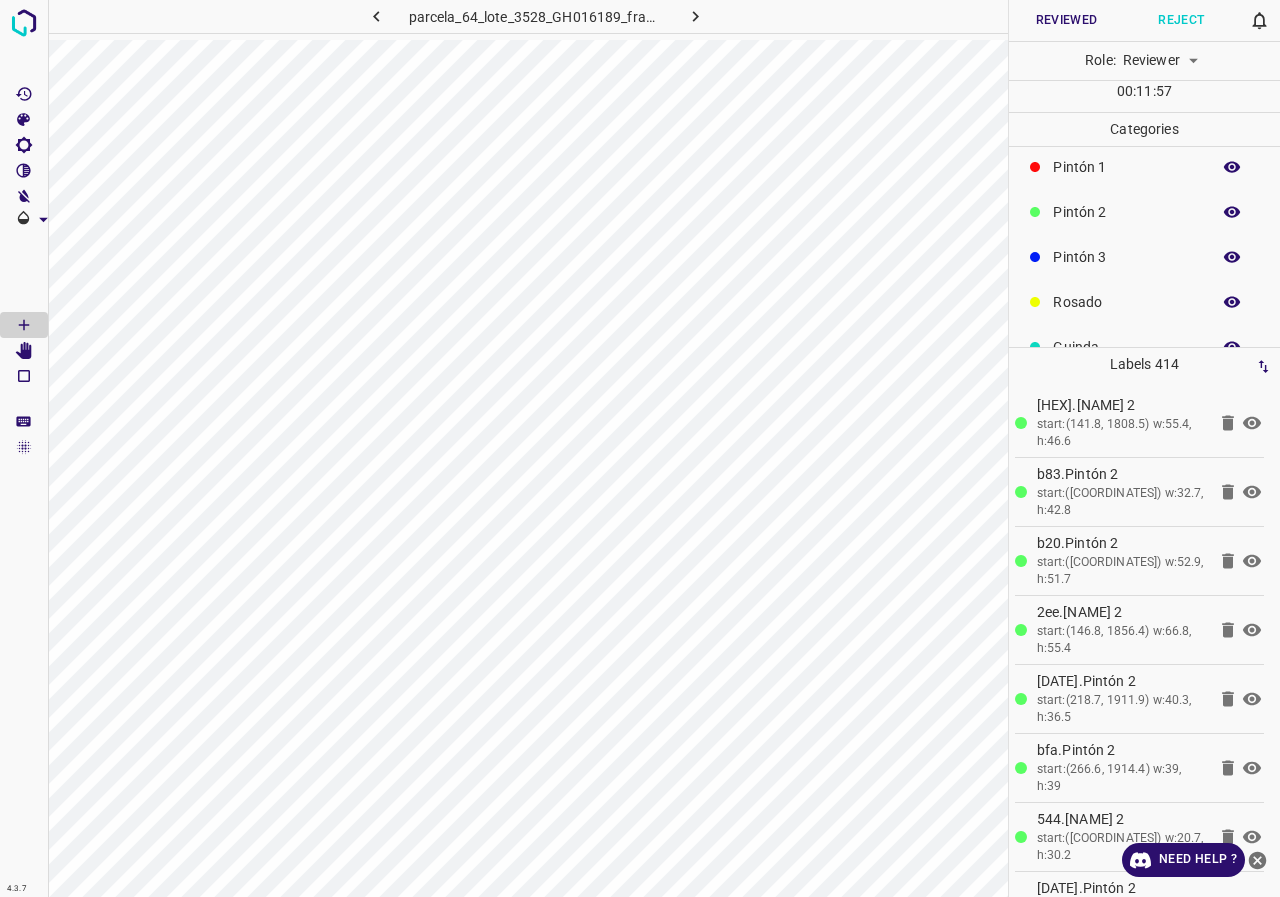 click at bounding box center [1232, 302] 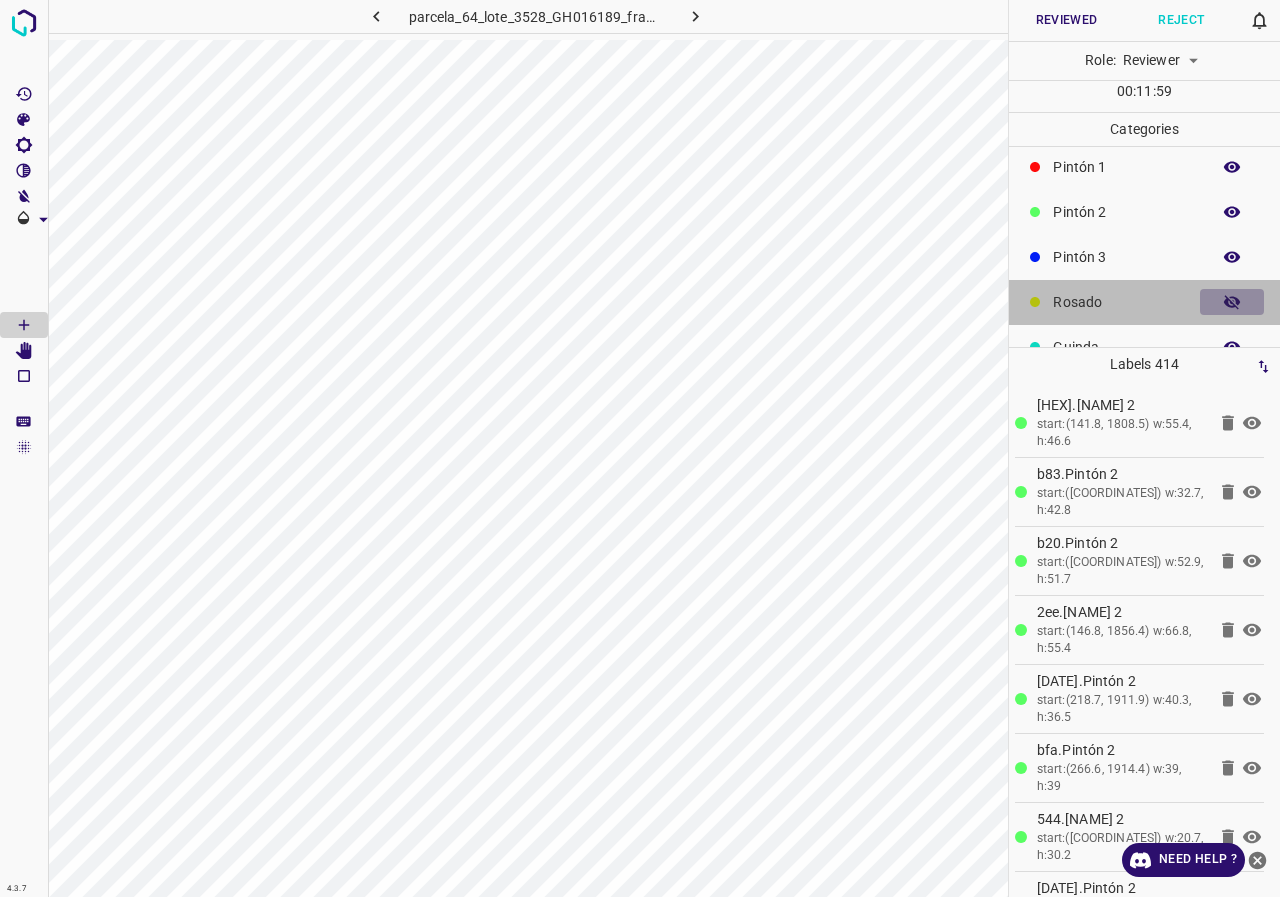 click at bounding box center [1232, 302] 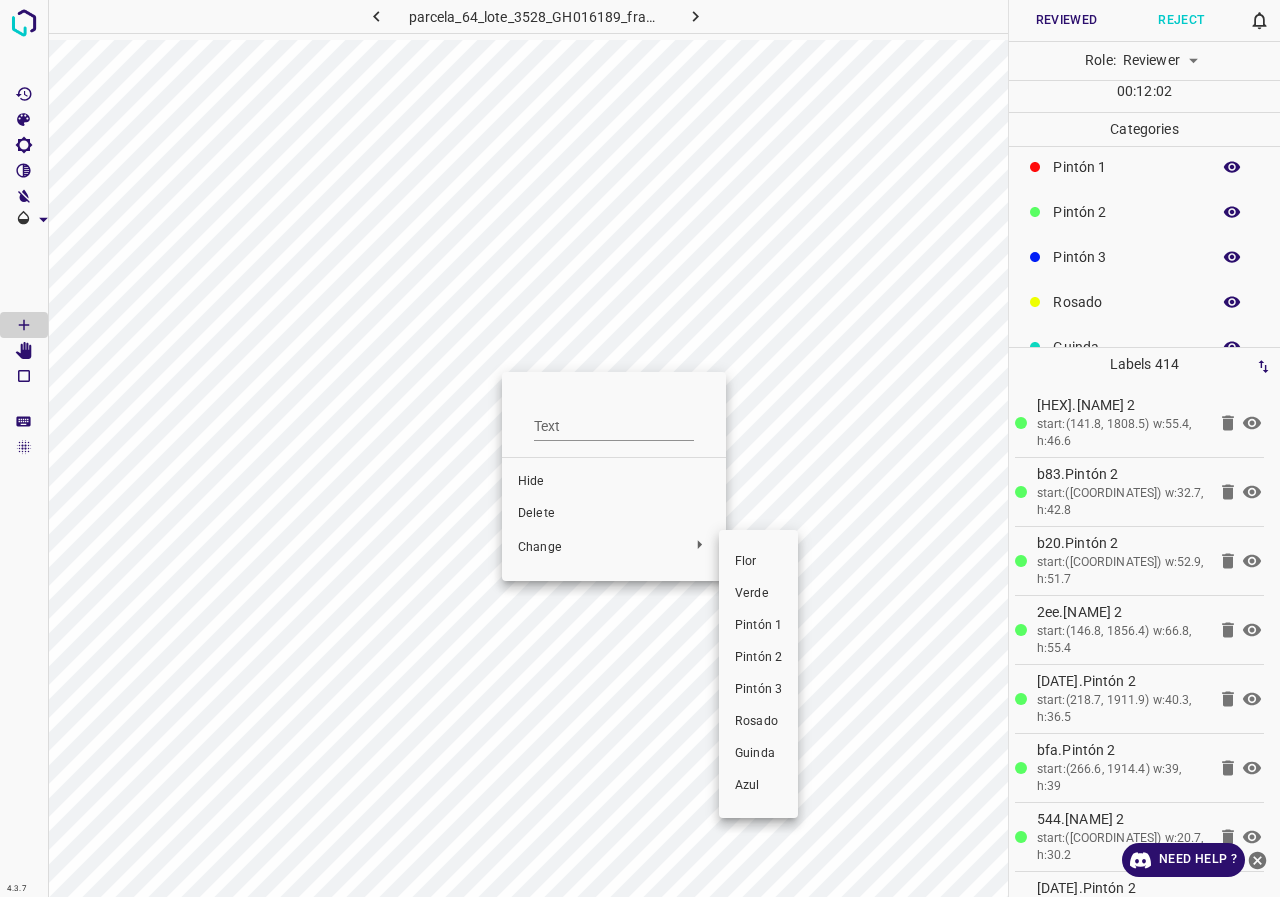 click on "Pintón 1" at bounding box center [758, 626] 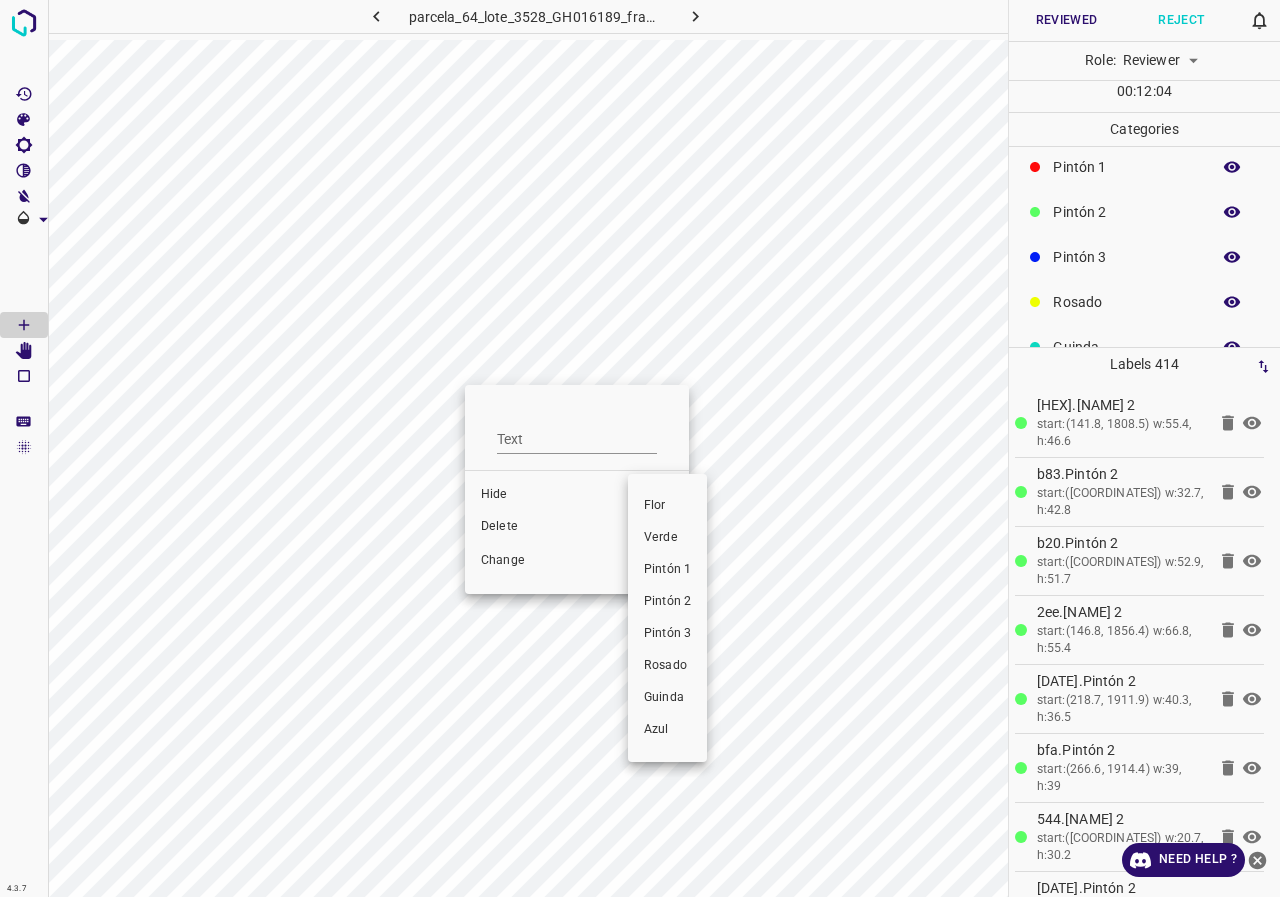 click on "Pintón 1" at bounding box center [667, 570] 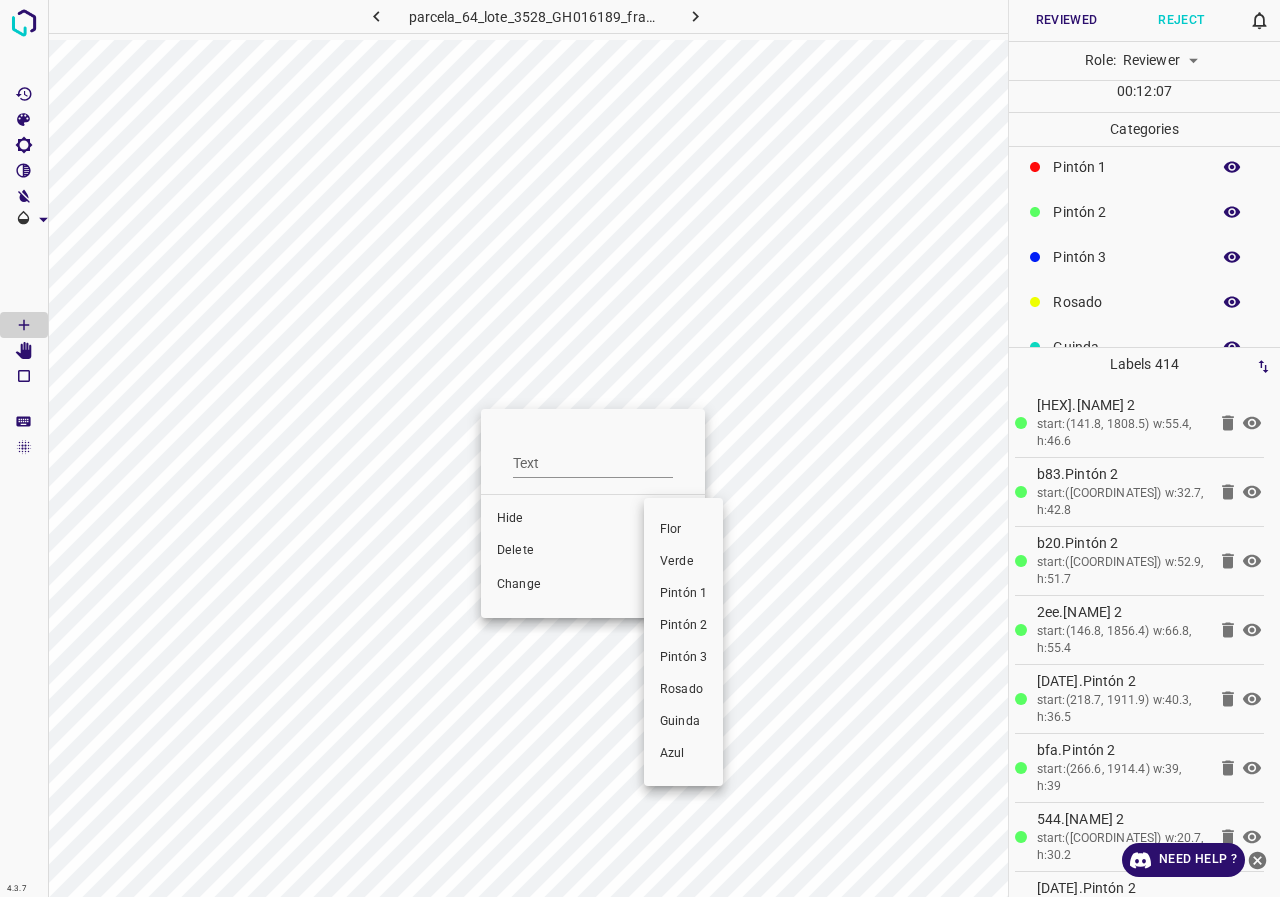click on "Pintón 1" at bounding box center [683, 594] 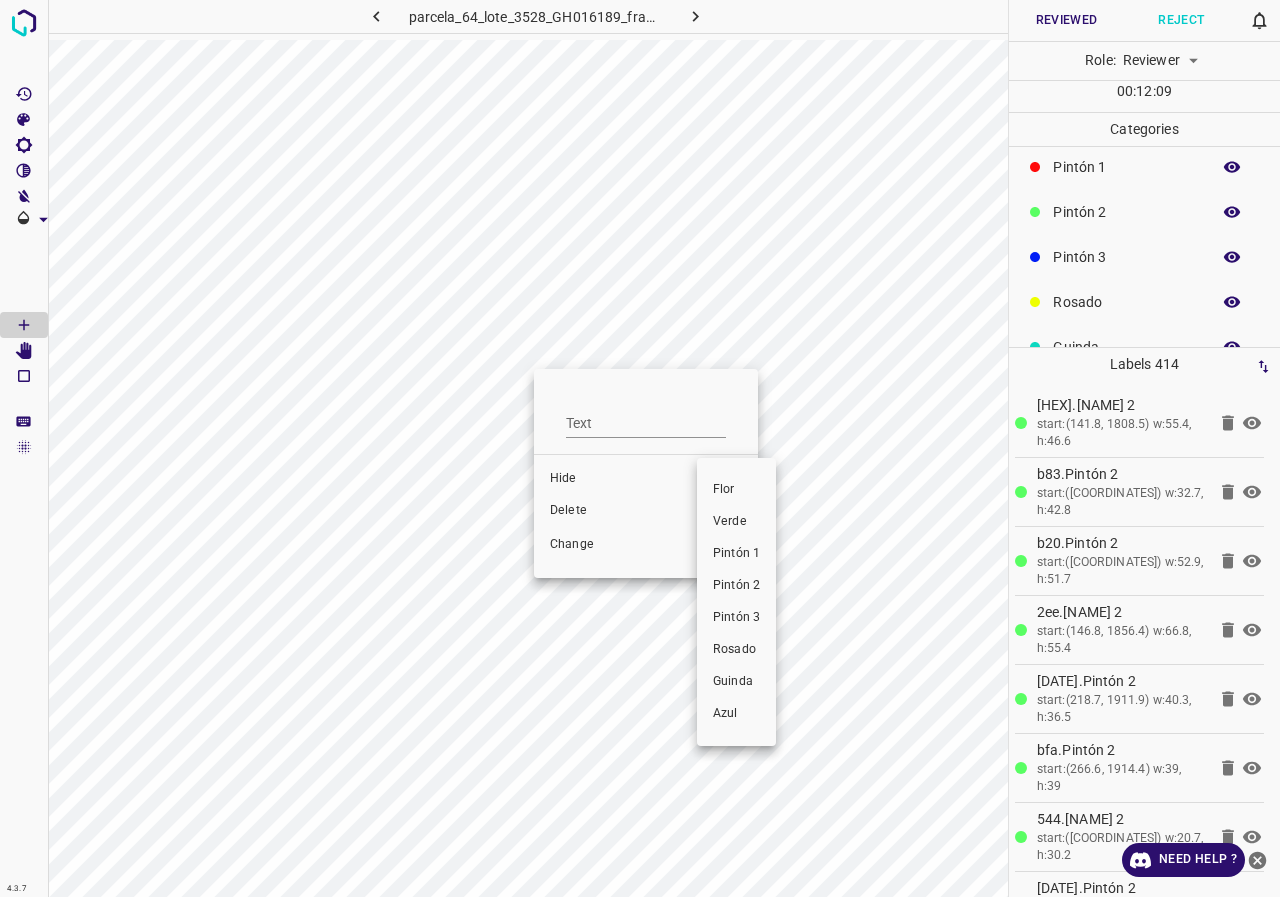 click on "Pintón 1" at bounding box center [736, 554] 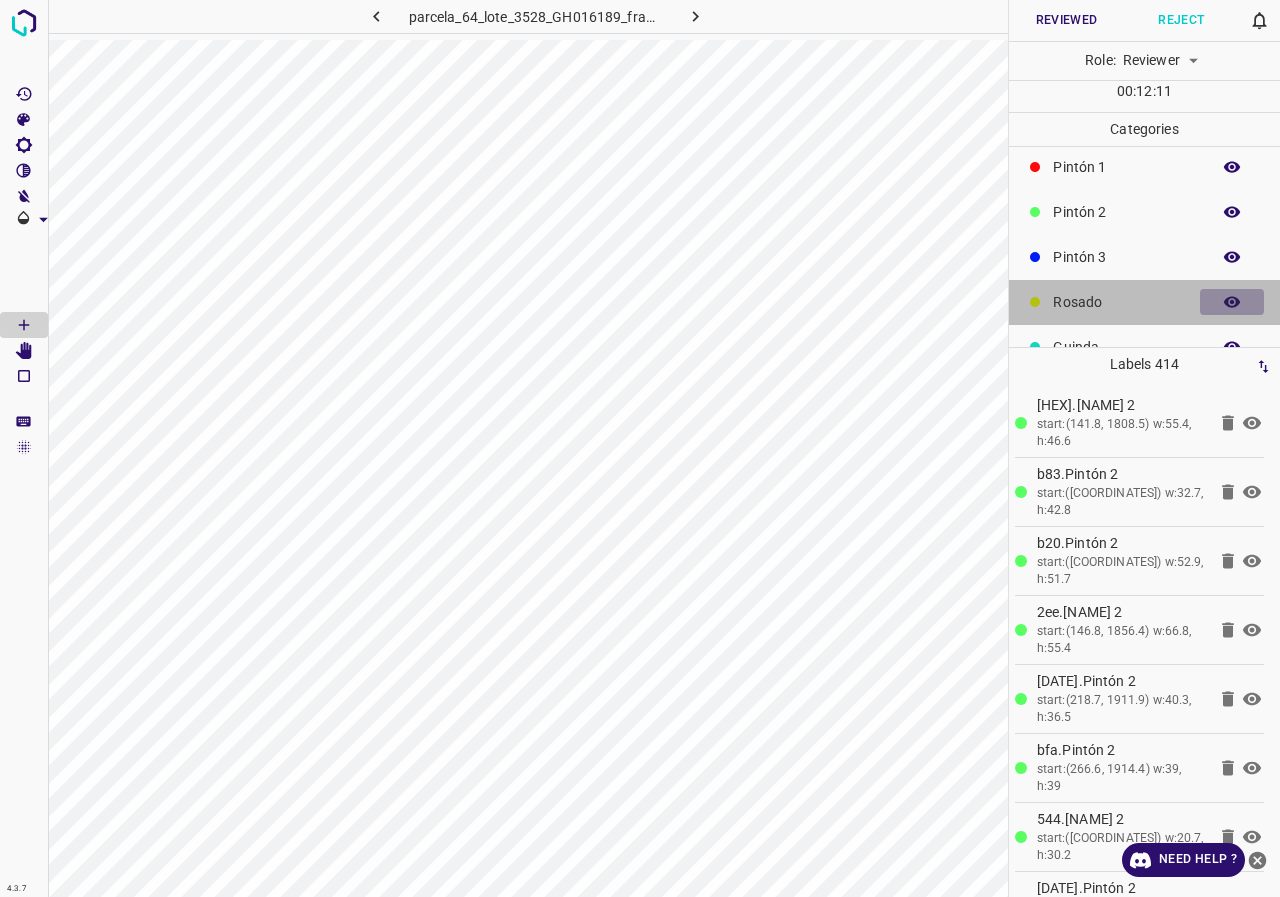 click 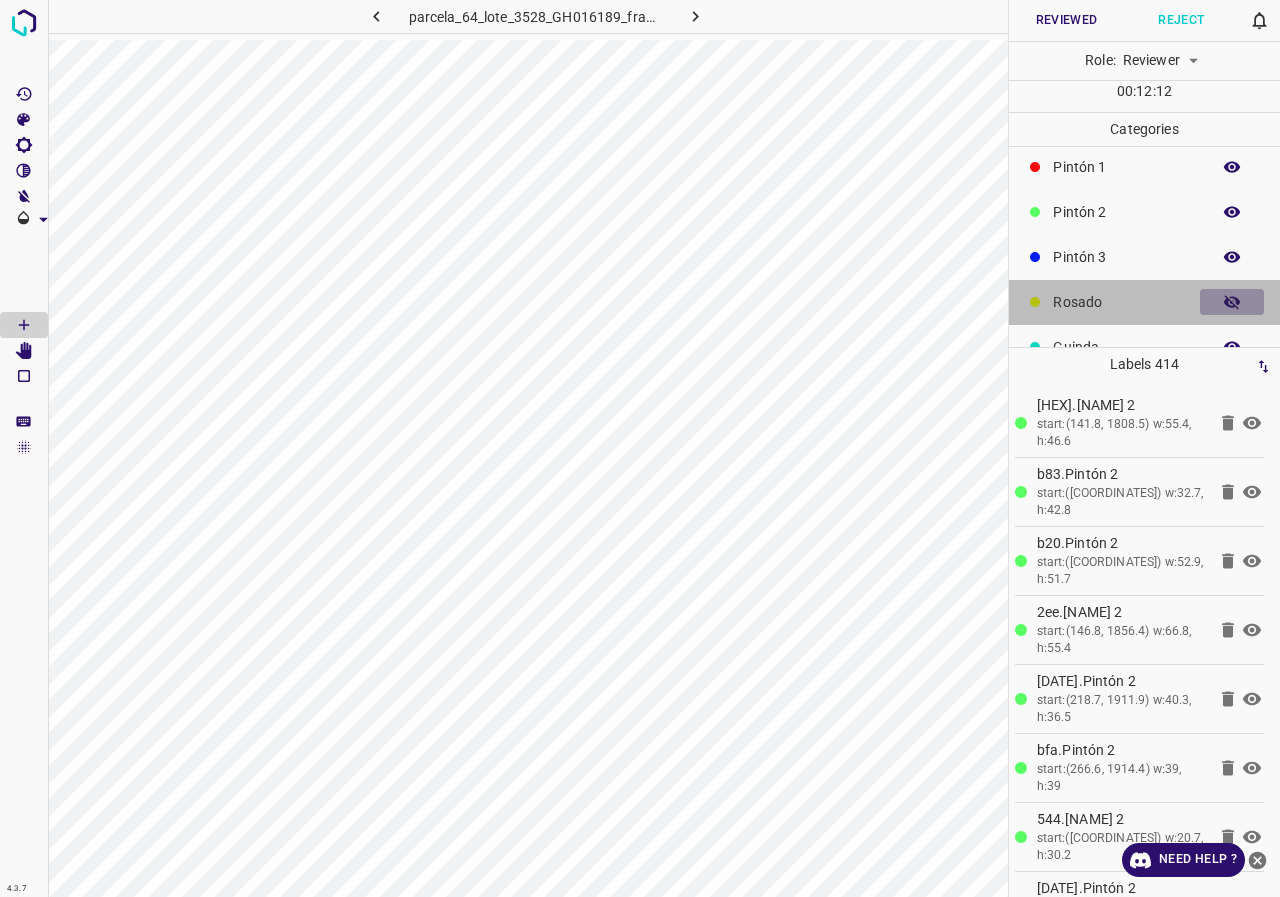 click 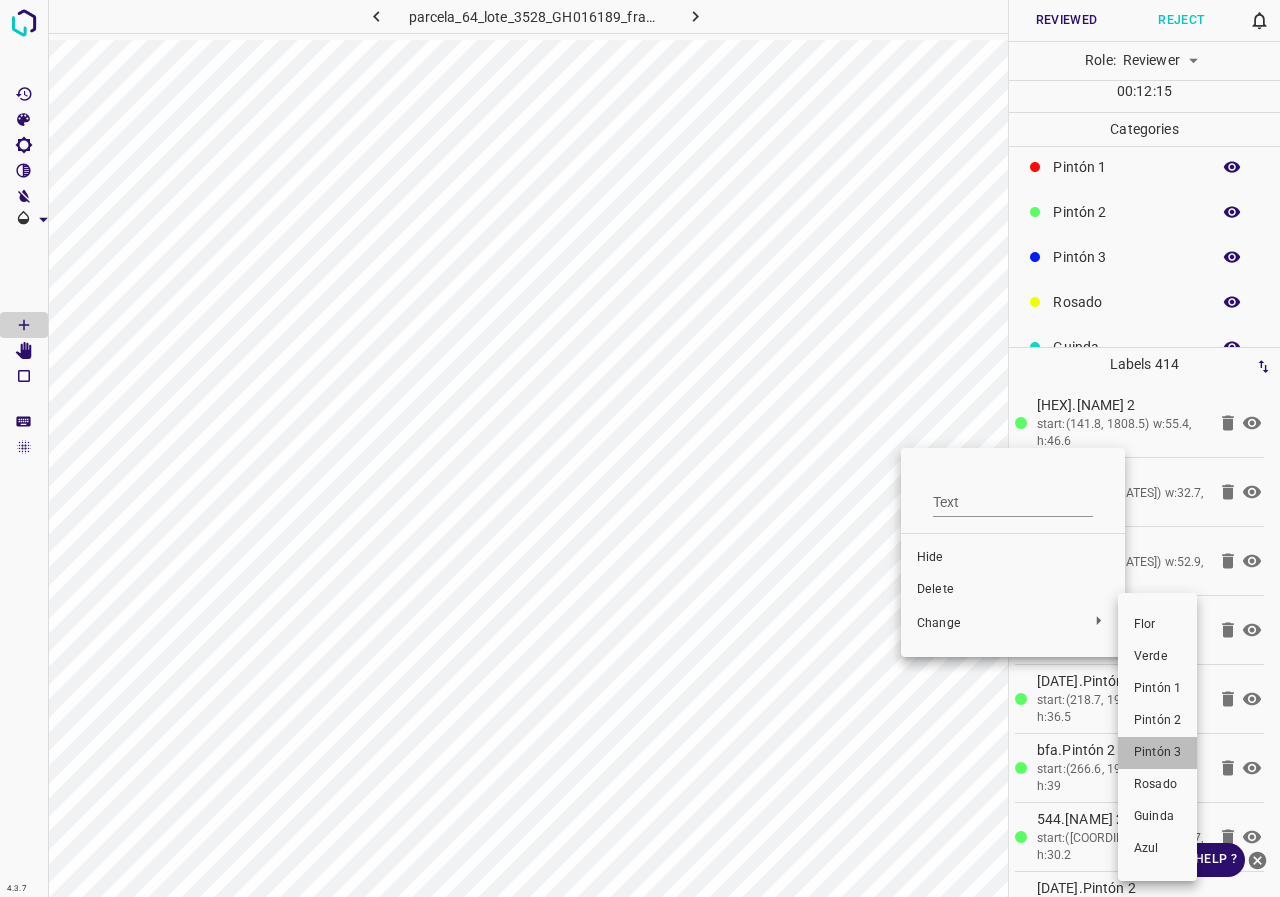 drag, startPoint x: 1157, startPoint y: 750, endPoint x: 986, endPoint y: 554, distance: 260.1096 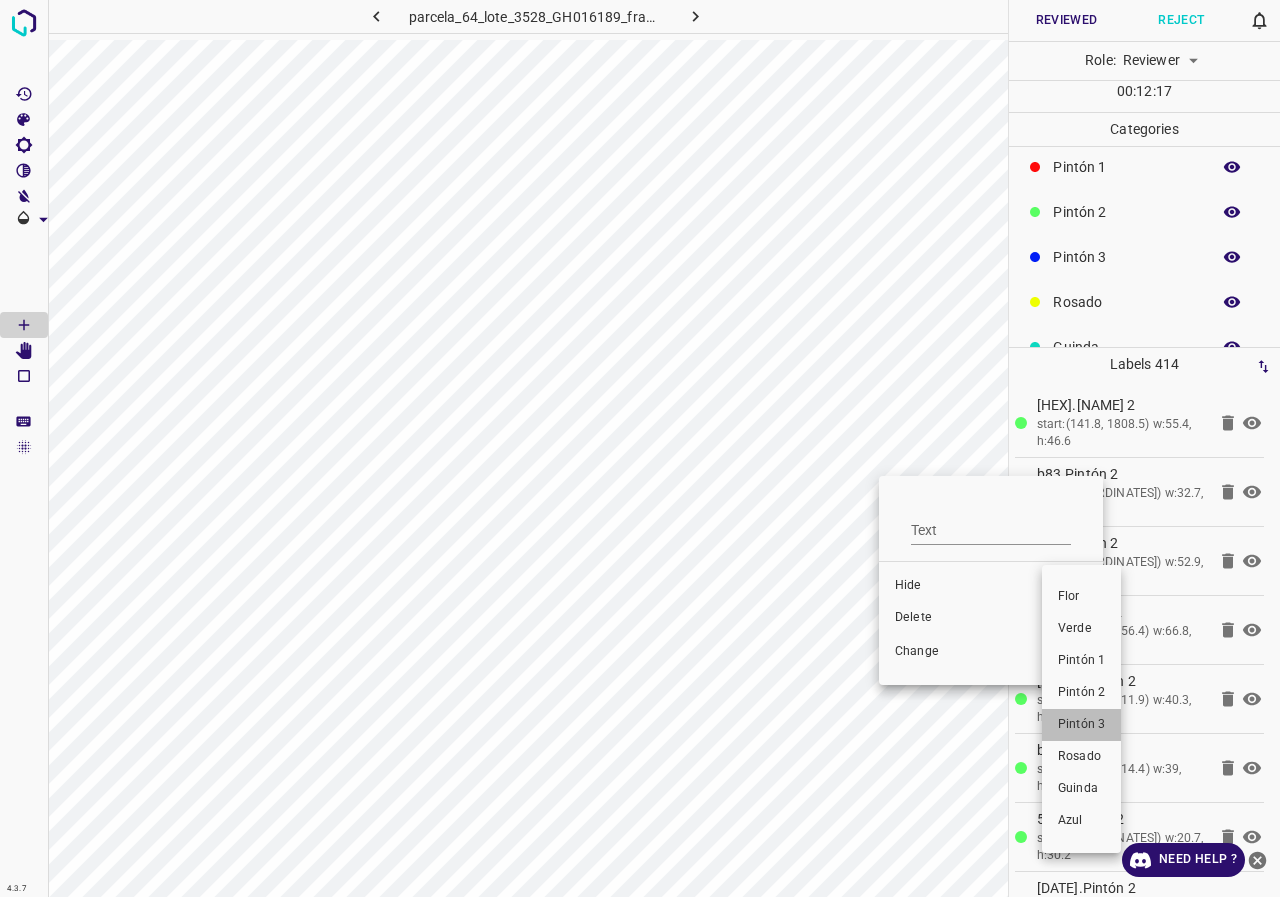 drag, startPoint x: 1086, startPoint y: 721, endPoint x: 932, endPoint y: 558, distance: 224.24316 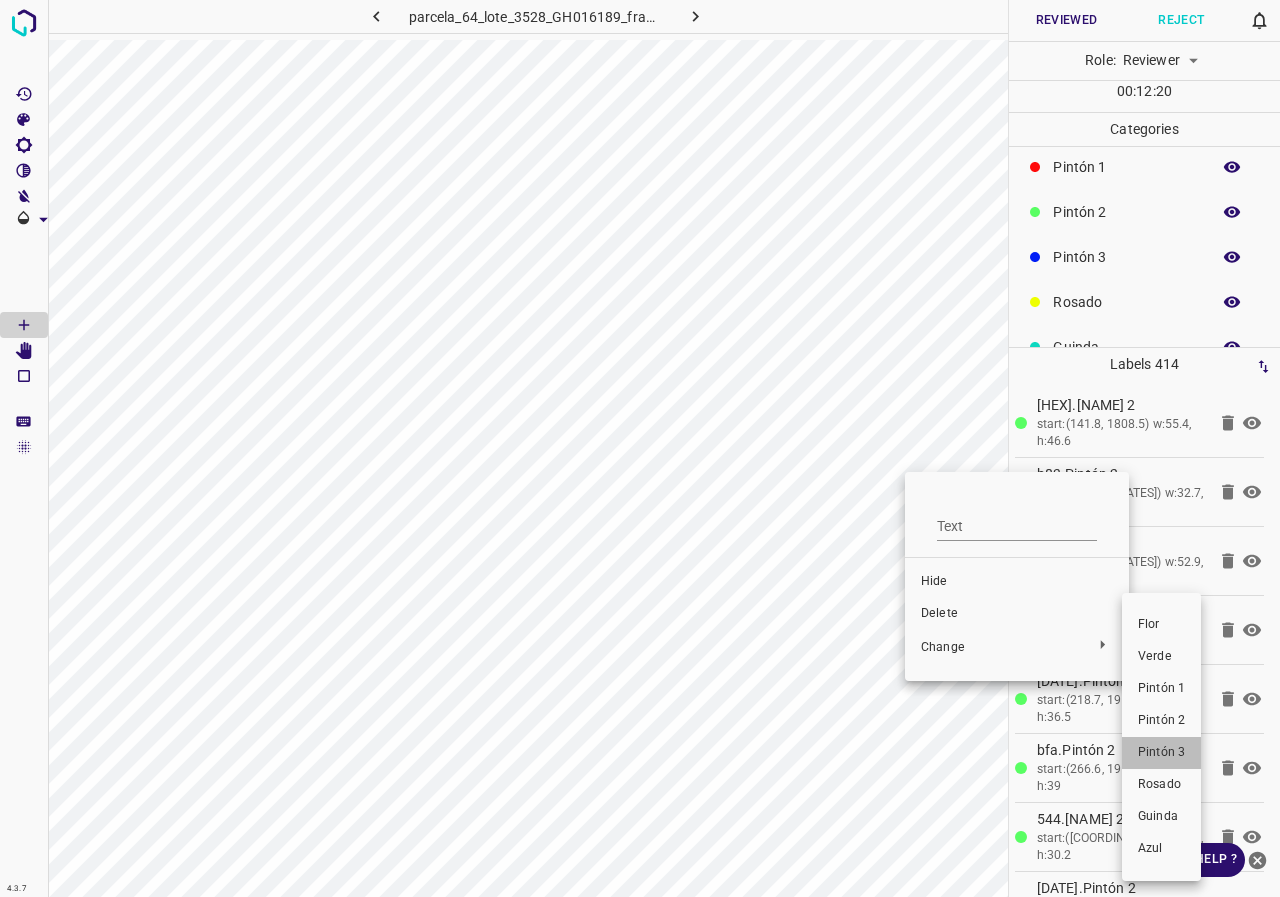 click on "Pintón 3" at bounding box center [1161, 753] 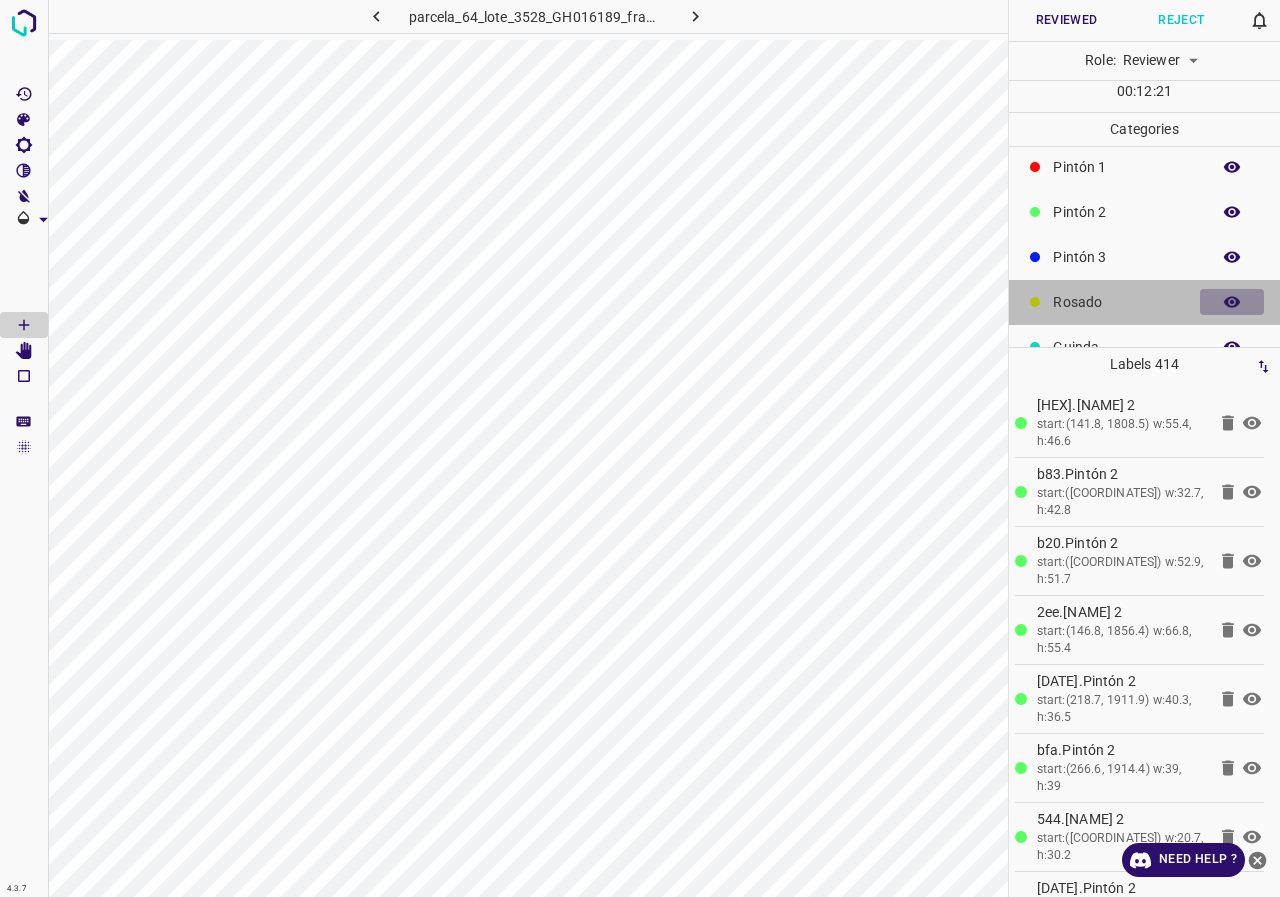 click 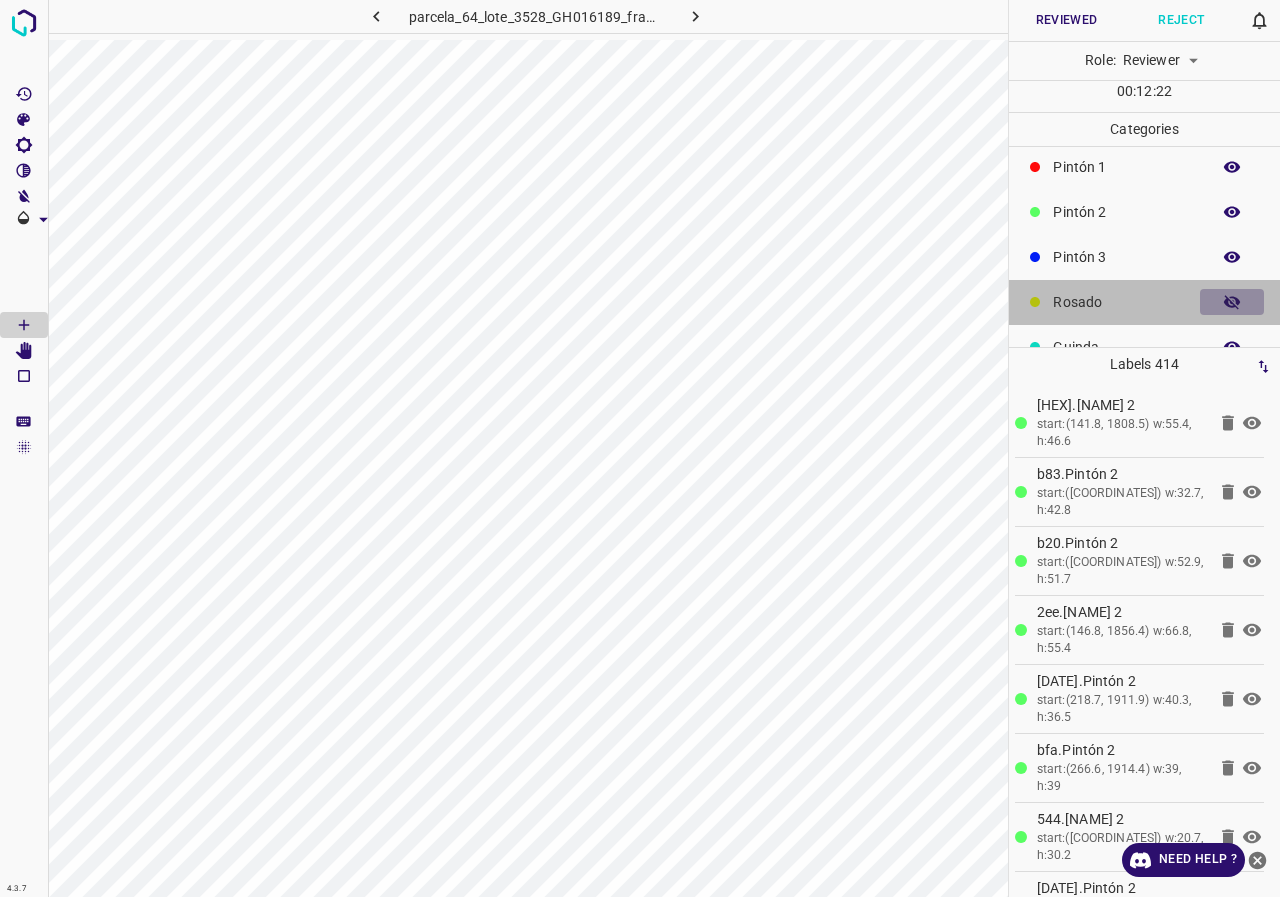 click 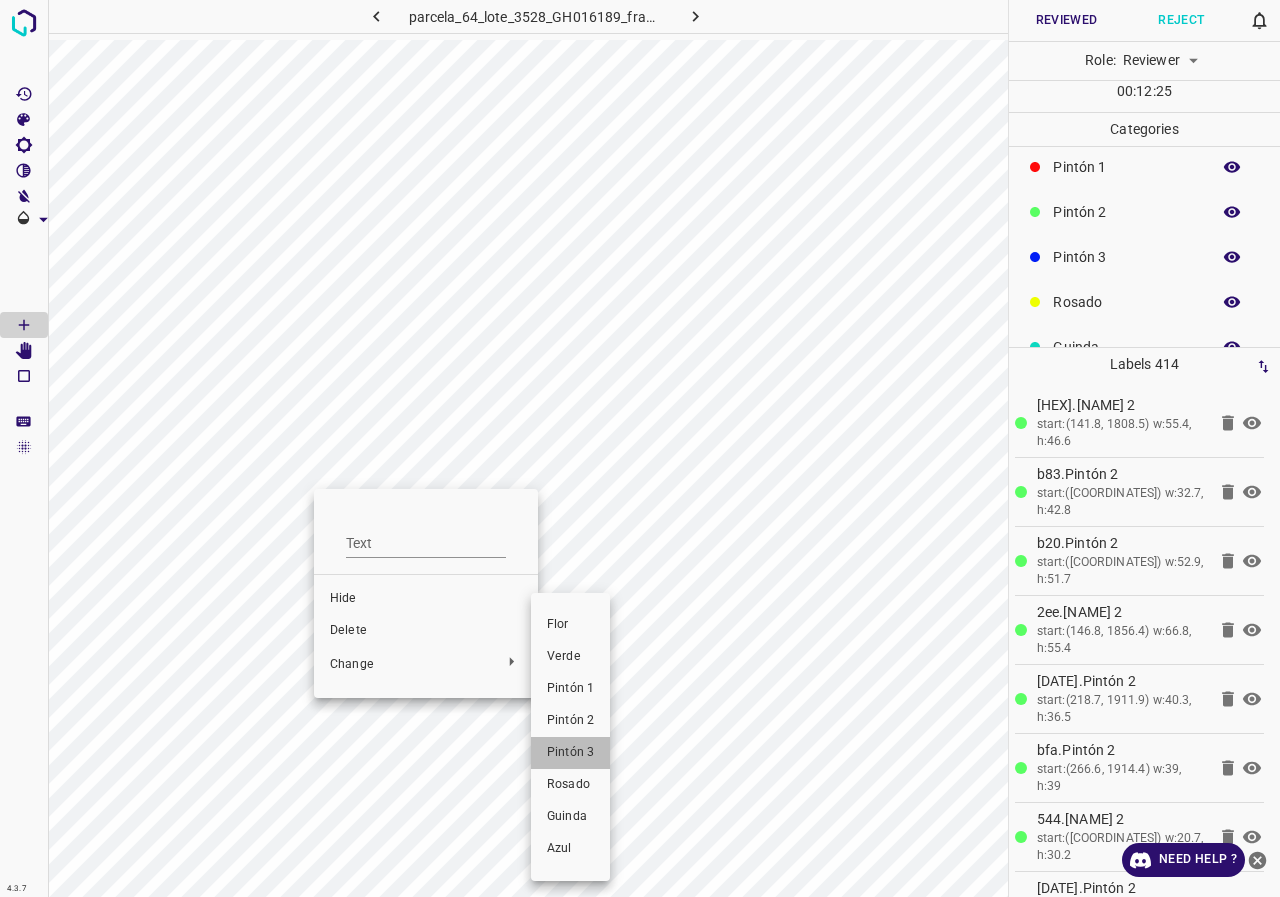 drag, startPoint x: 583, startPoint y: 749, endPoint x: 393, endPoint y: 540, distance: 282.4553 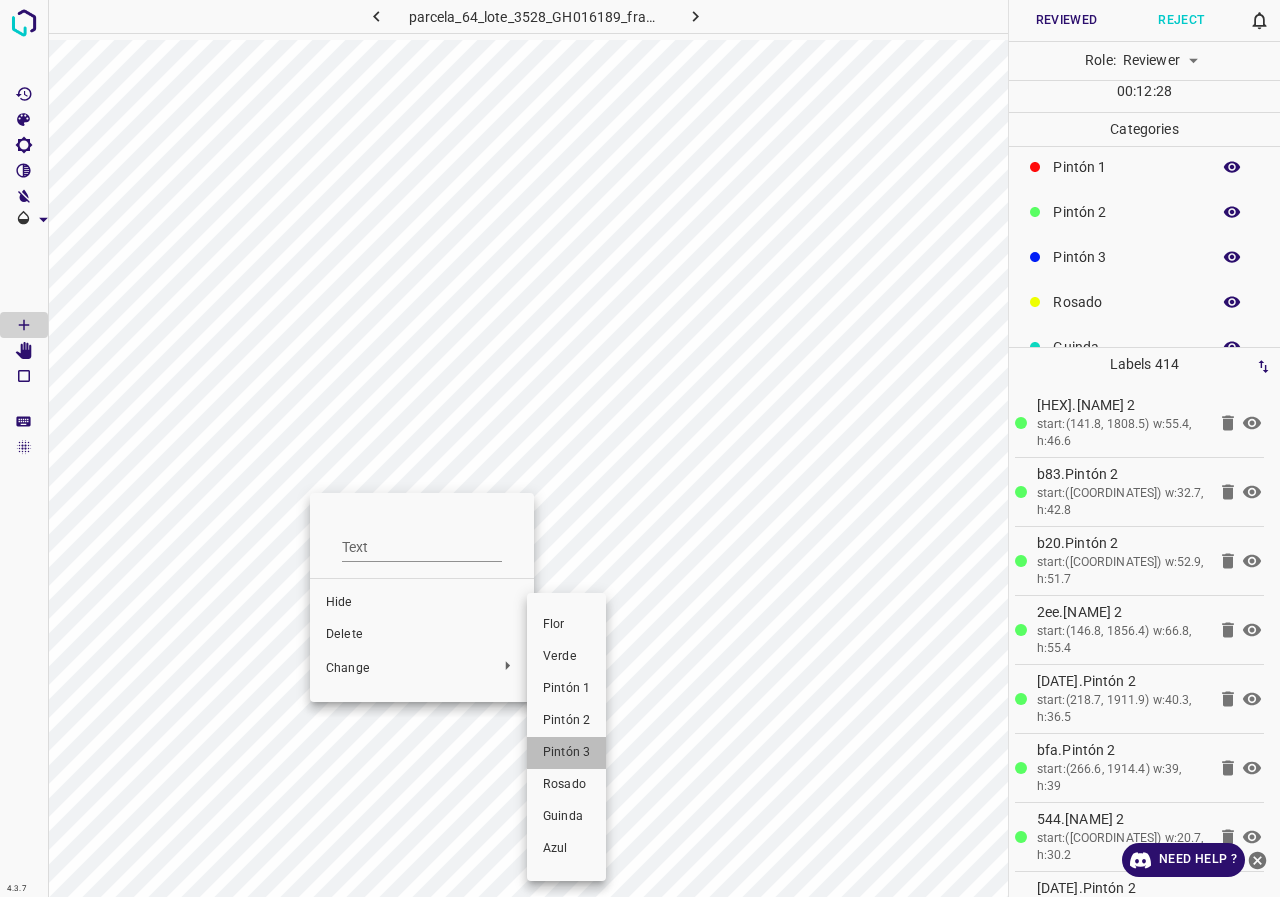 click on "Pintón 3" at bounding box center [566, 753] 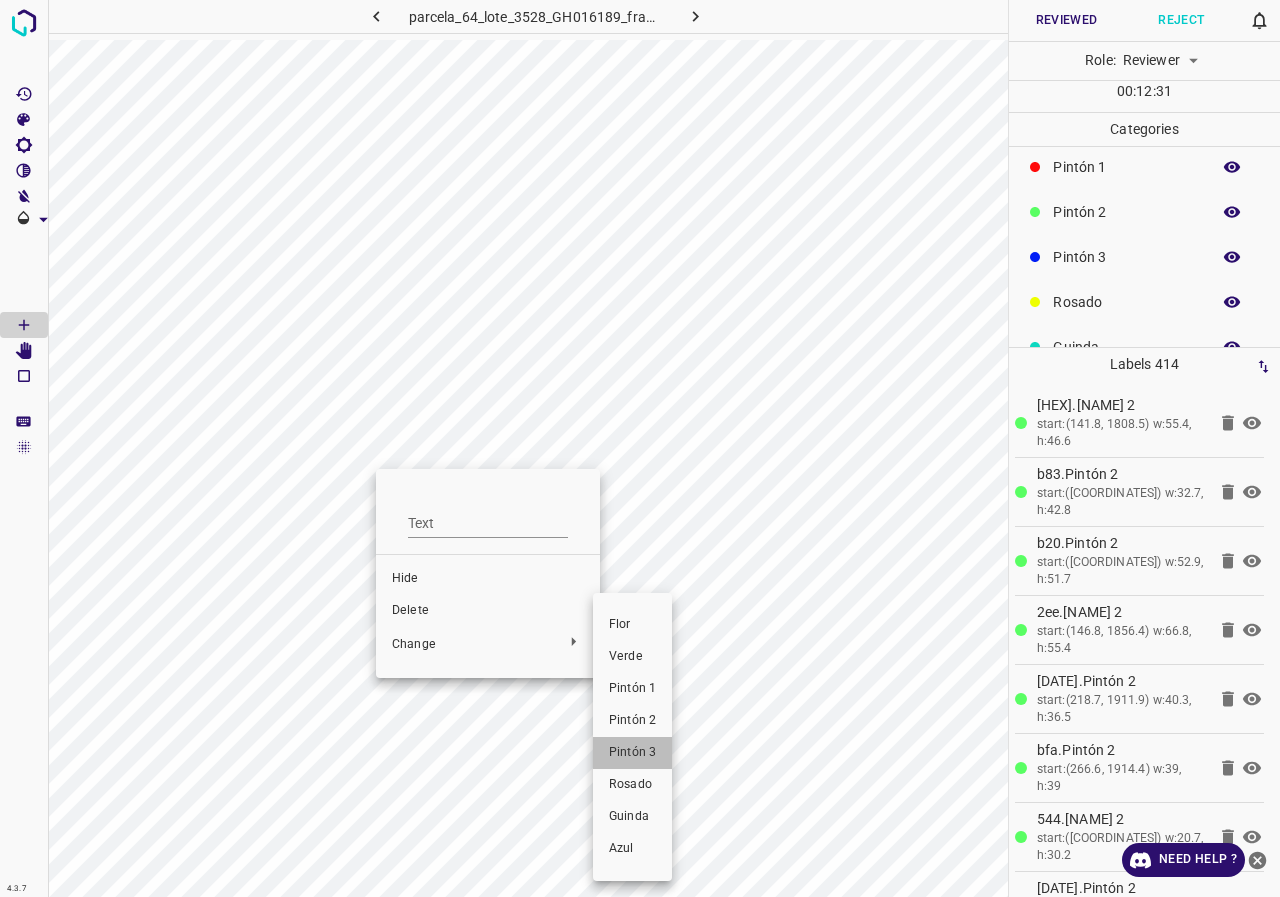 drag, startPoint x: 628, startPoint y: 748, endPoint x: 399, endPoint y: 566, distance: 292.51495 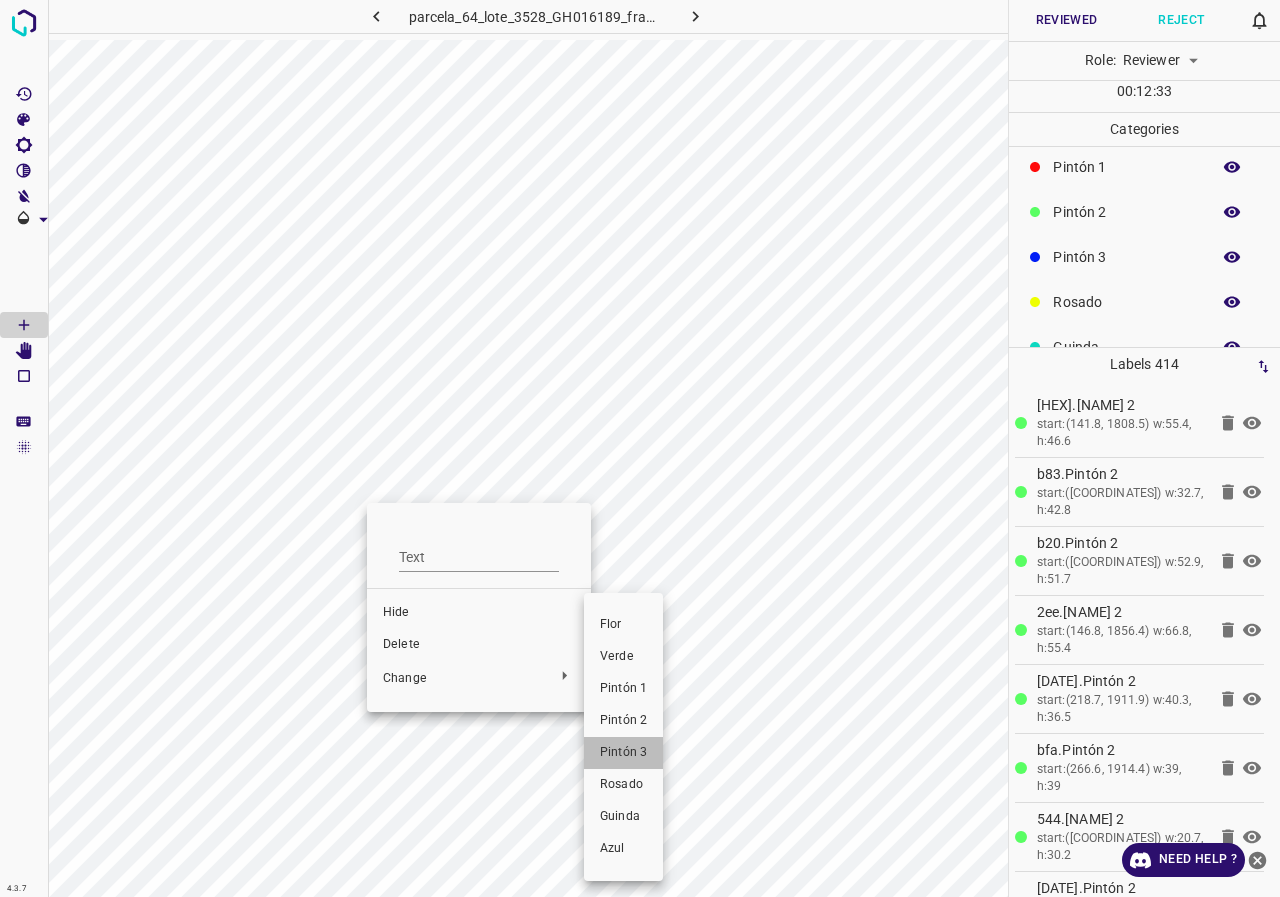 click on "Pintón 3" at bounding box center (623, 753) 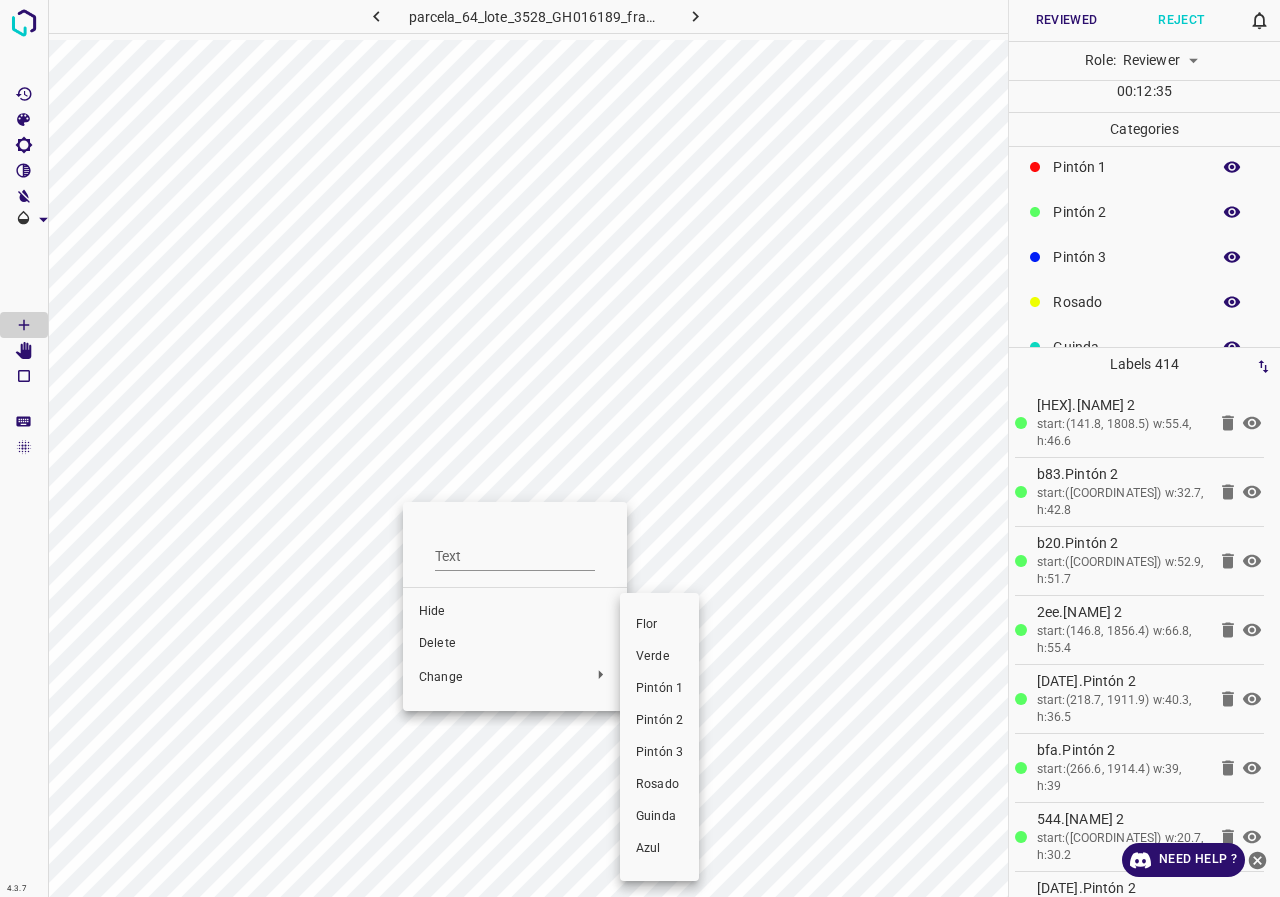 click on "Pintón 3" at bounding box center [659, 753] 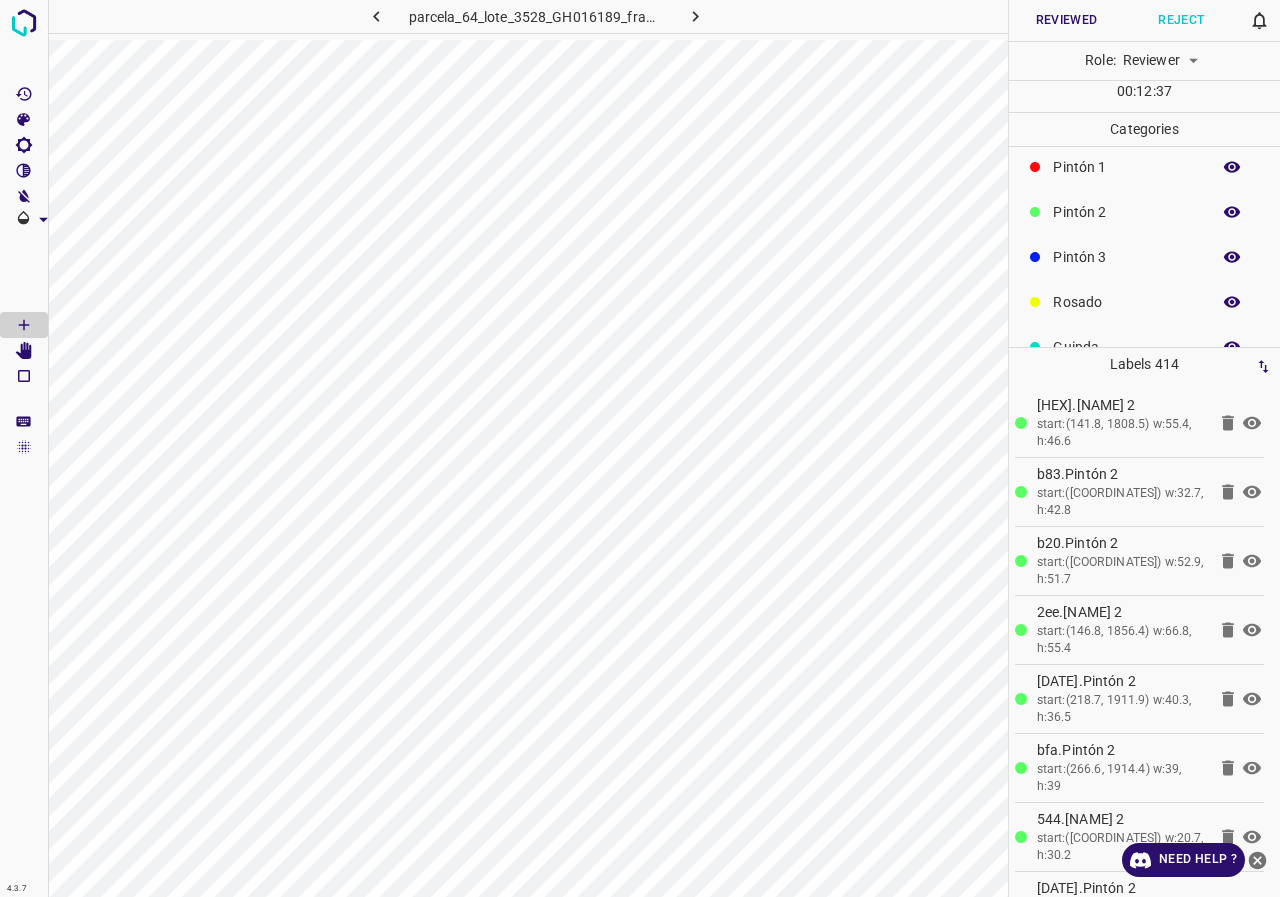 click 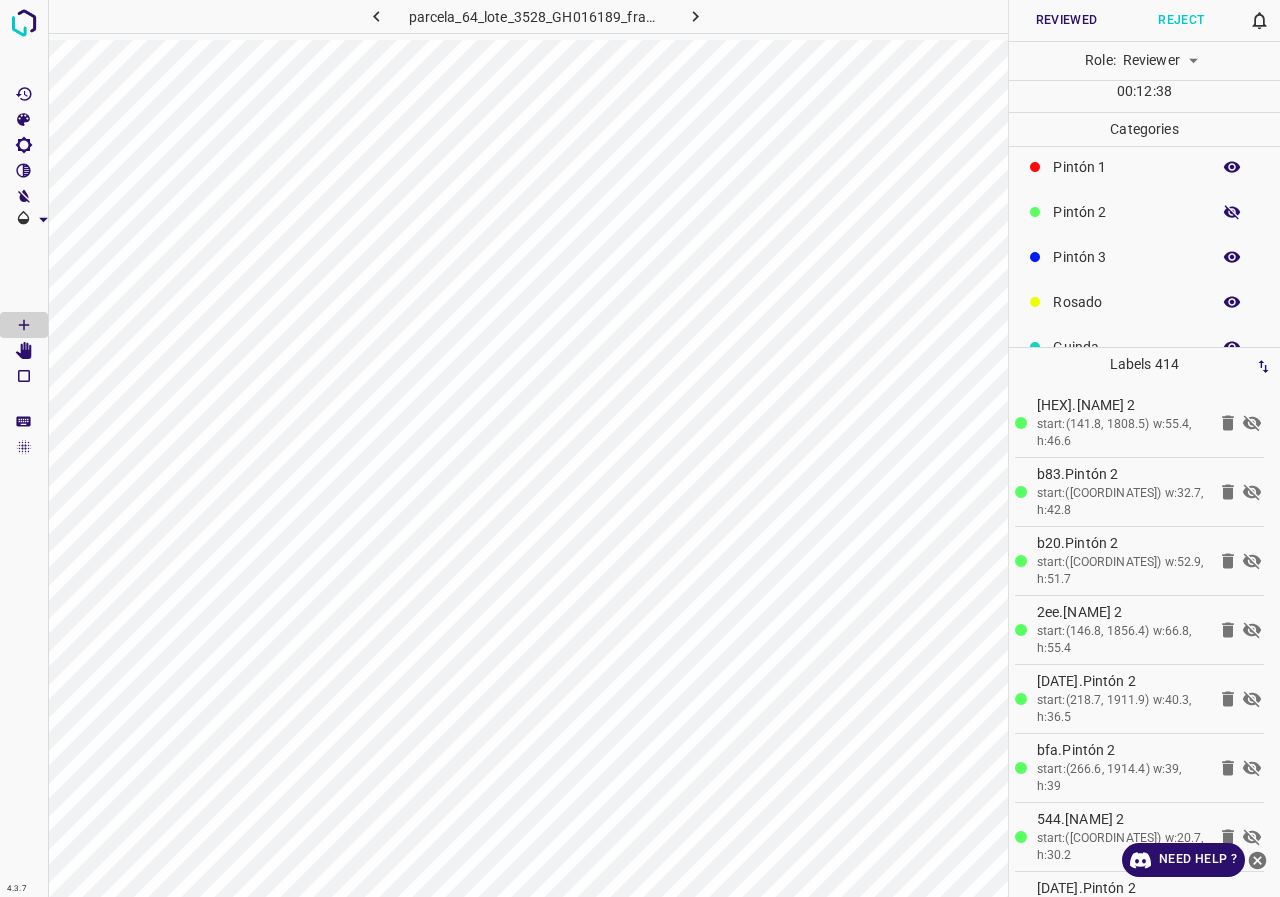 click 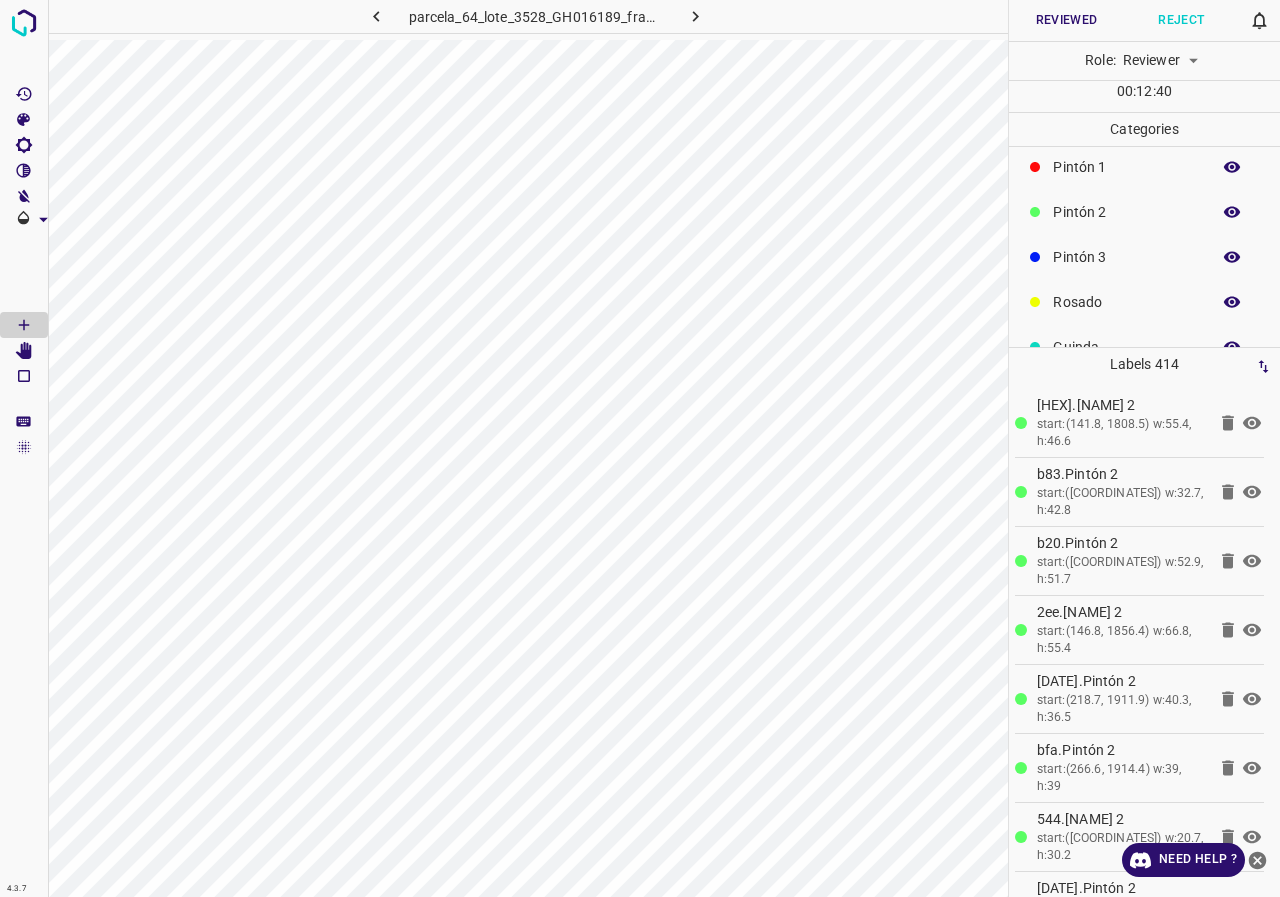 click 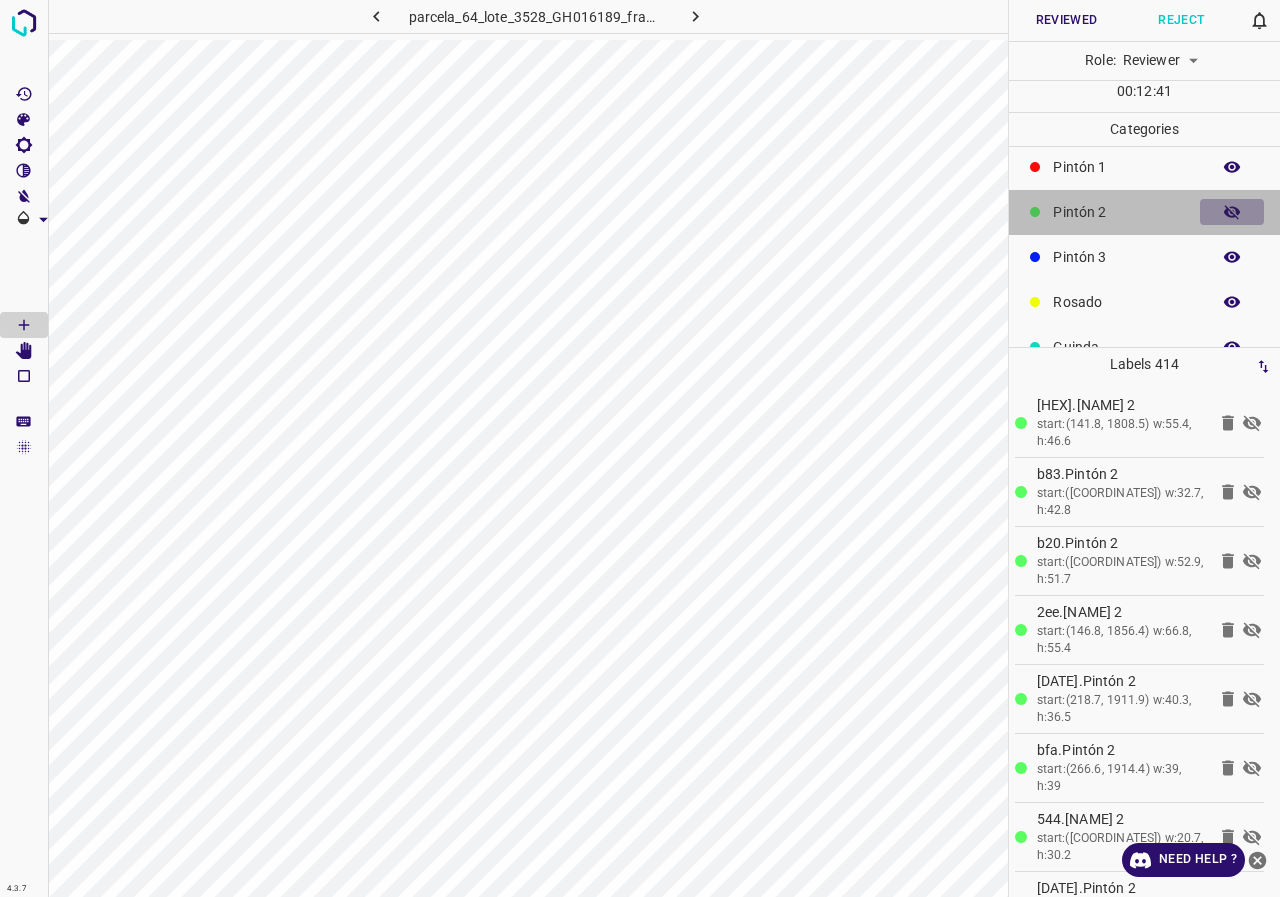 click 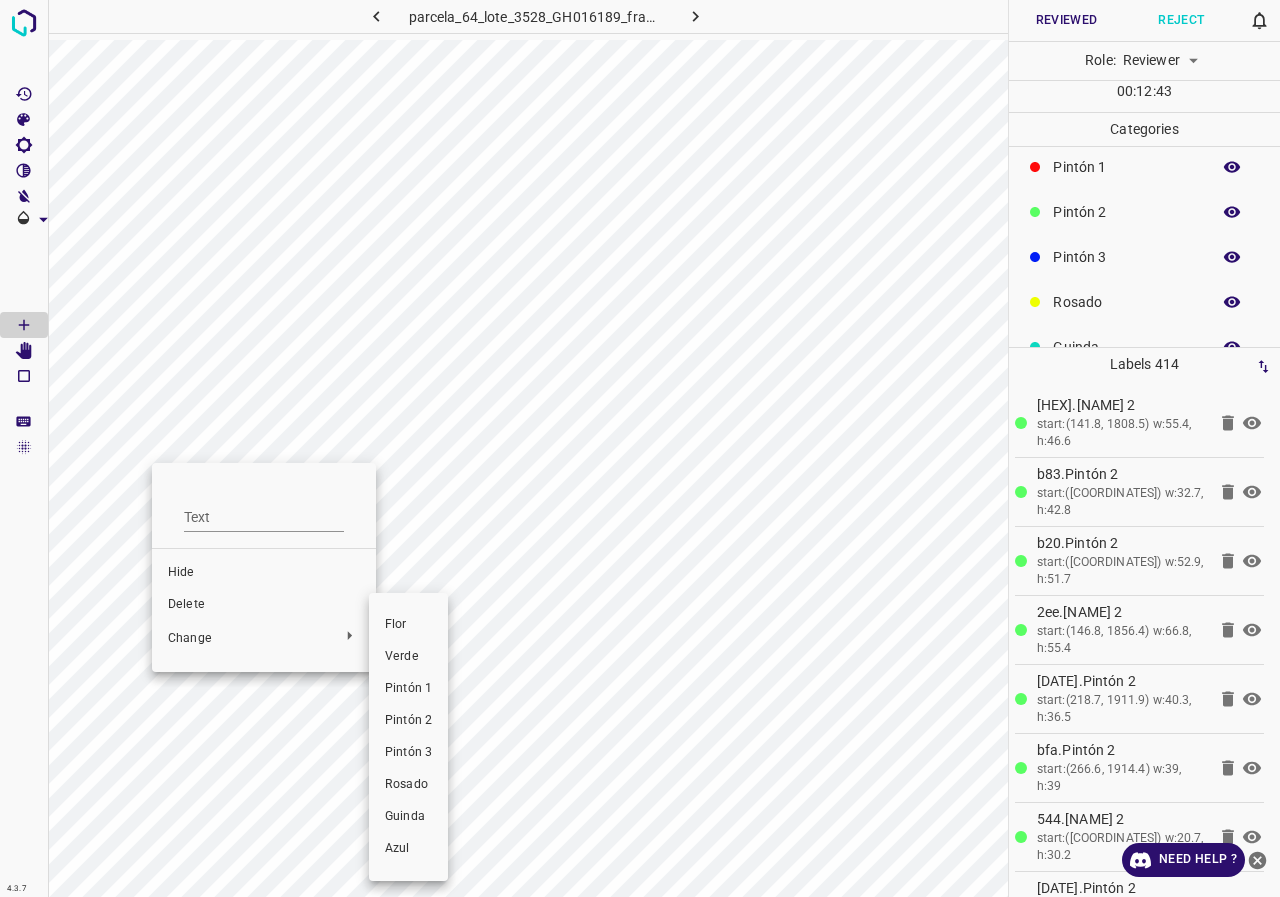 click on "Pintón 1" at bounding box center [408, 689] 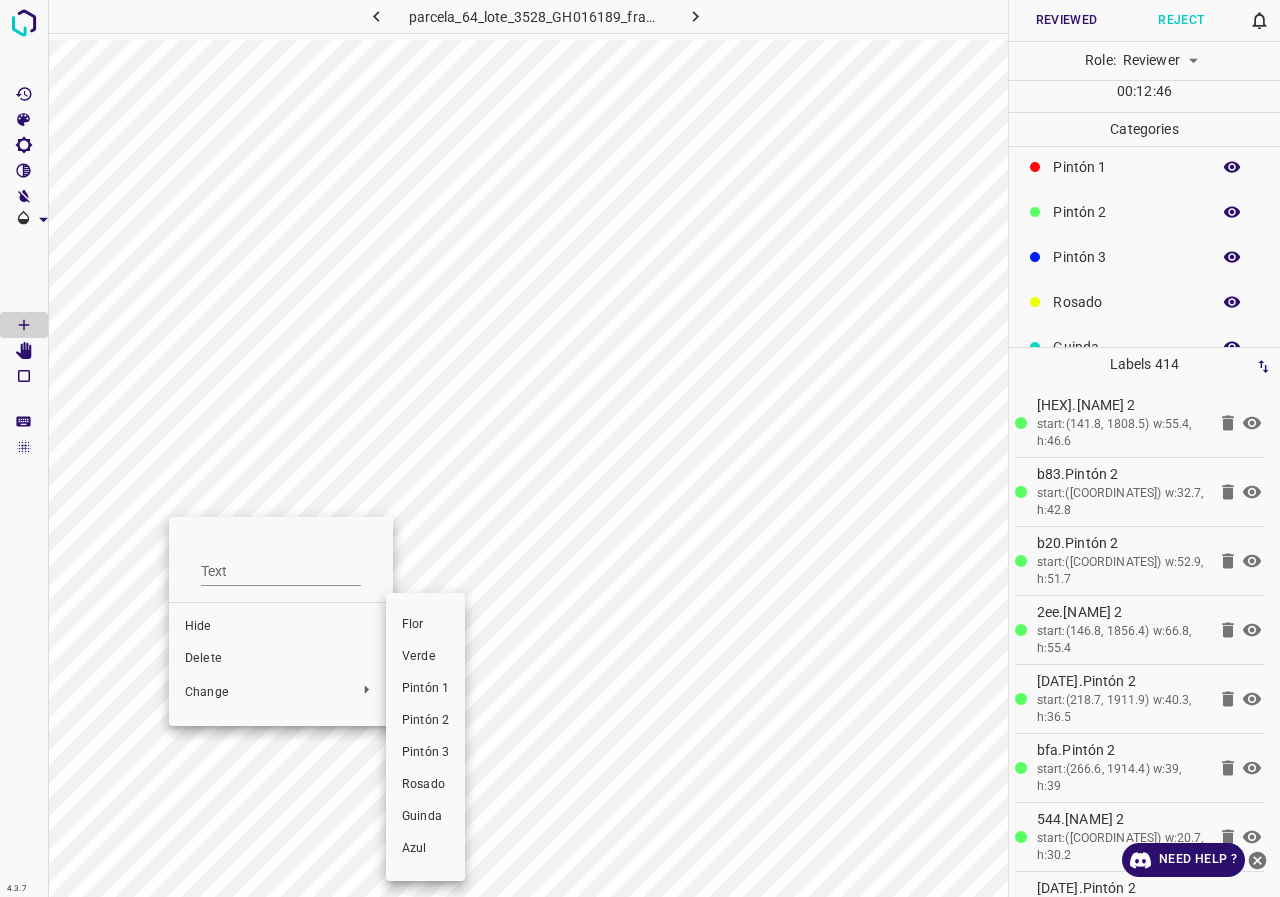 click on "Verde" at bounding box center [425, 657] 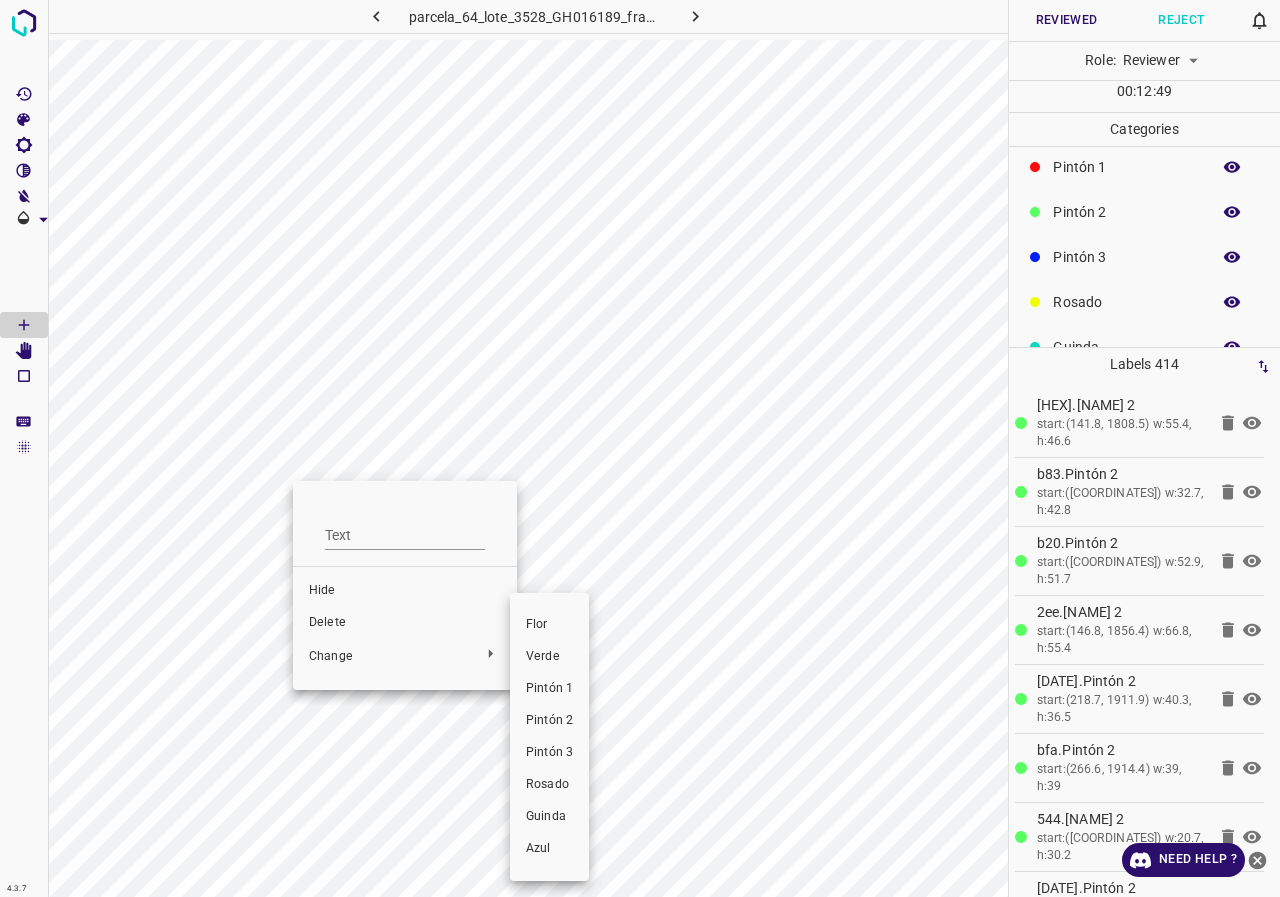 click on "Pintón 1" at bounding box center [549, 689] 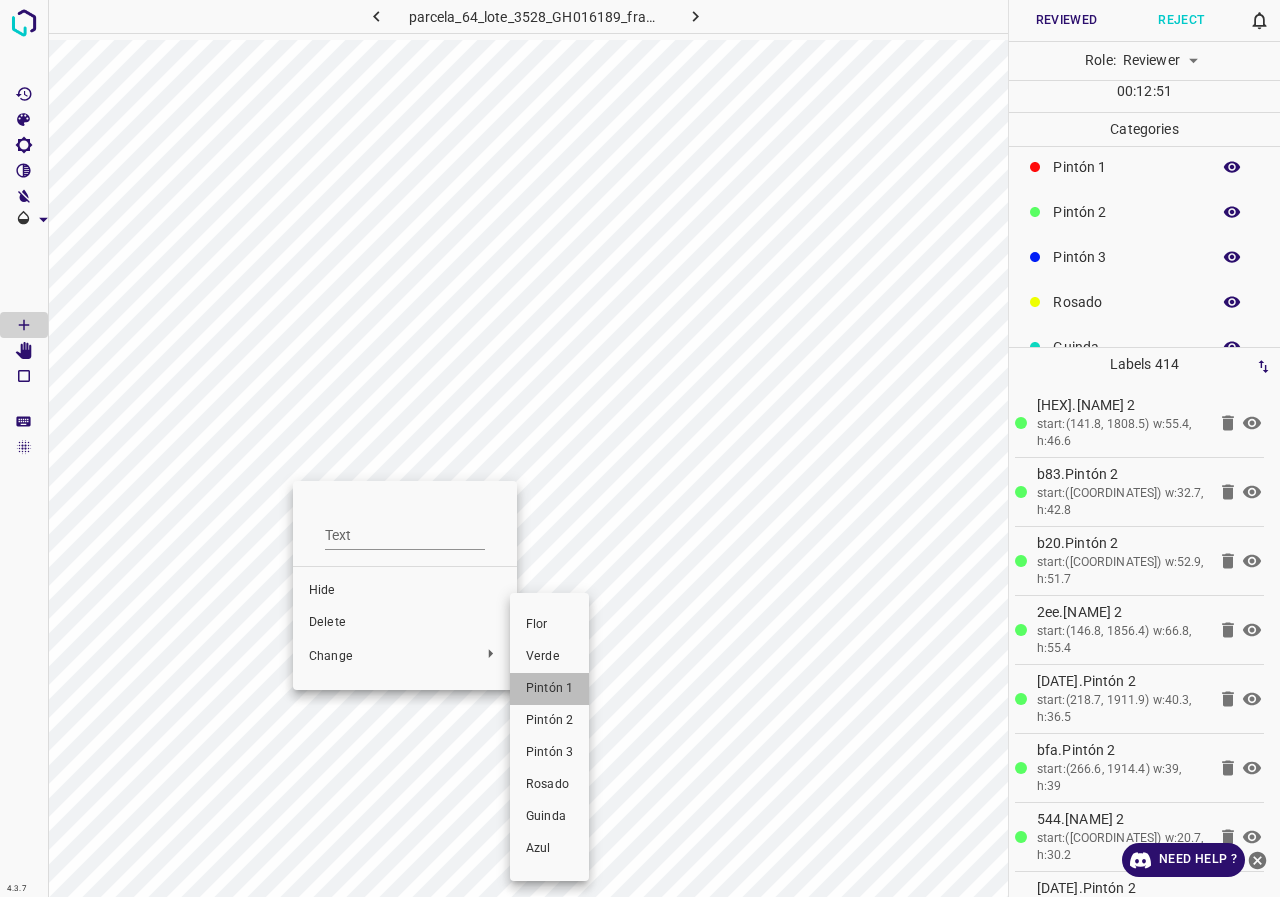 drag, startPoint x: 528, startPoint y: 683, endPoint x: 302, endPoint y: 488, distance: 298.4979 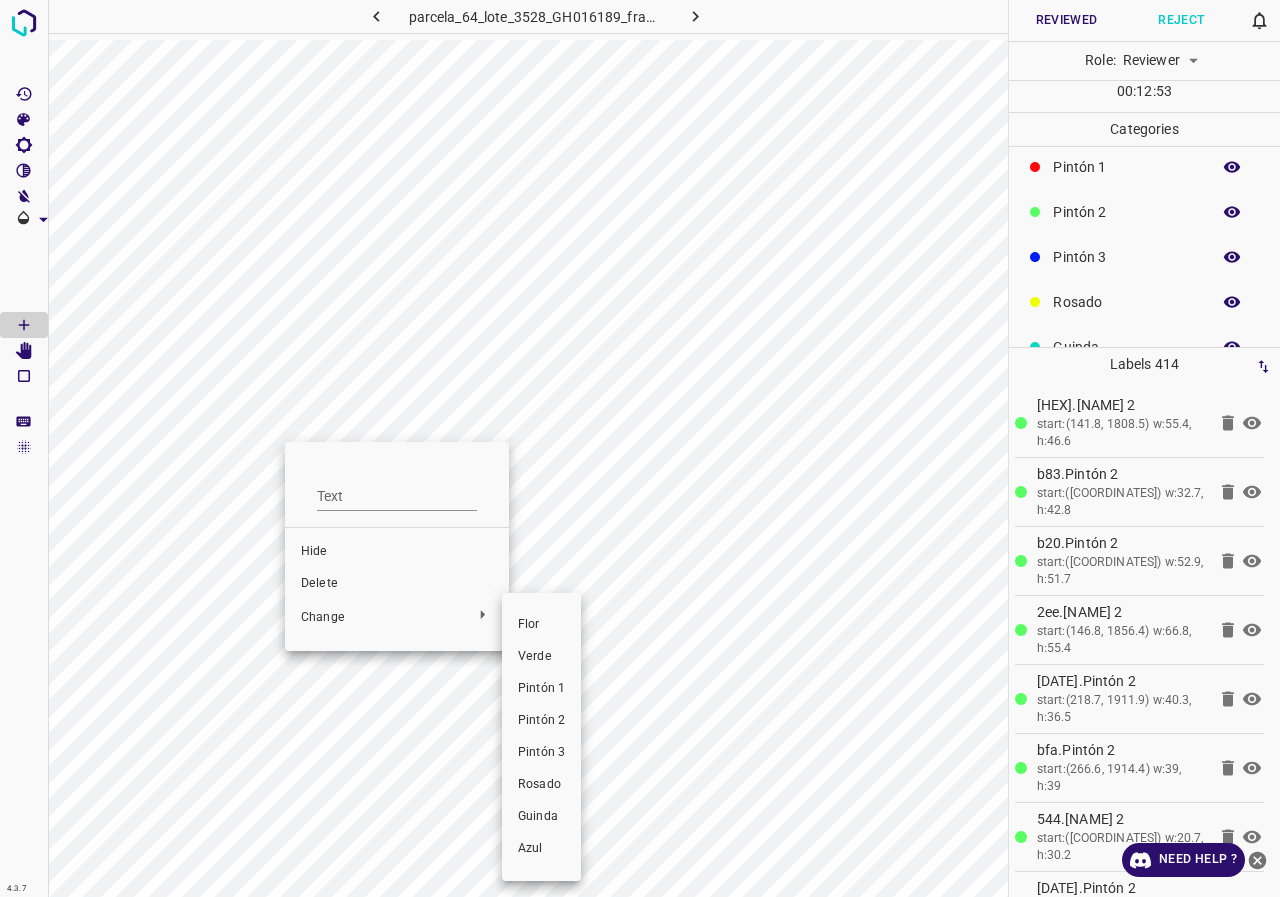 click on "Pintón 1" at bounding box center (541, 689) 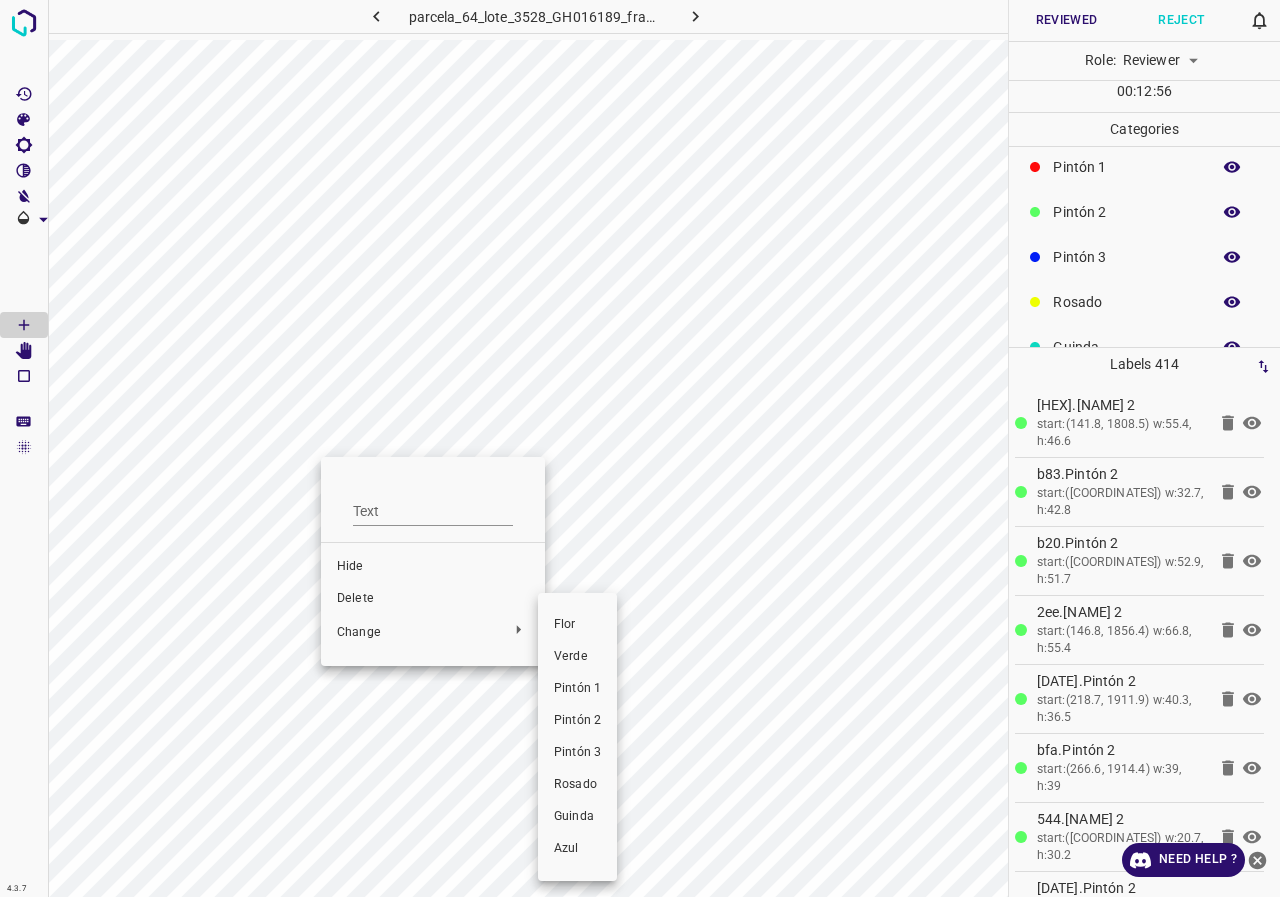 click on "Pintón 1" at bounding box center [577, 689] 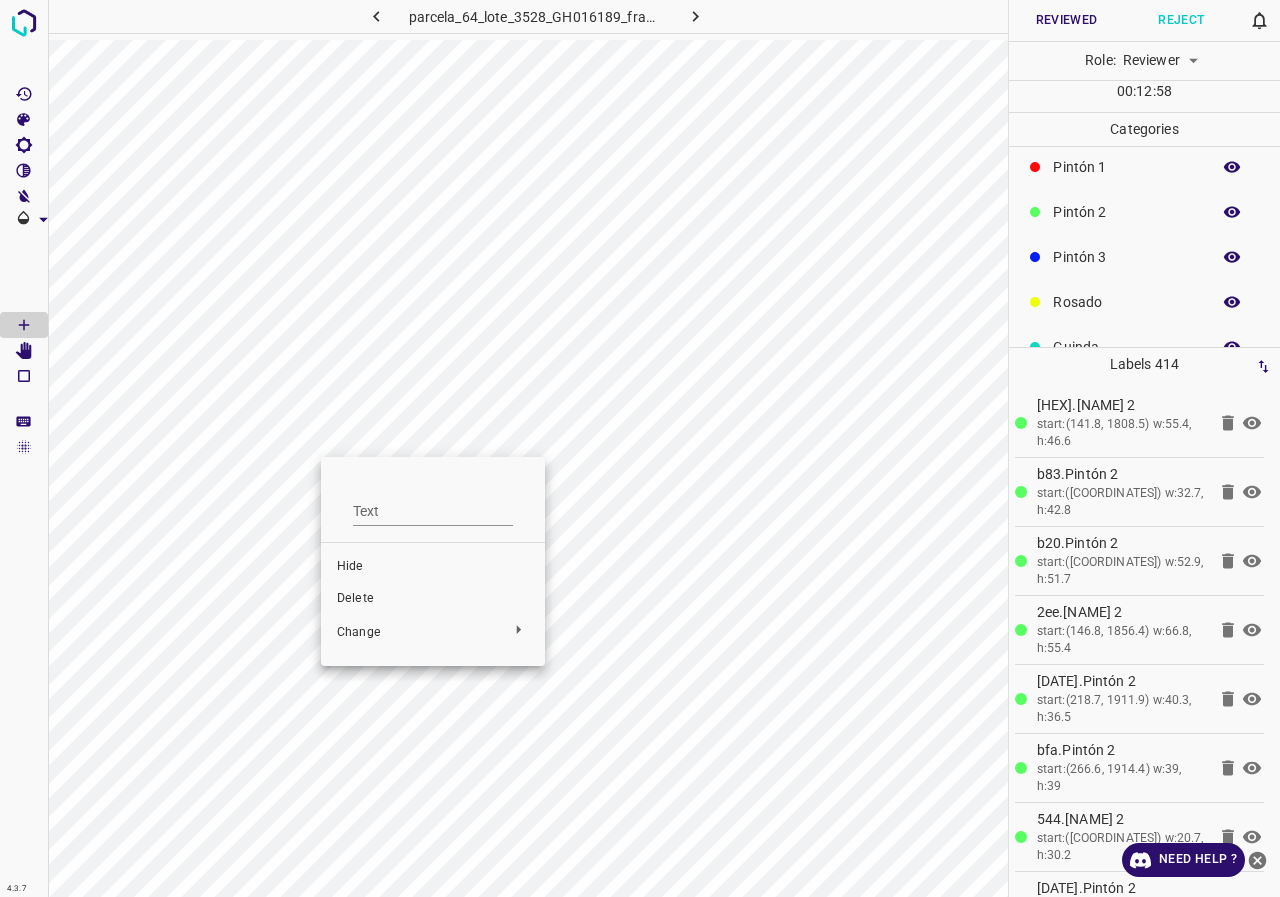 click at bounding box center (640, 448) 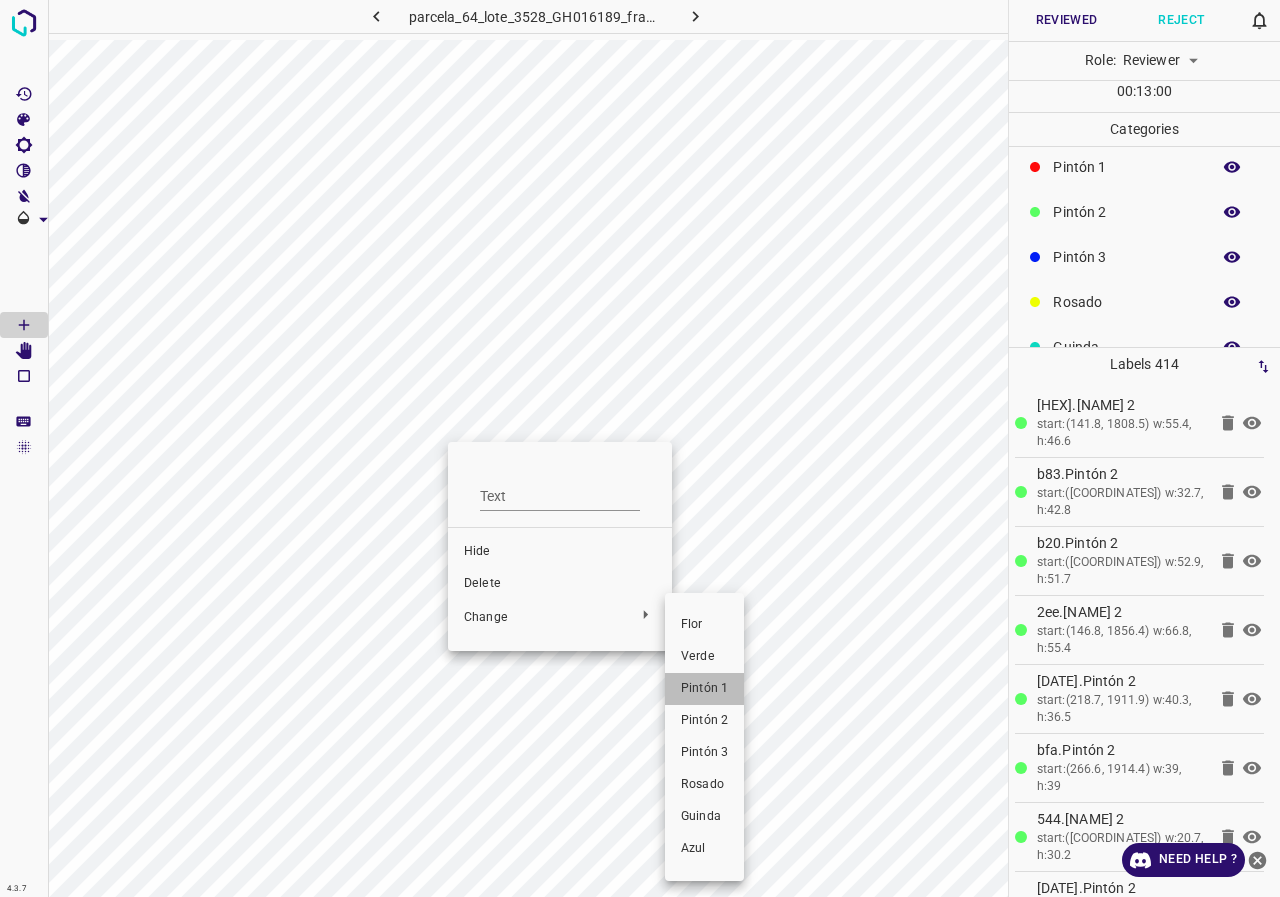 click on "Pintón 1" at bounding box center (704, 689) 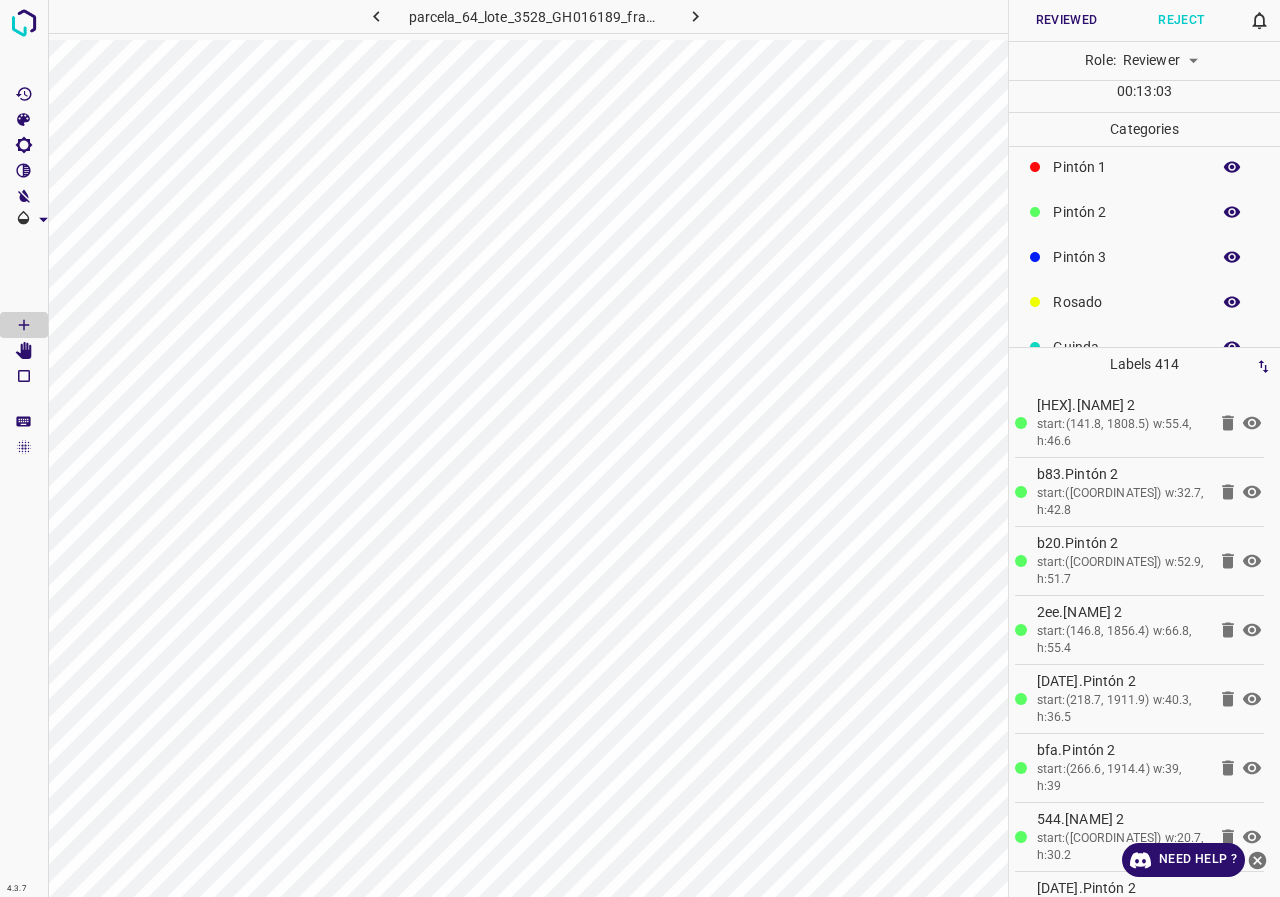 click 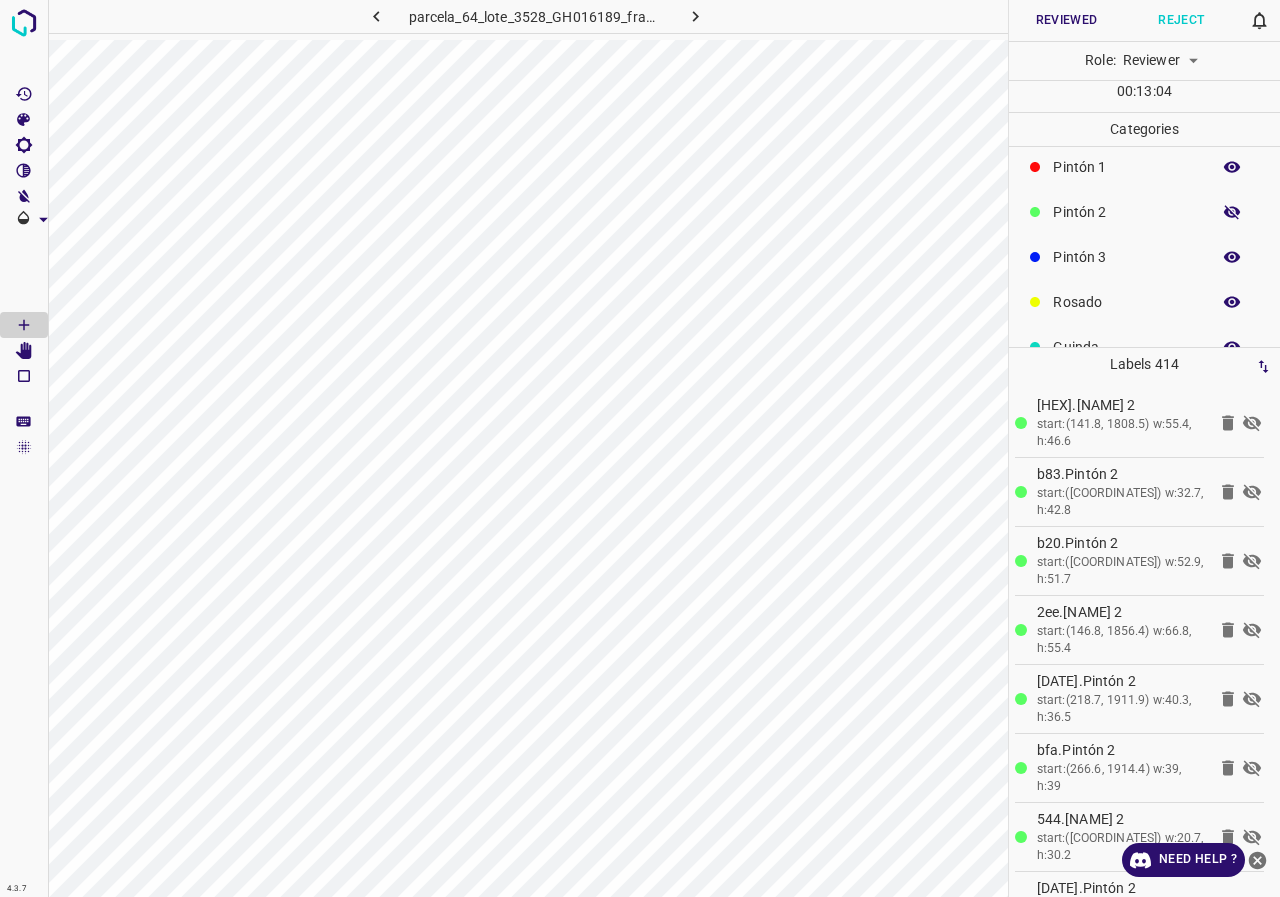 click 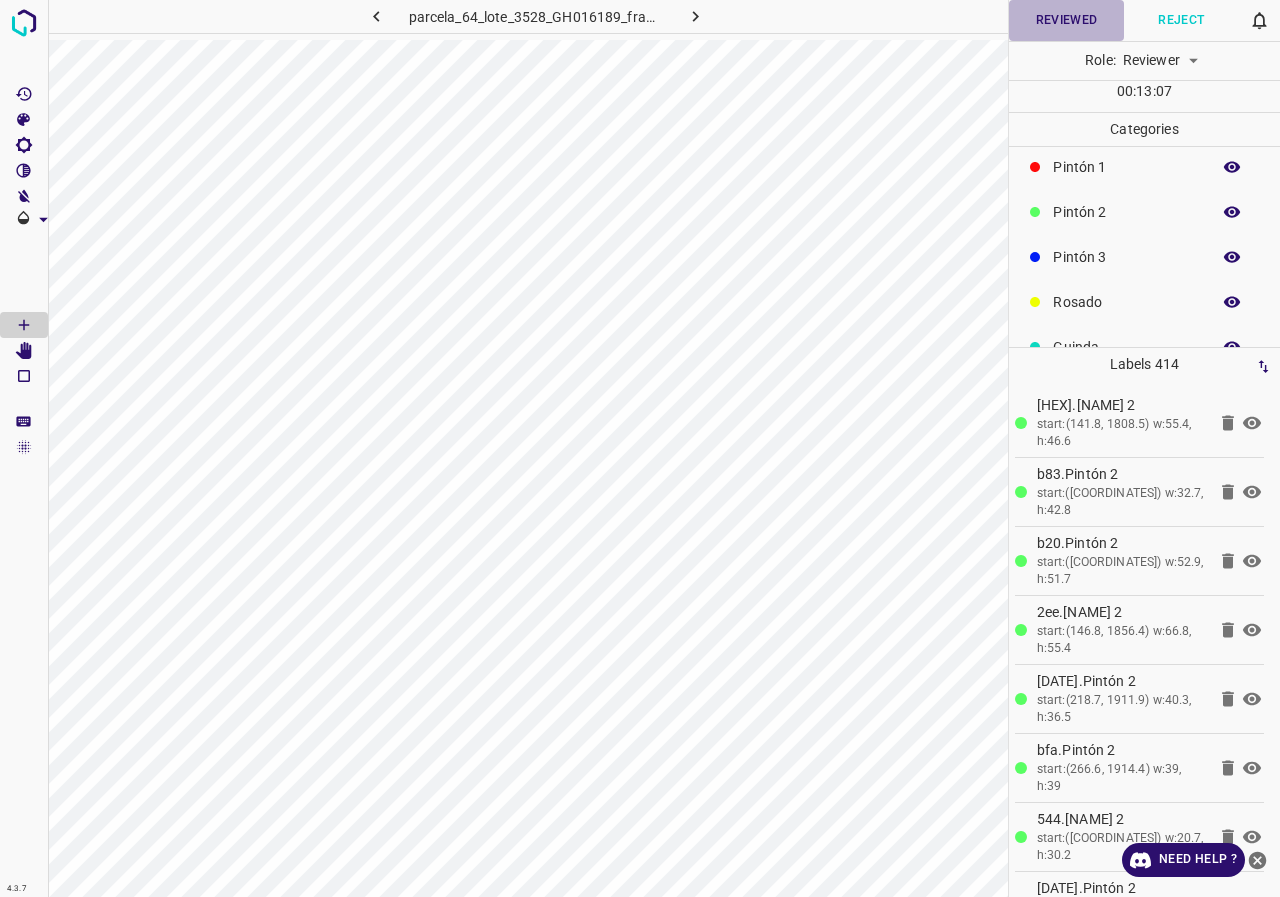 click on "Reviewed" at bounding box center (1066, 20) 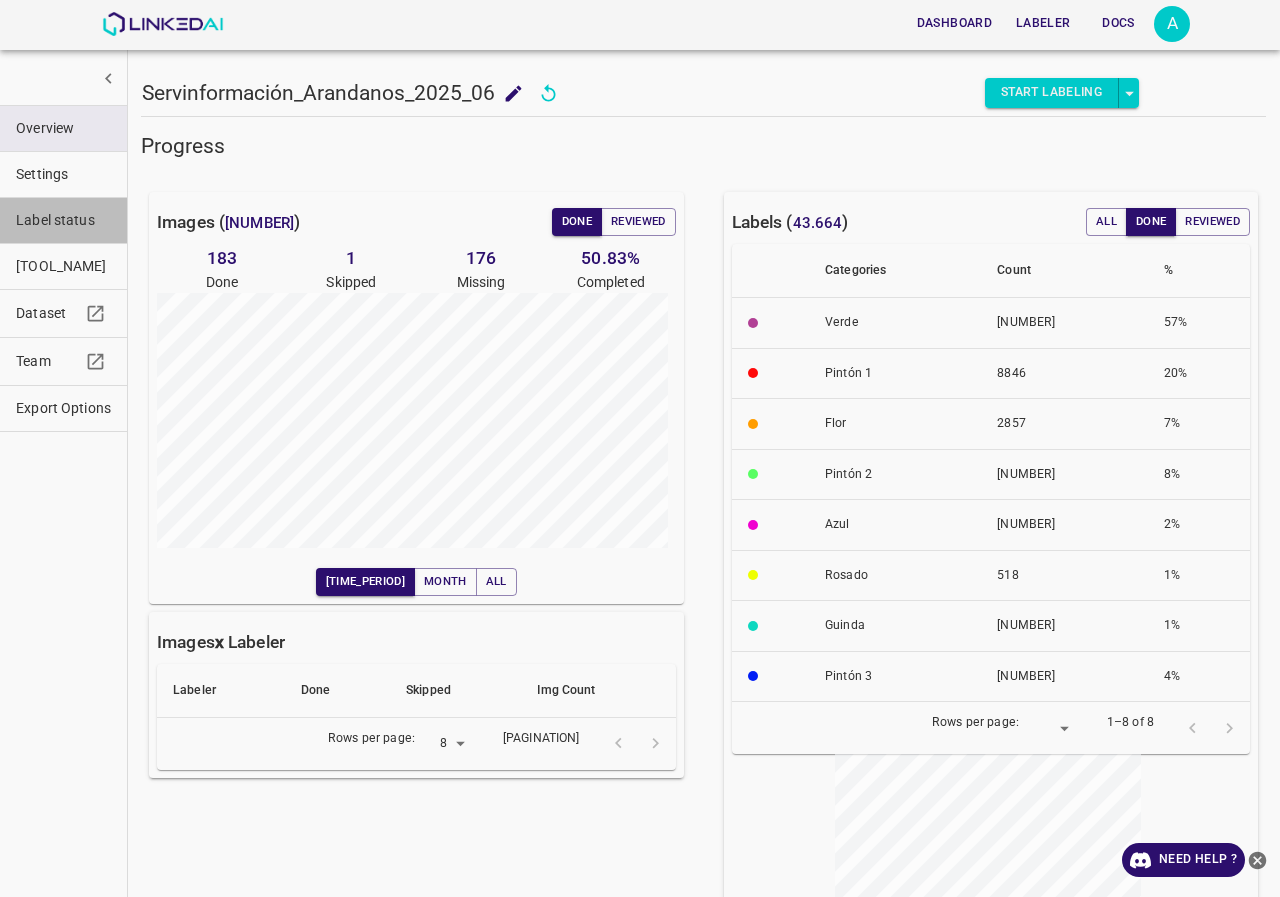 click on "Label status" at bounding box center (63, 220) 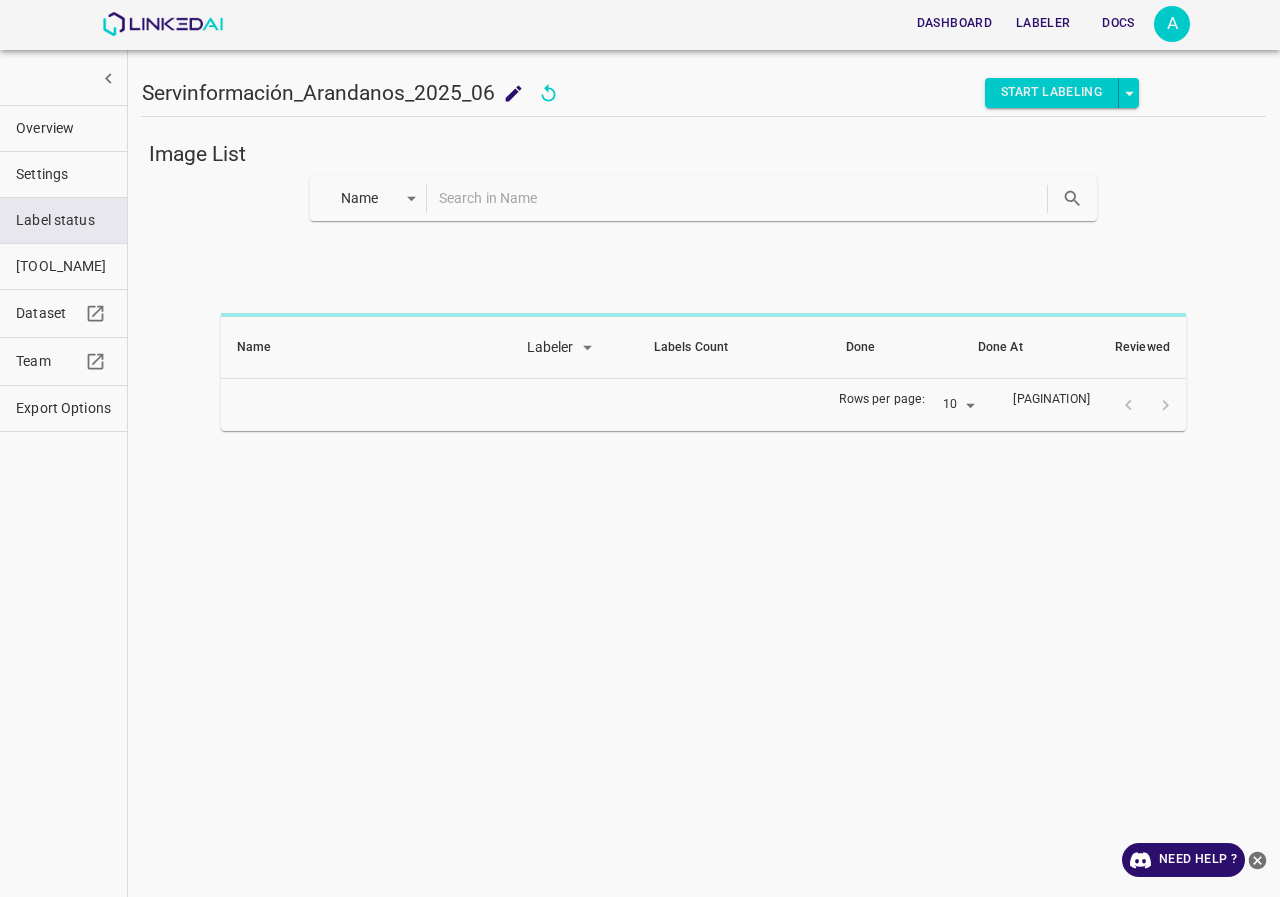 click on "Dashboard Labeler Docs A Servinformación_Arandanos_2025_06 Servinformación_Arandanos_2025_06 Start Labeling Image List Name key Name Labeler labeler Labels Count Done Done At Reviewed Rows per page: 10 10 0–0 of 0 Overview Settings Label status Visualizer Dataset Team Export Options Need Help ? Dashboard Labeler Docs Account Dark Mode Logout v.4.3.7" at bounding box center [640, 448] 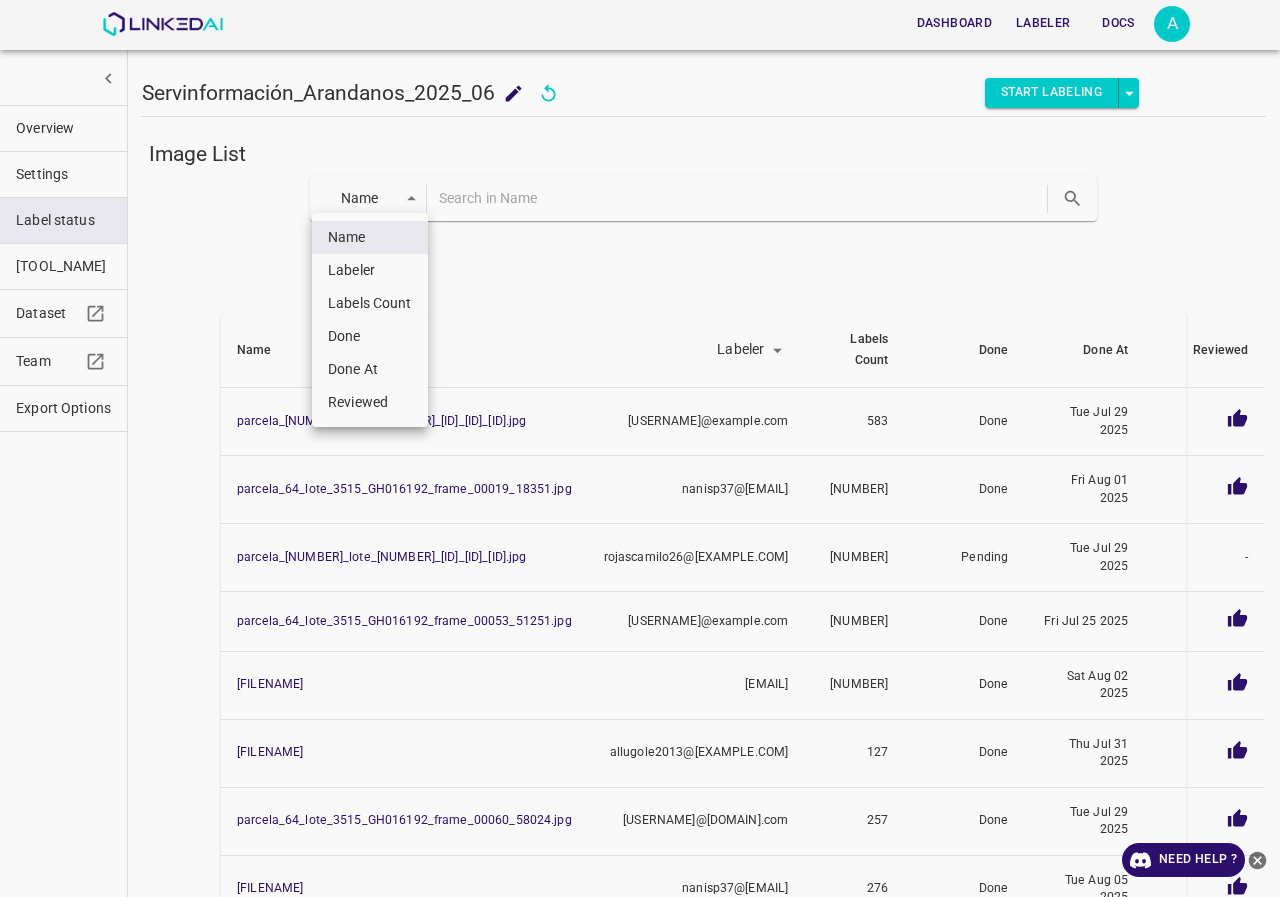 click on "Done" at bounding box center (370, 336) 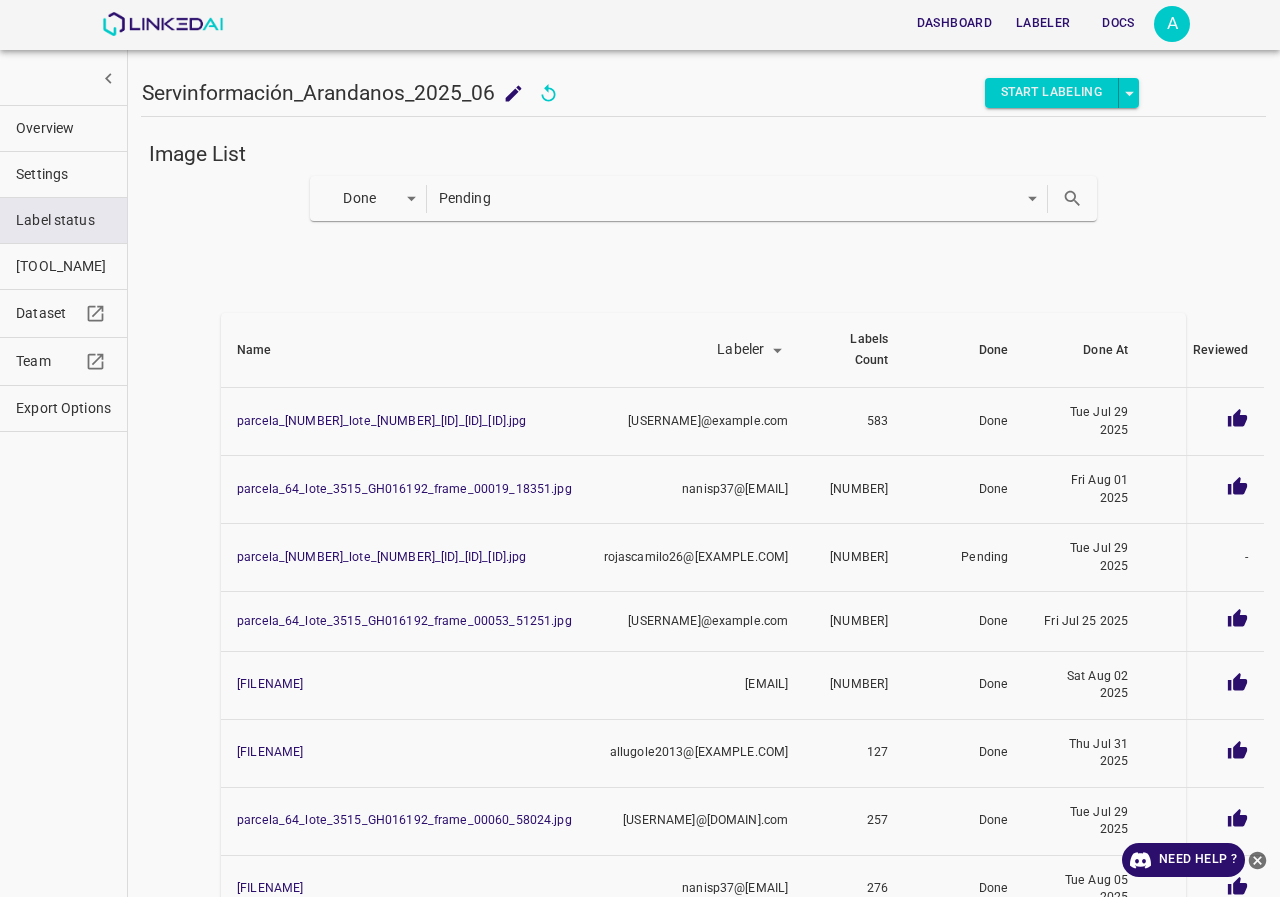 click on "Done done Pending false" at bounding box center [704, 198] 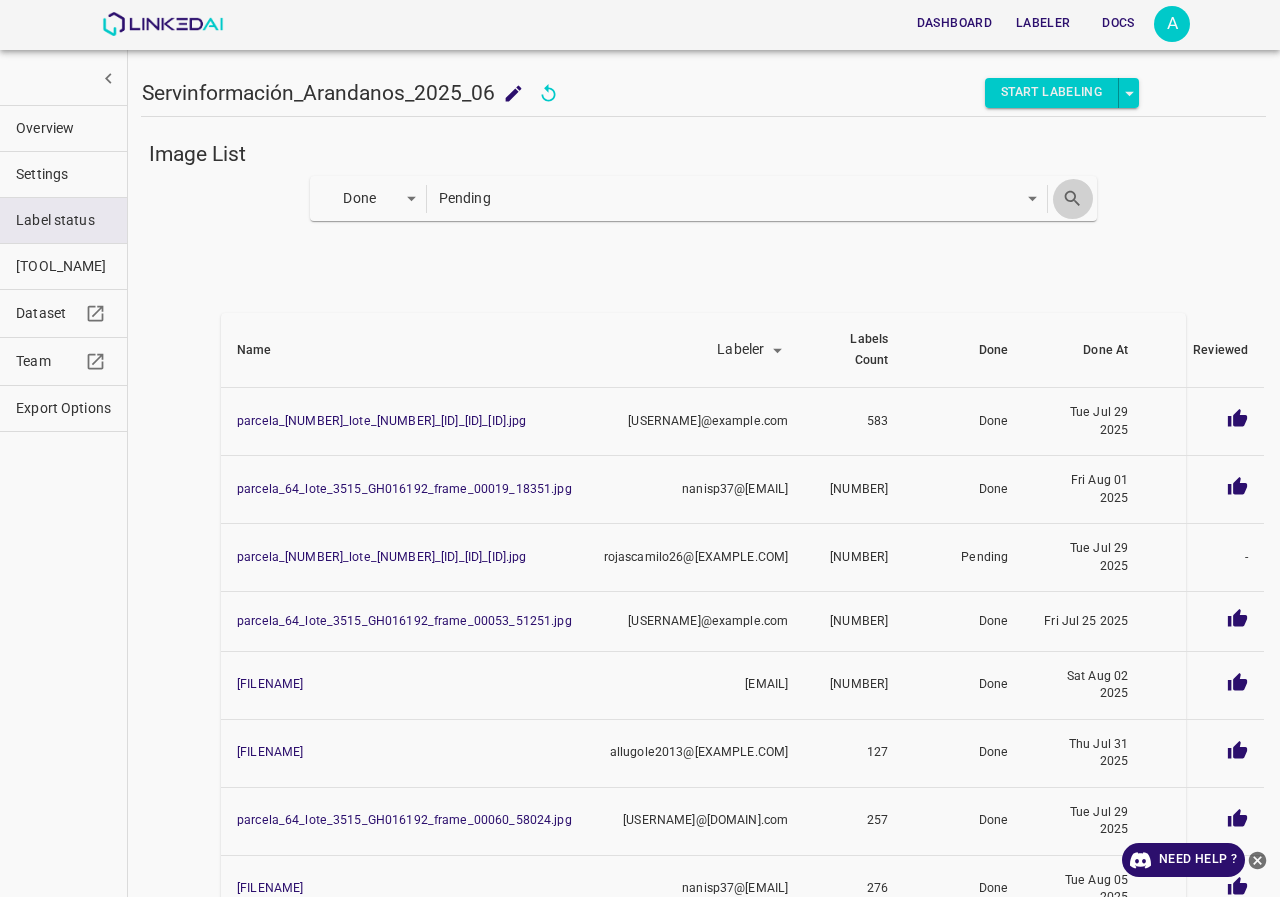 click 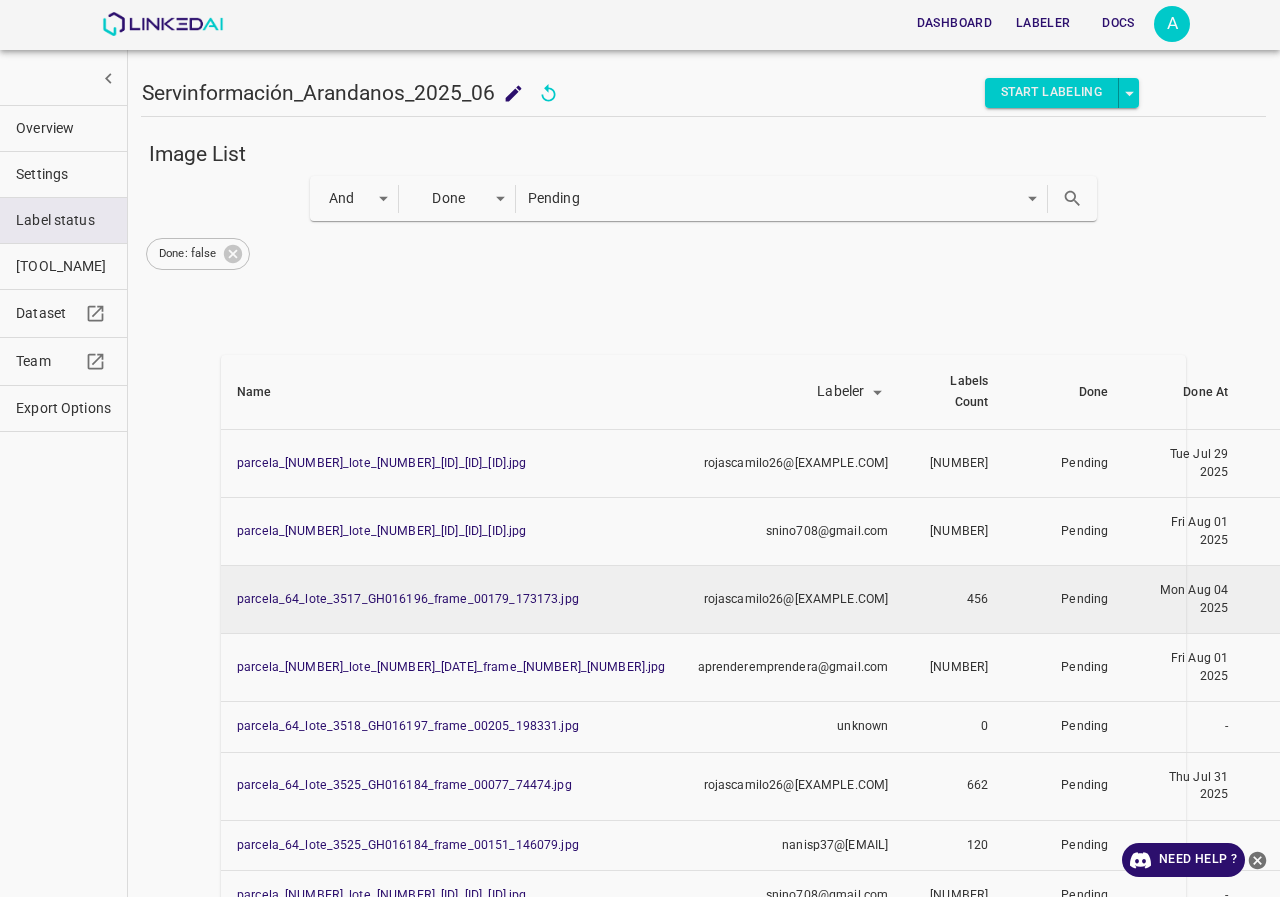 scroll, scrollTop: 145, scrollLeft: 0, axis: vertical 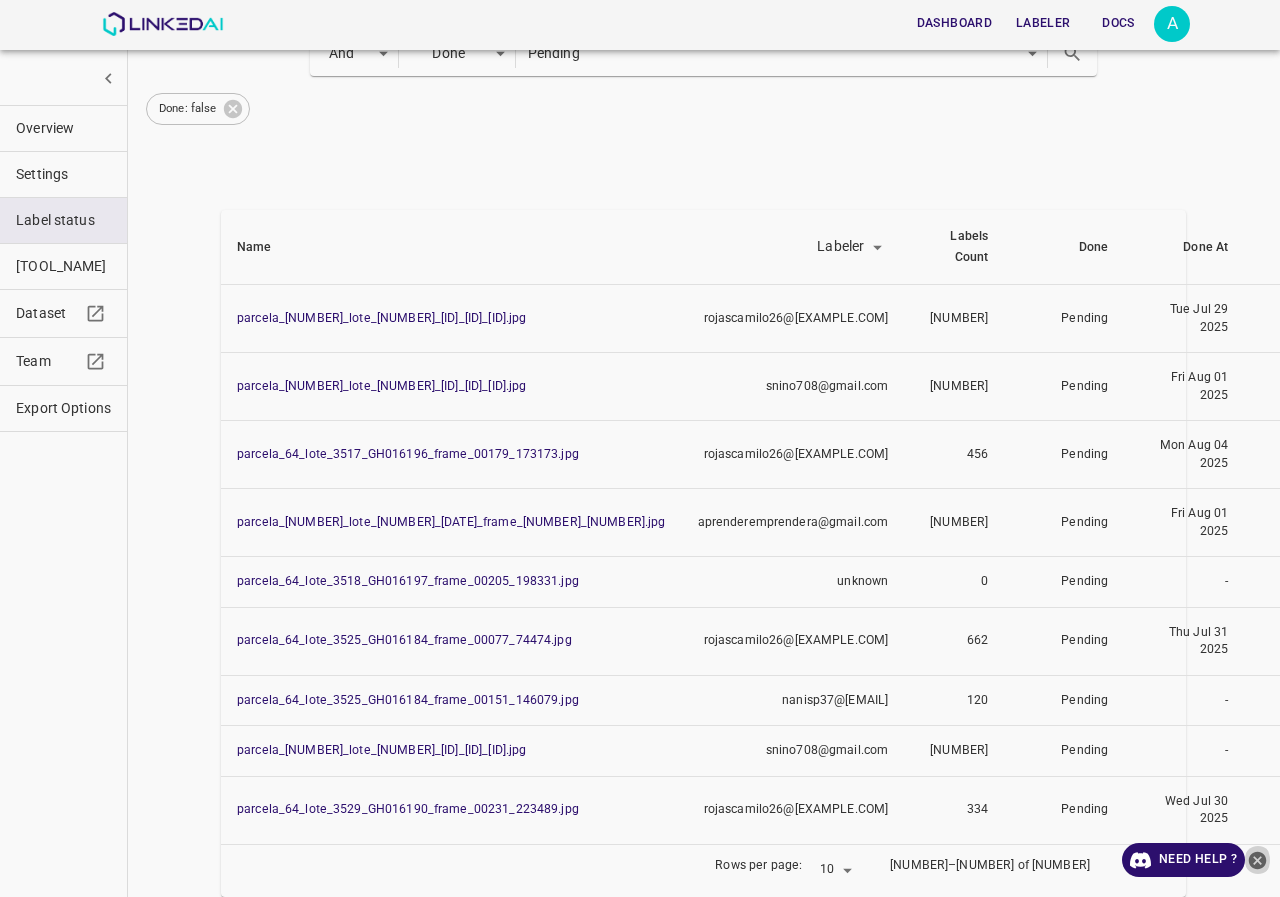 click 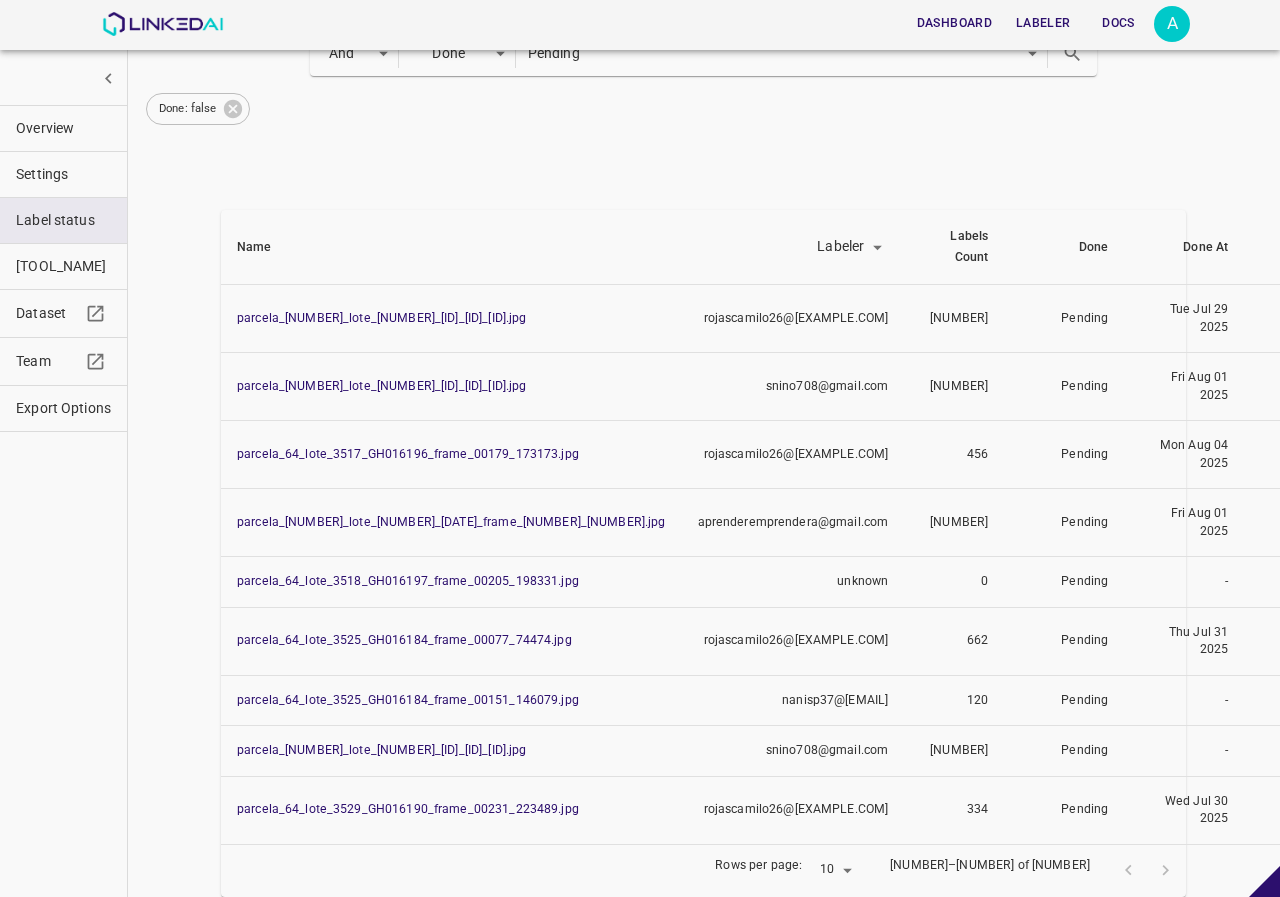 click on "Overview" at bounding box center (63, 128) 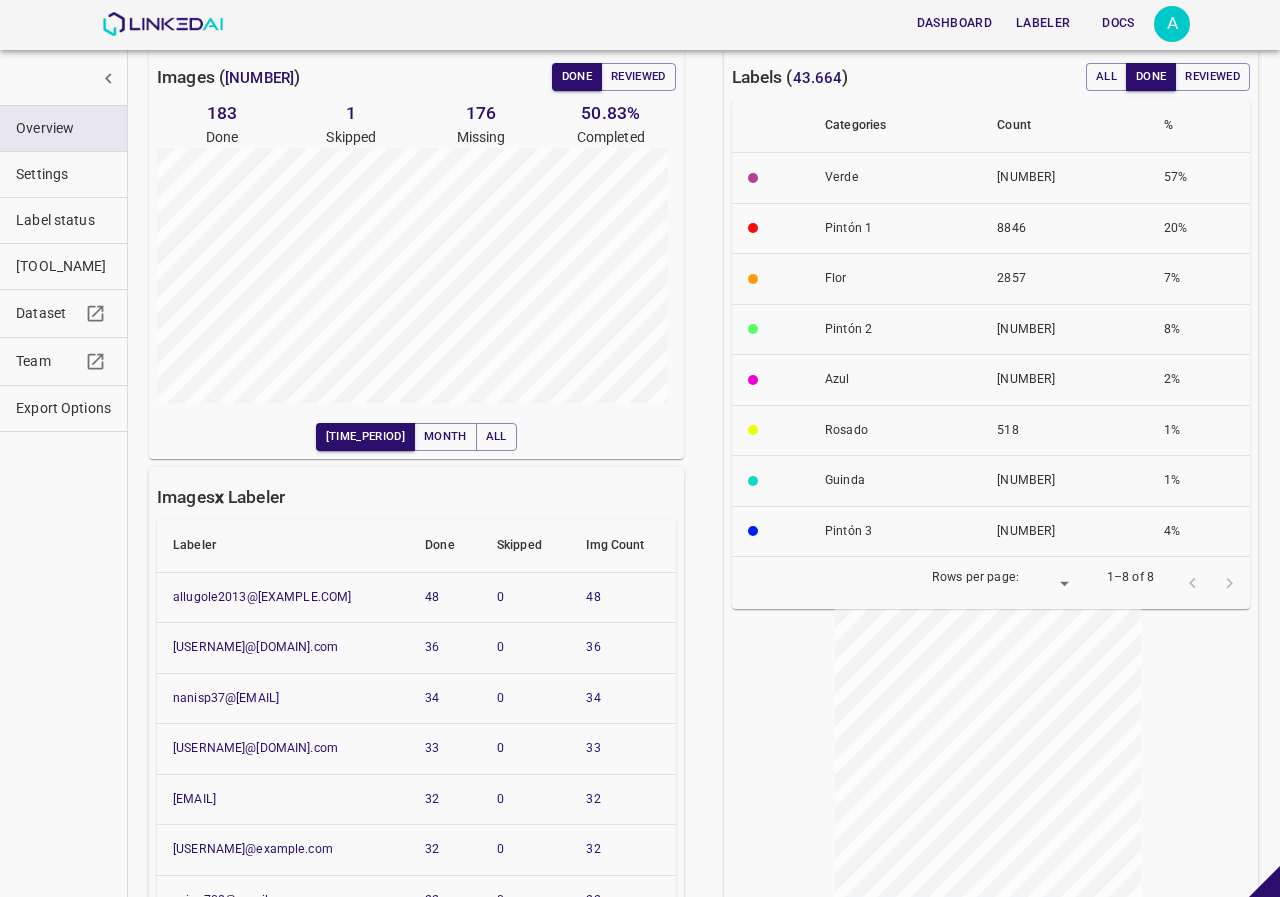 click on "Label status" at bounding box center [63, 220] 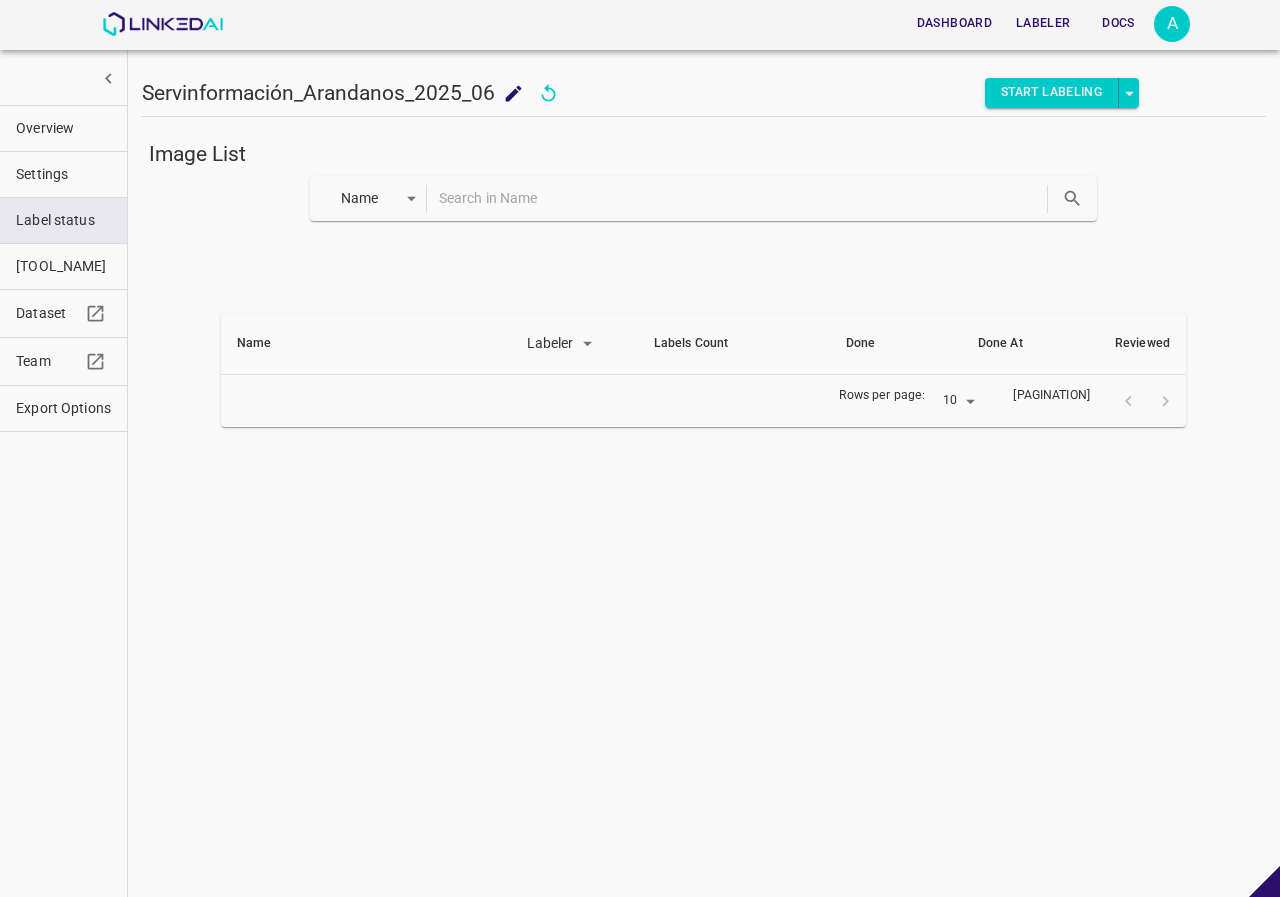 scroll, scrollTop: 0, scrollLeft: 0, axis: both 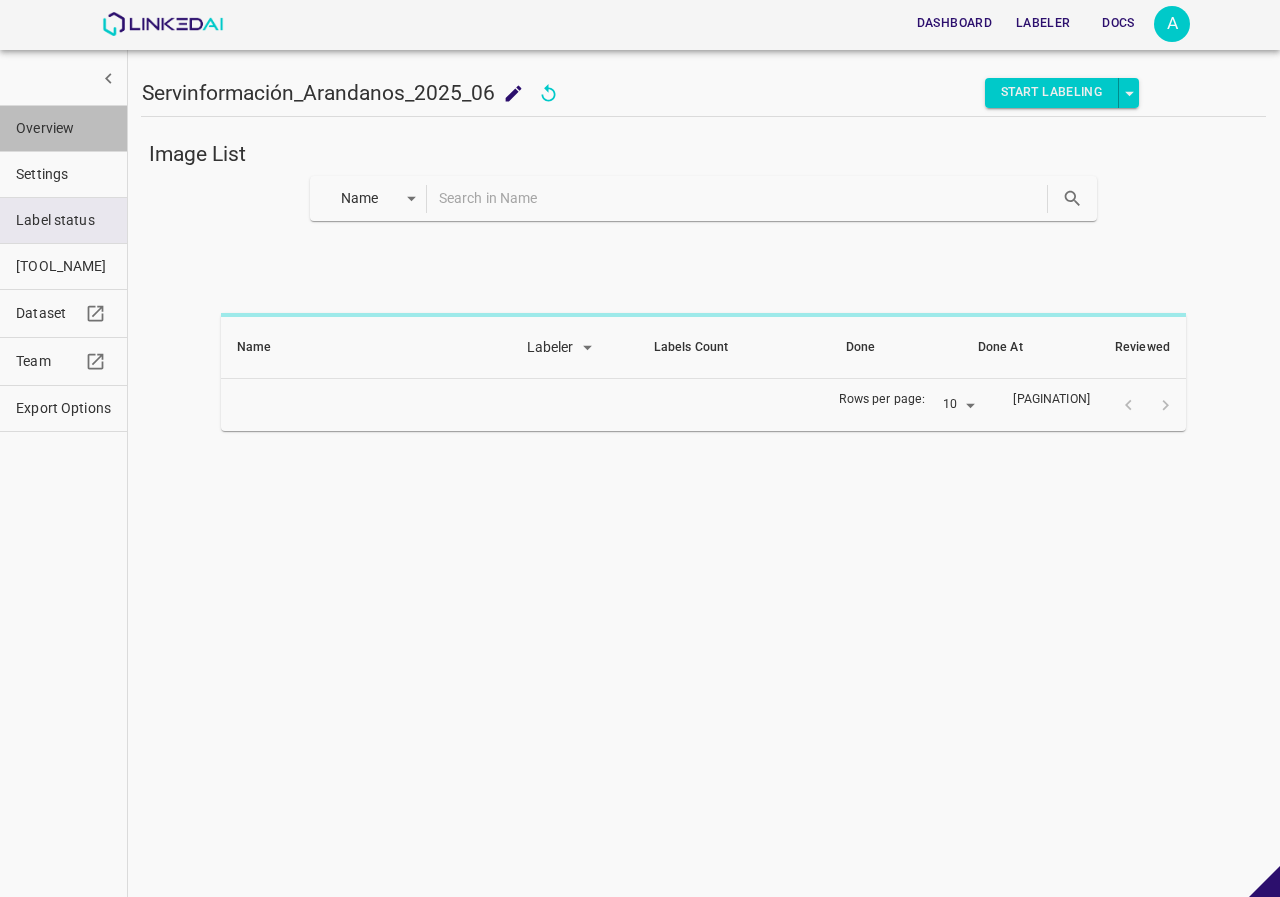 click on "Overview" at bounding box center [63, 128] 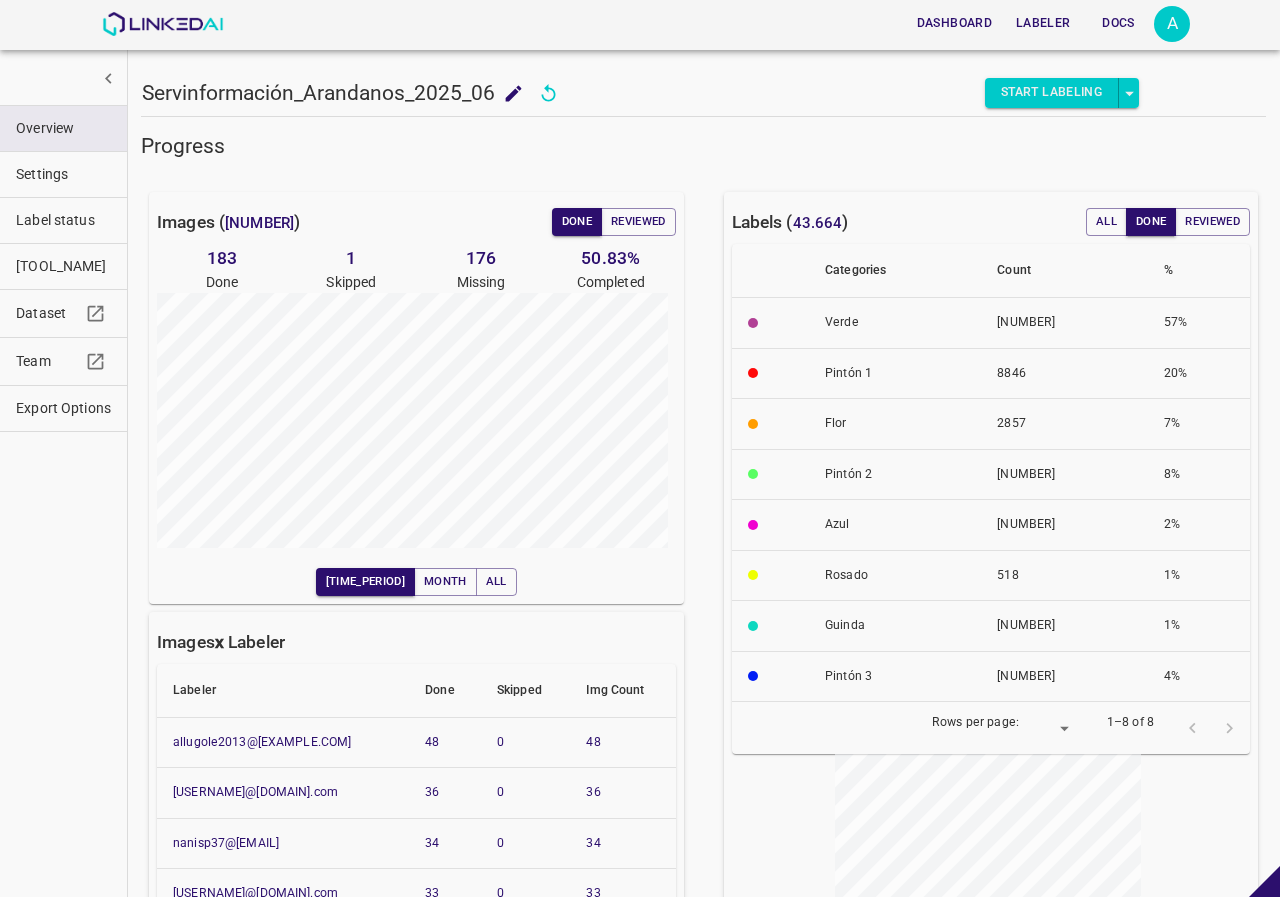 click on "Visualizer" at bounding box center (63, 266) 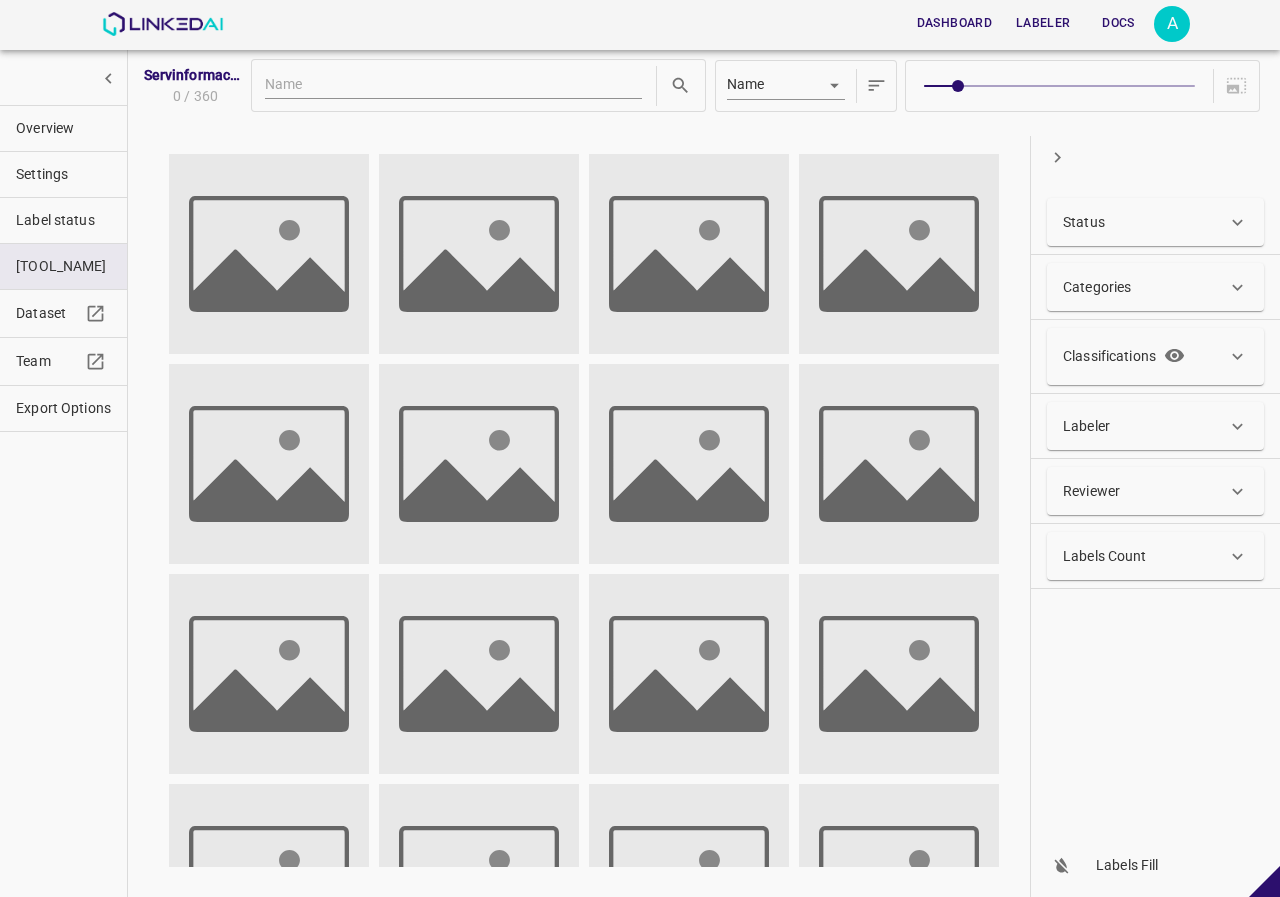 click on "Categories" at bounding box center [1145, 287] 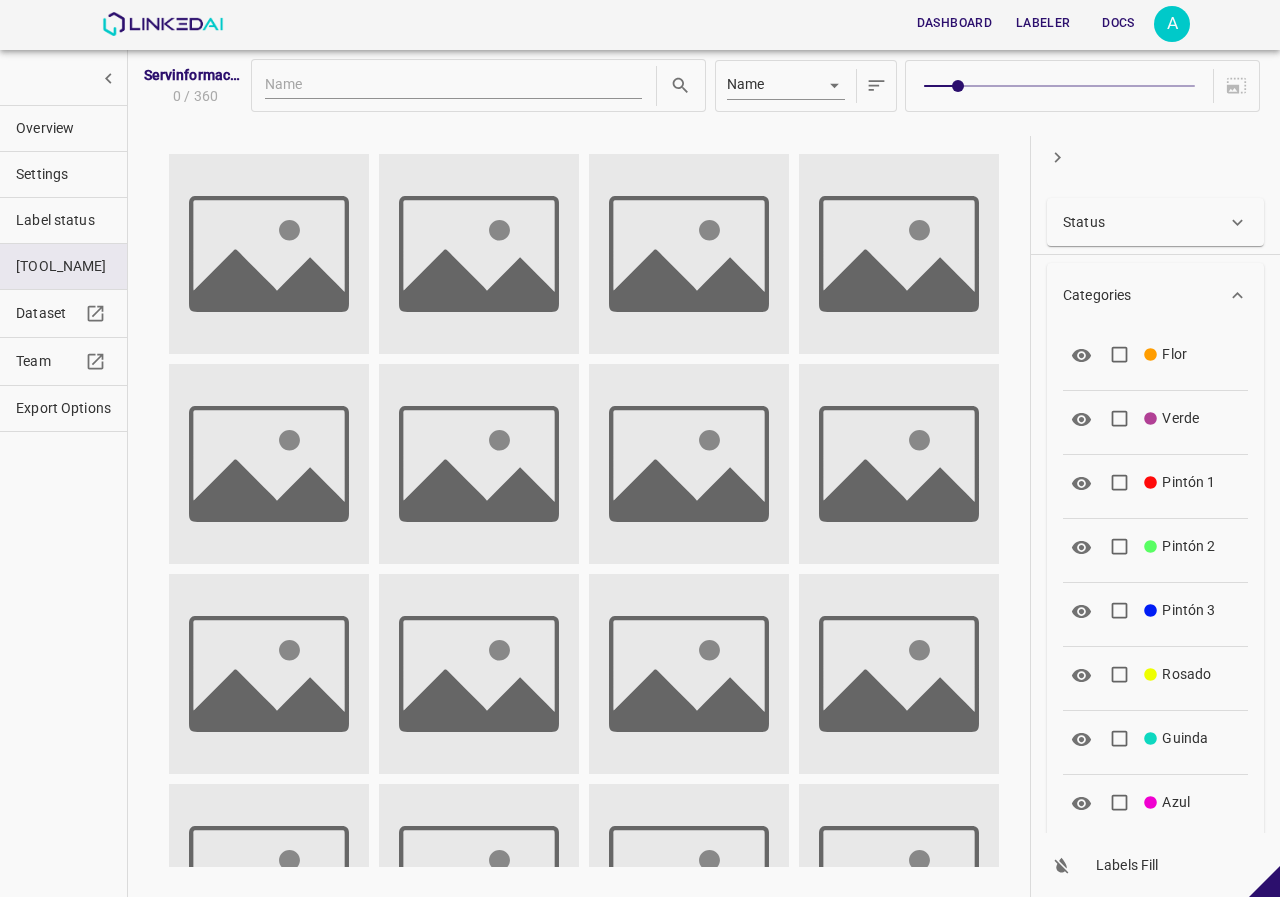 click on "Categories" at bounding box center [1145, 295] 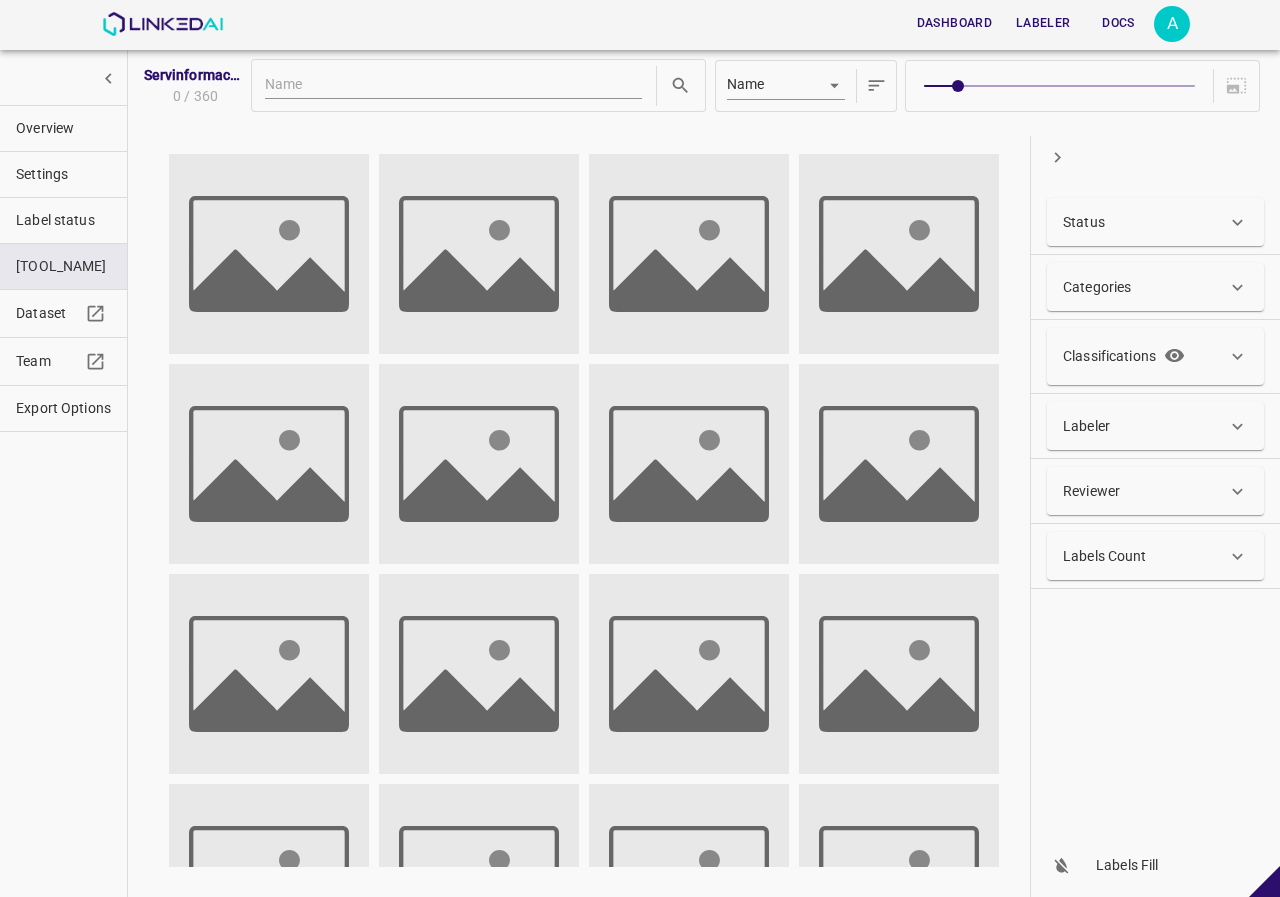 click on "Status" at bounding box center [1145, 222] 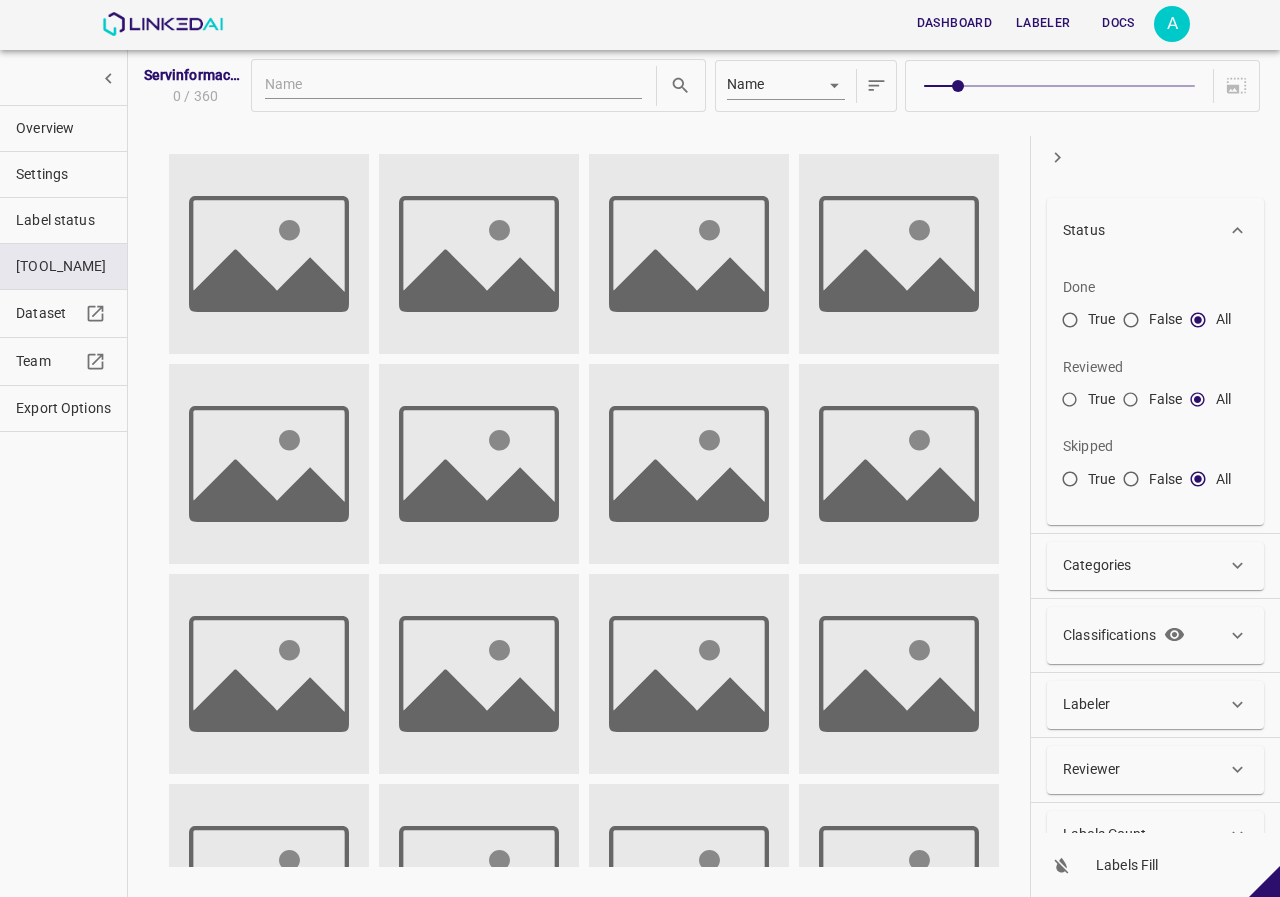 click on "True" at bounding box center [1070, 483] 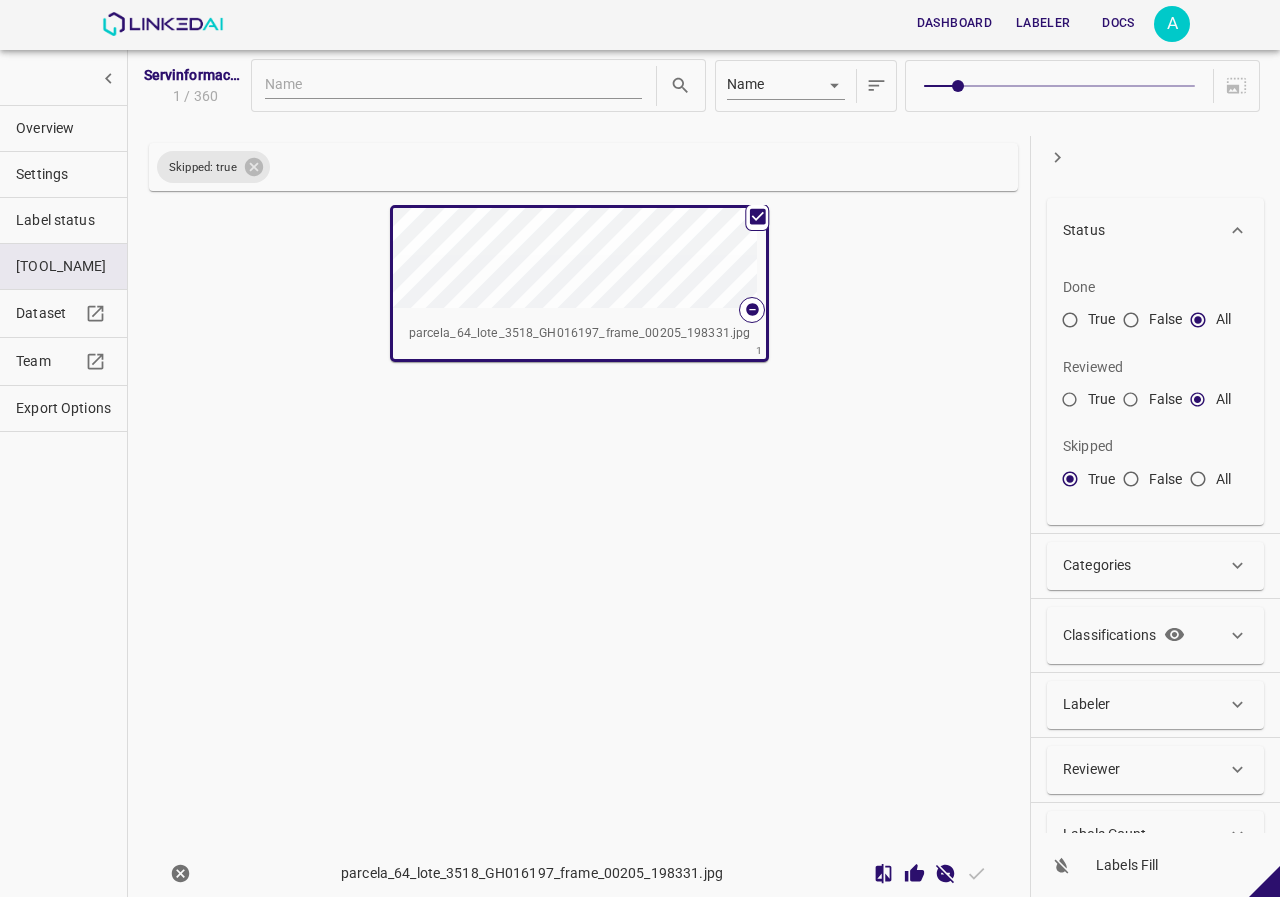 click 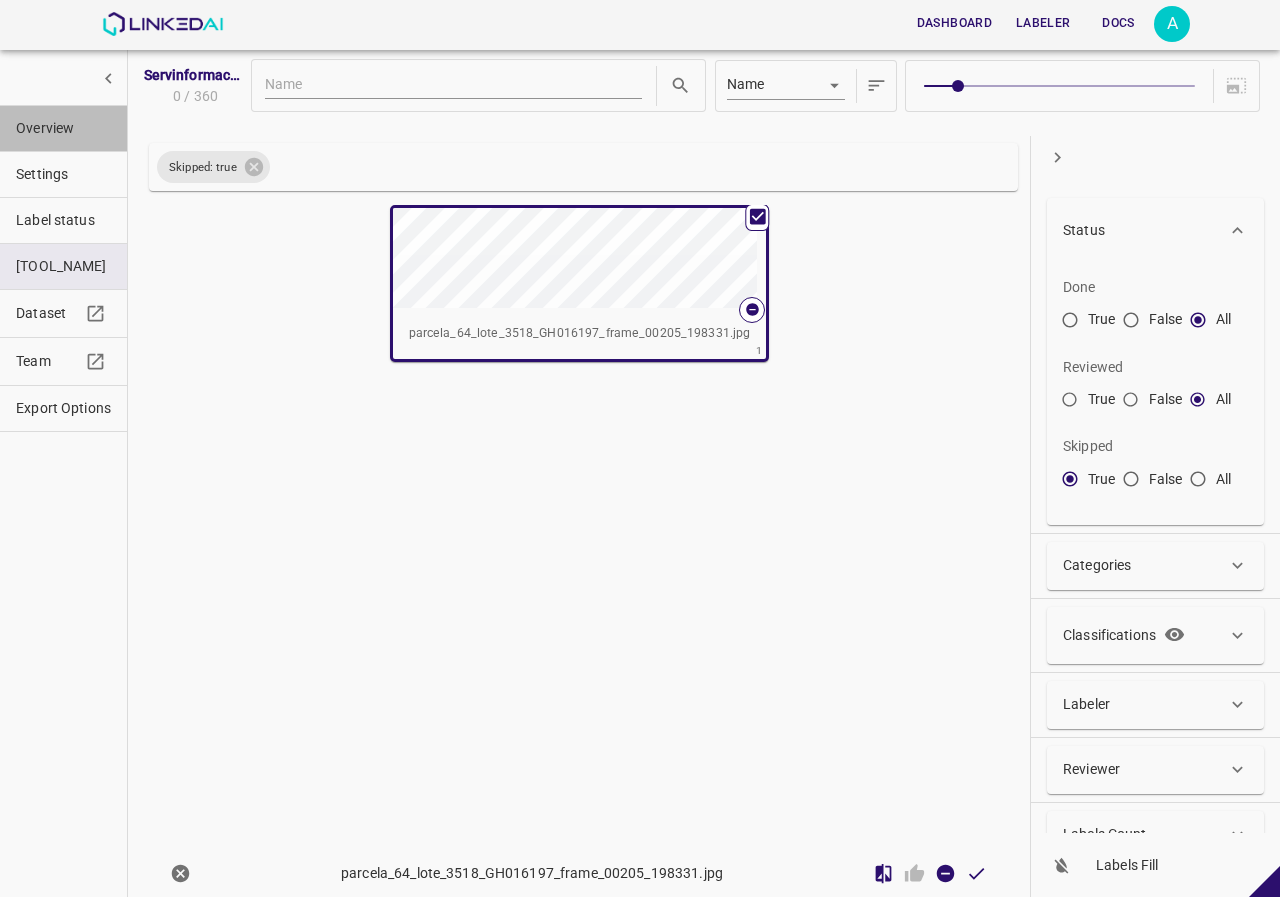 click on "Overview" at bounding box center [63, 128] 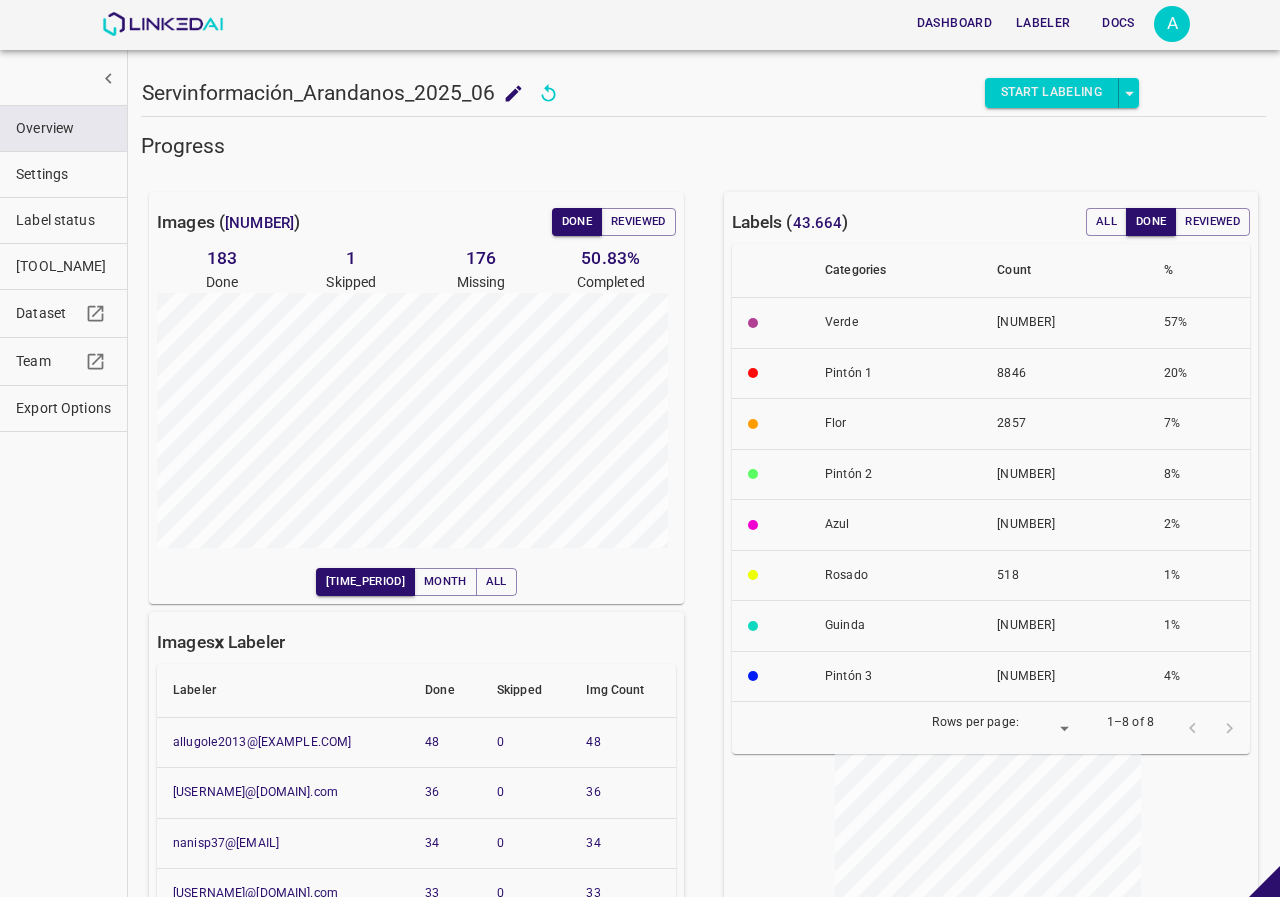 click on "Visualizer" at bounding box center [63, 266] 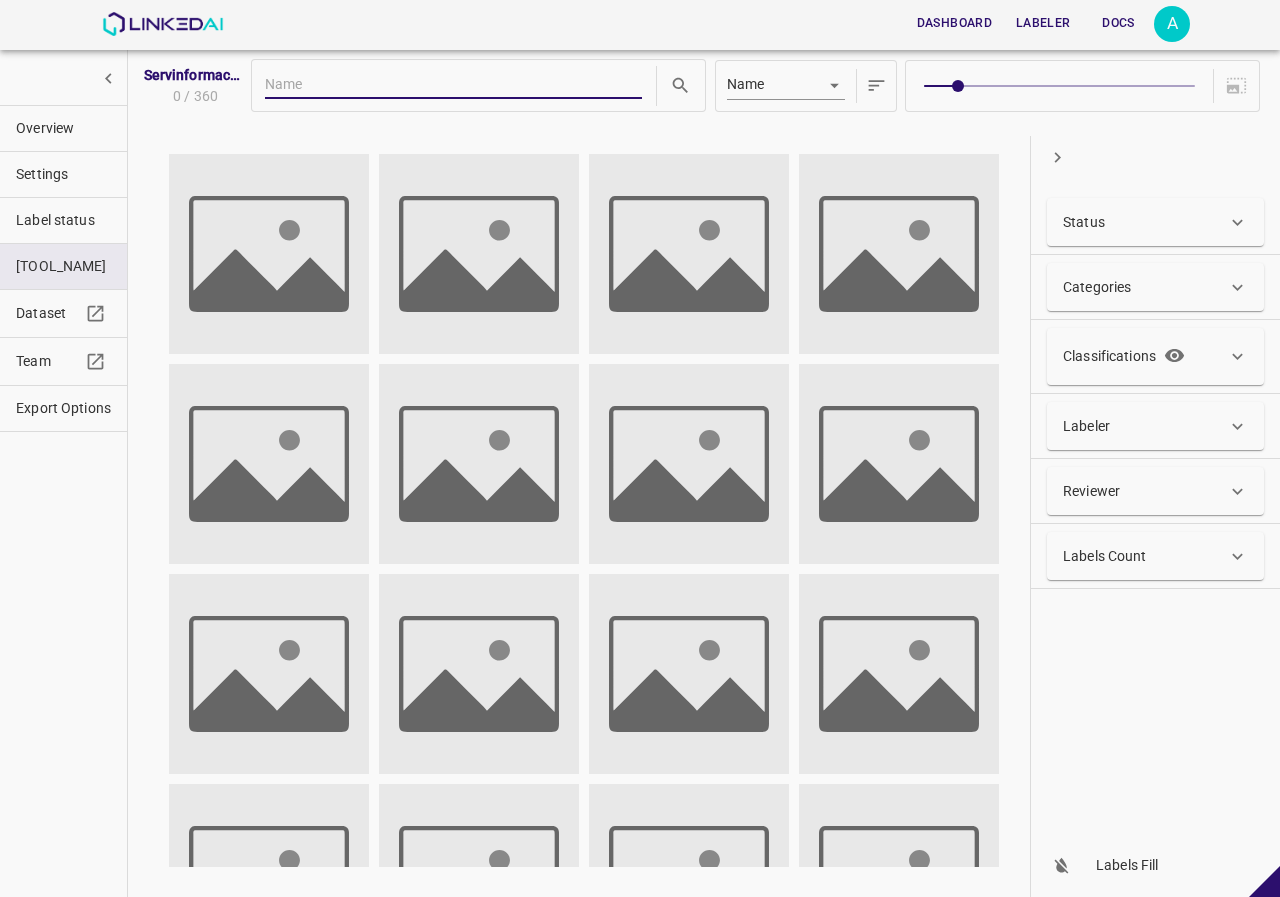 click on "Overview" at bounding box center [63, 128] 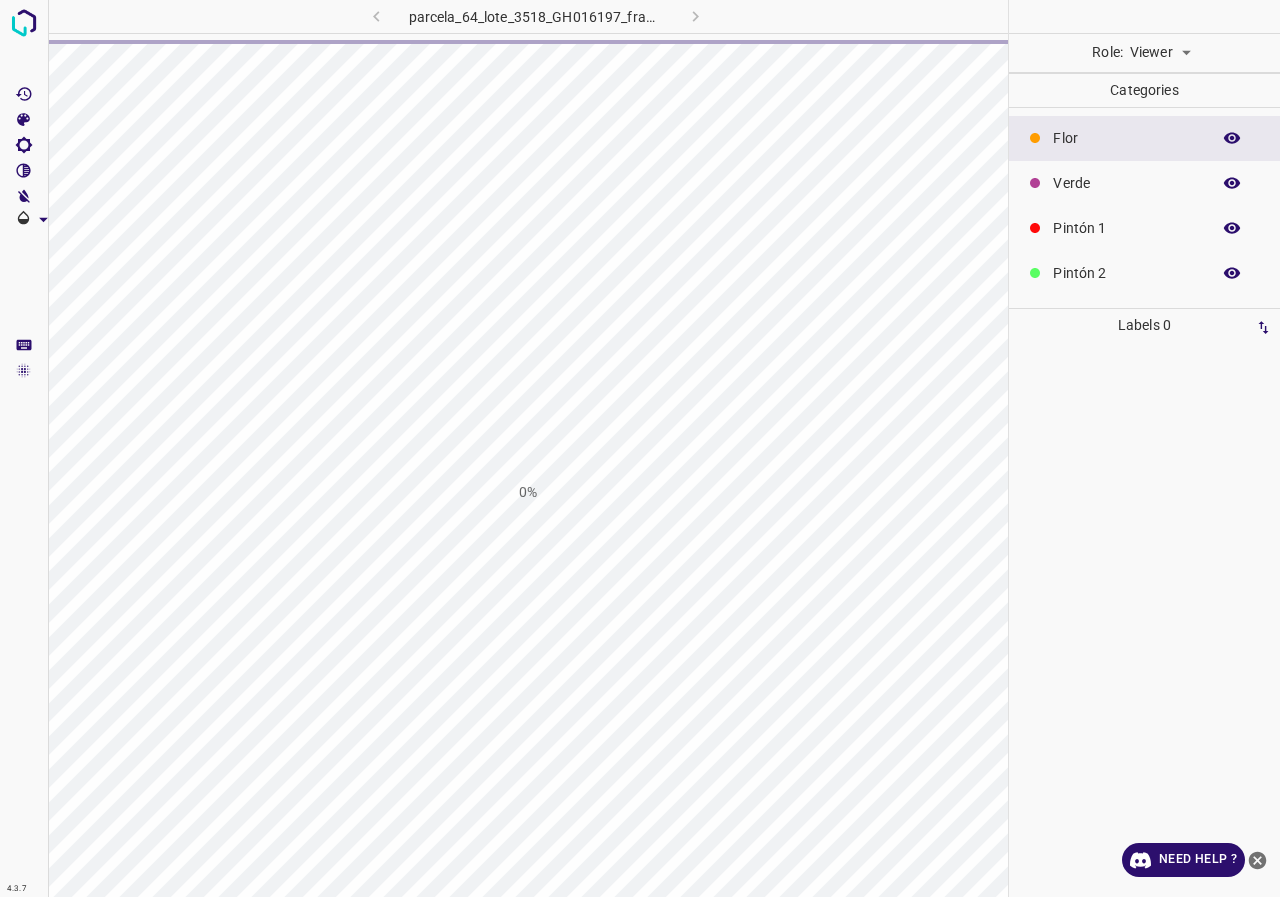 scroll, scrollTop: 0, scrollLeft: 0, axis: both 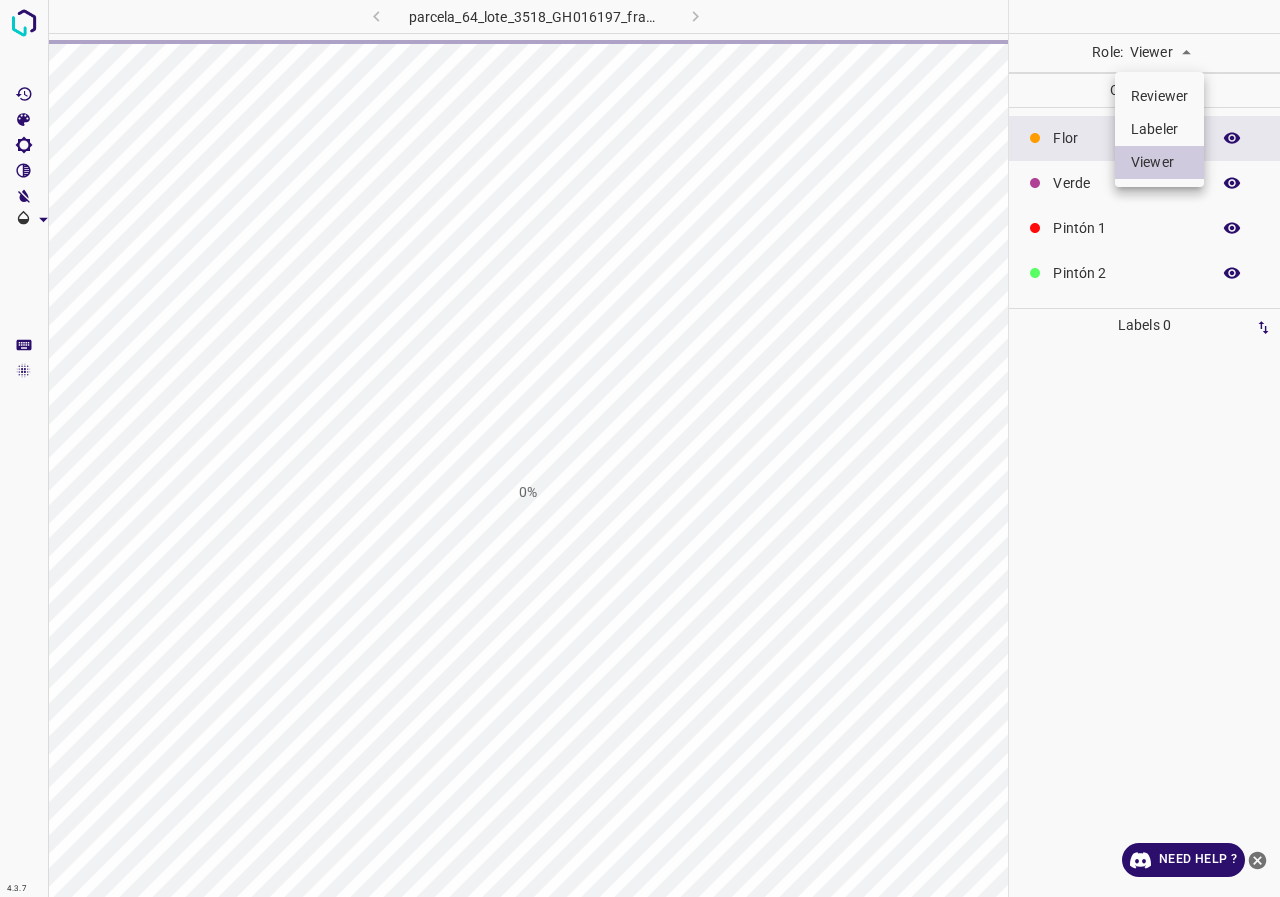 click on "[PERCENT]% Role: Viewer viewer Categories Flor Verde Pintón 1 Pintón 2 Pintón 3 Rosado Guinda Azul Labels   0 Categories 1 Flor 2 Verde 3 Pintón 1 4 Pintón 2 5 Pintón 3 6 Rosado 7 Guinda 8 Azul Tools Space Change between modes (Draw & Edit) I Auto labeling R Restore zoom M Zoom in N Zoom out Delete Delete selecte label Filters Z Restore filters X Saturation filter C Brightness filter V Contrast filter B Gray scale filter General O Download Need Help ? - Text - Hide - Delete Reviewer Labeler Viewer" at bounding box center (640, 448) 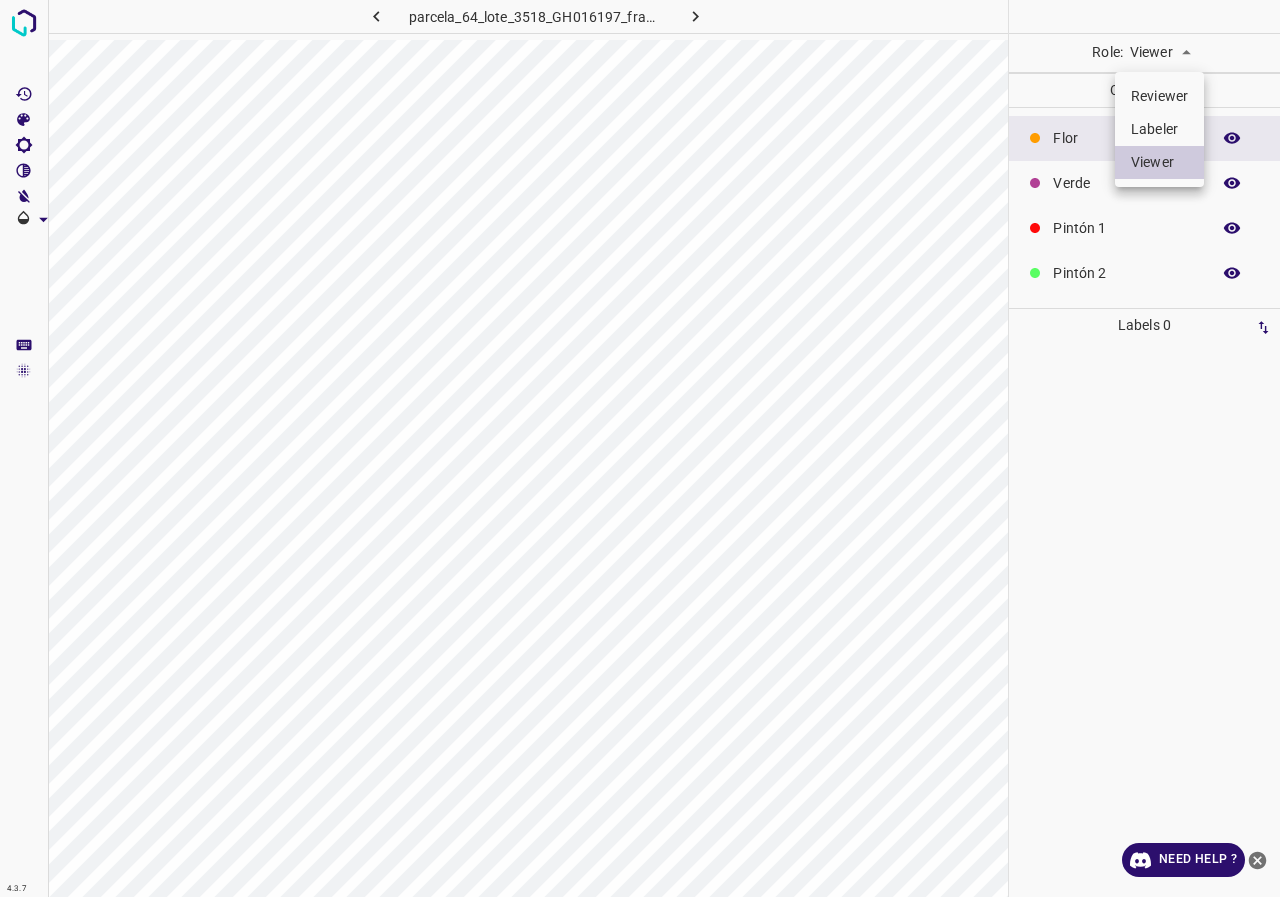click on "Labeler" at bounding box center (1159, 129) 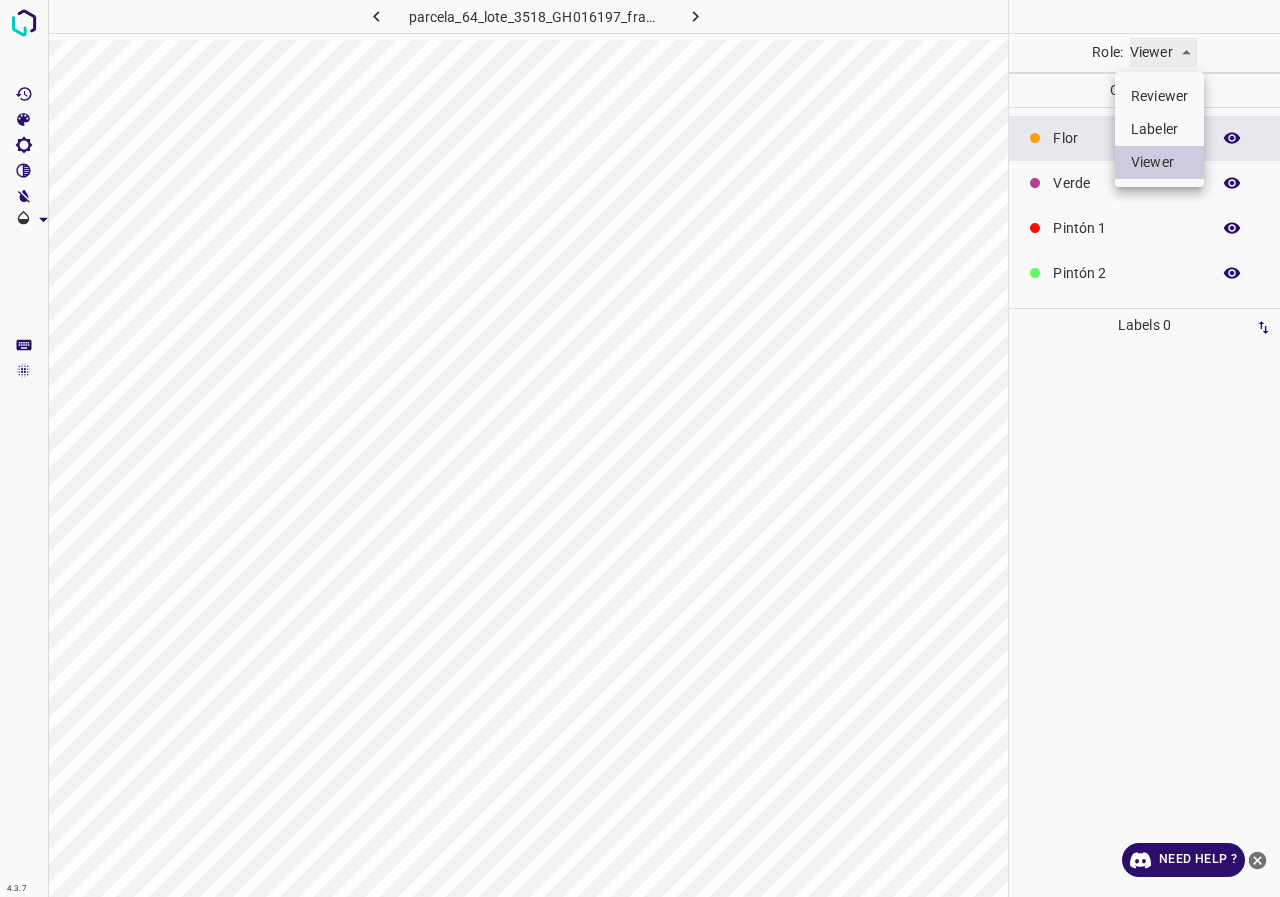 type on "labeler" 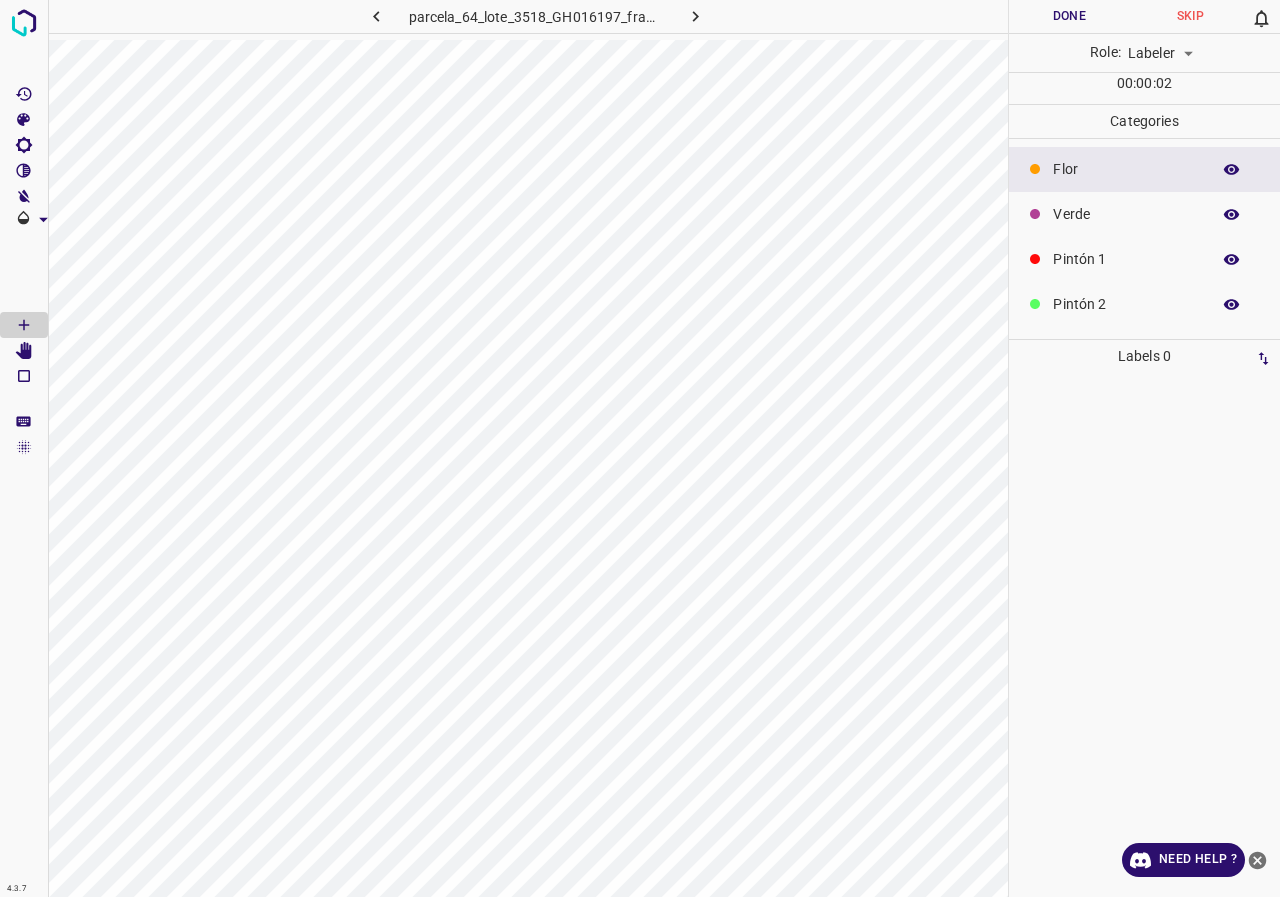 click on "Skip" at bounding box center (1190, 16) 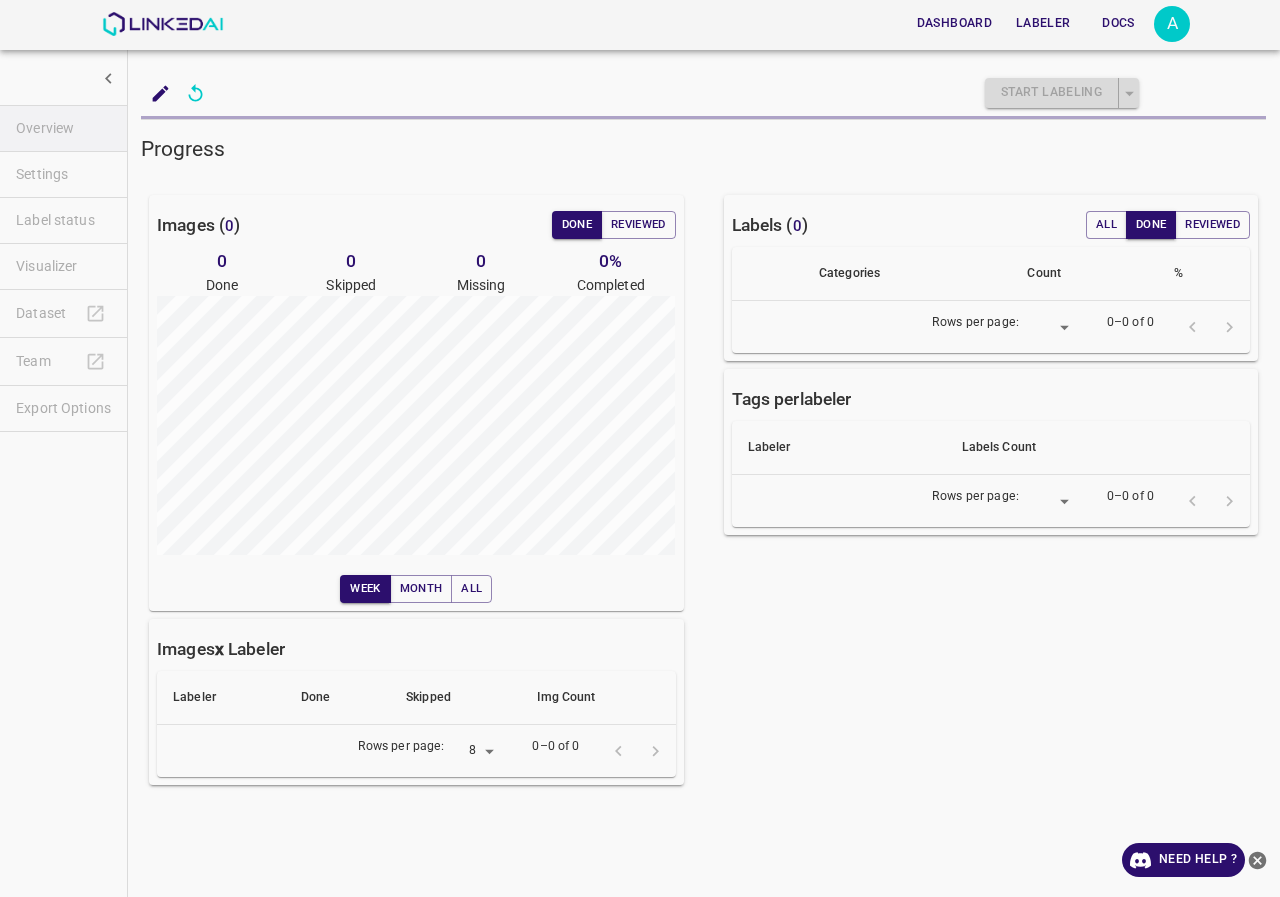 scroll, scrollTop: 0, scrollLeft: 0, axis: both 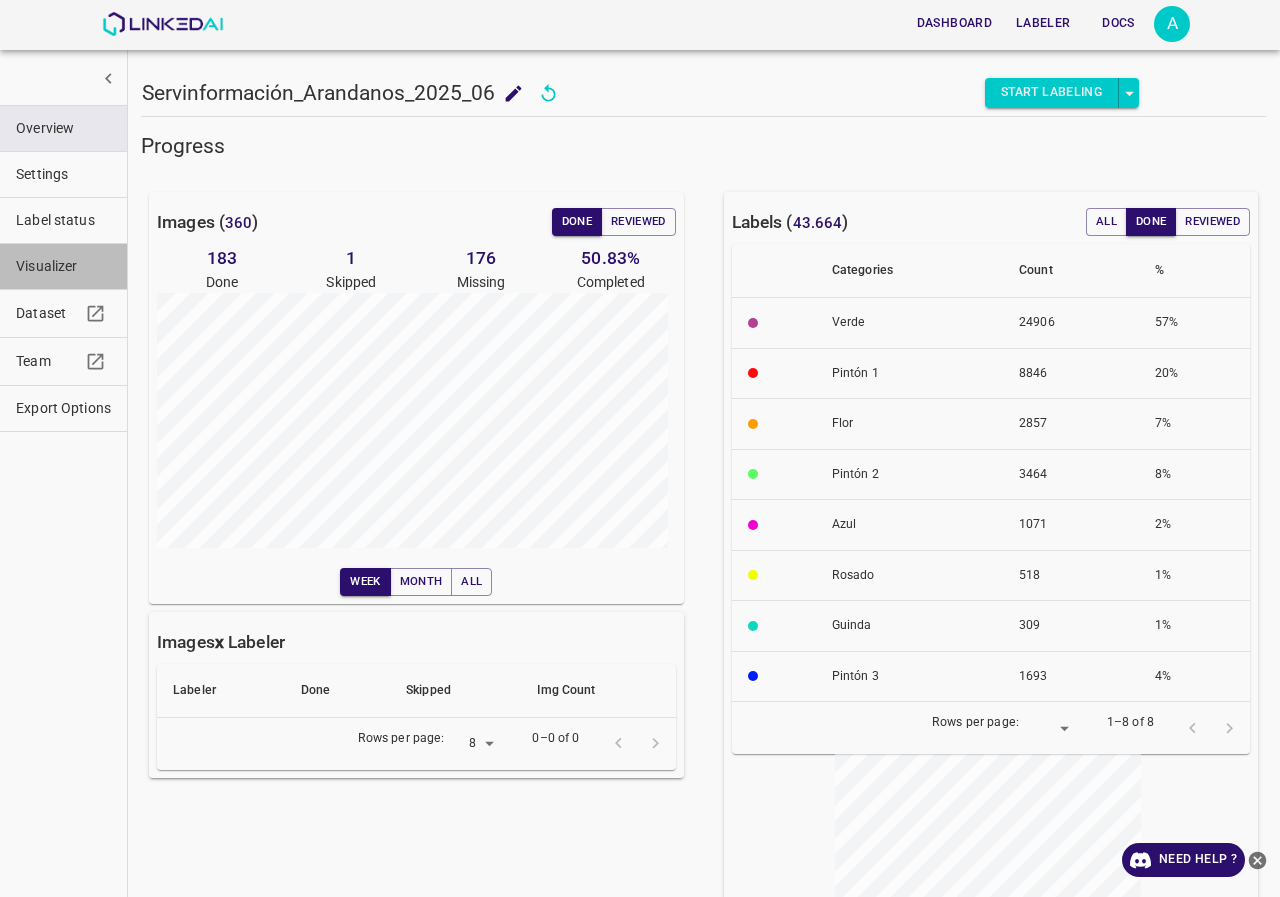 click on "Visualizer" at bounding box center (63, 266) 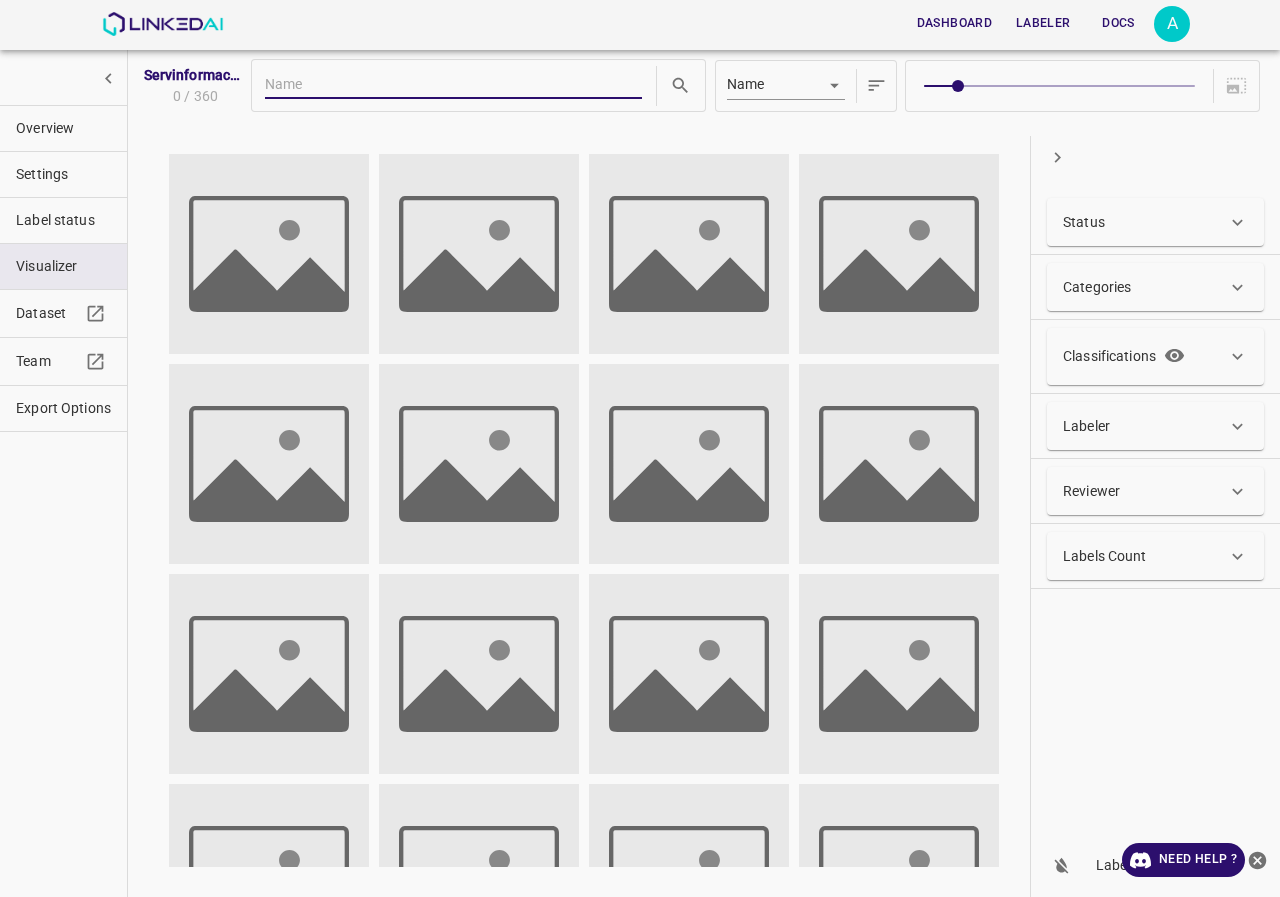 click on "Status" at bounding box center (1145, 222) 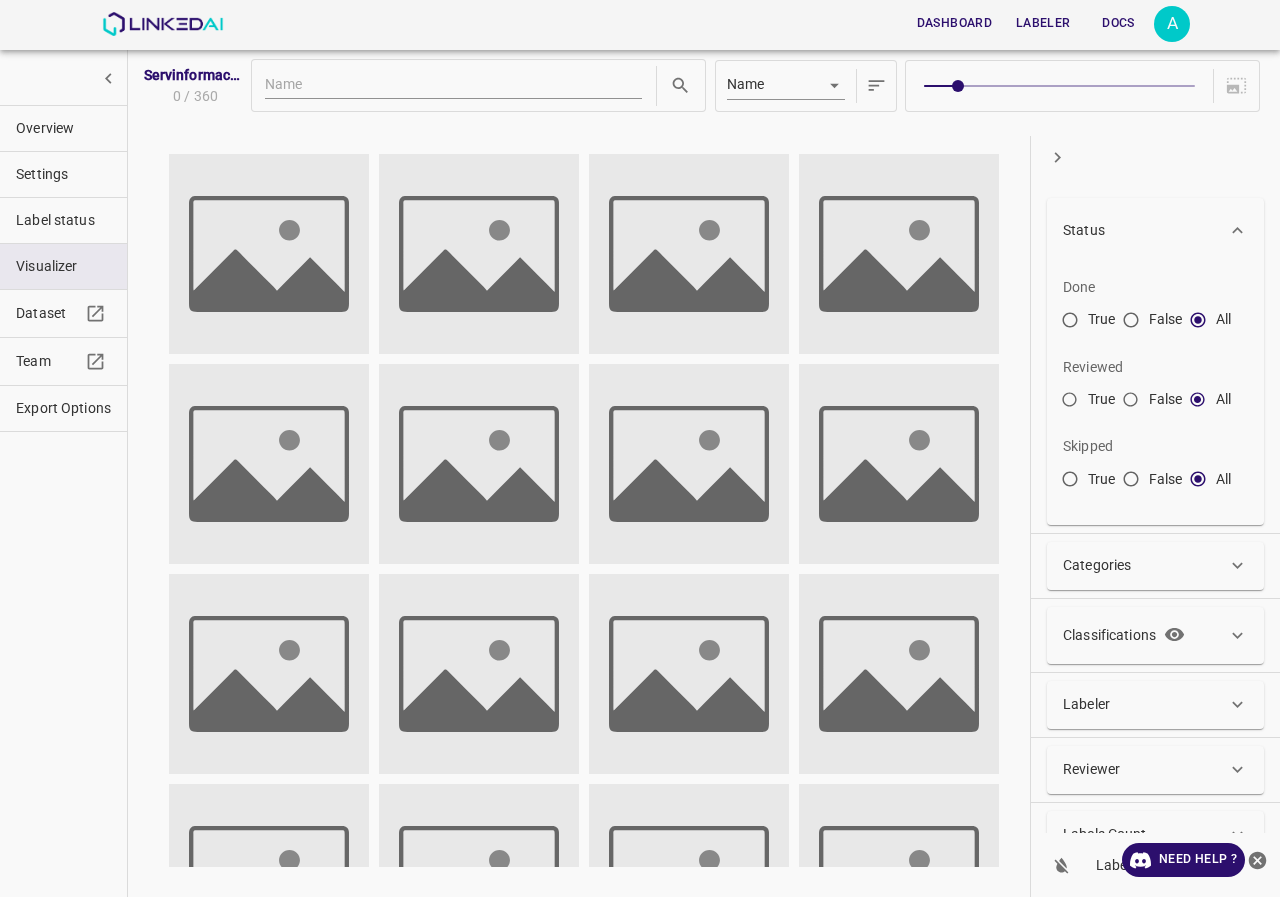 click on "False" at bounding box center [1131, 483] 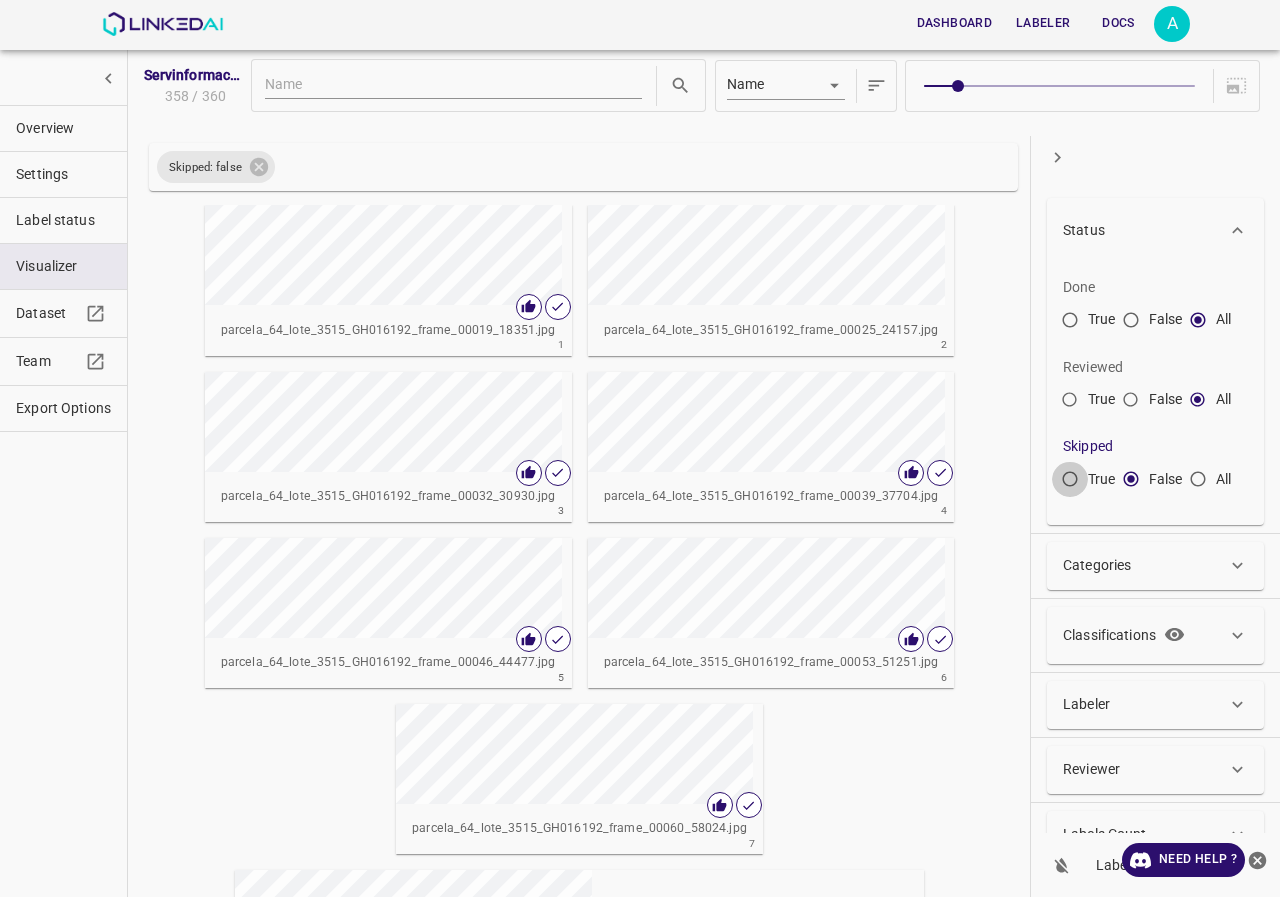 click on "True" at bounding box center [1070, 483] 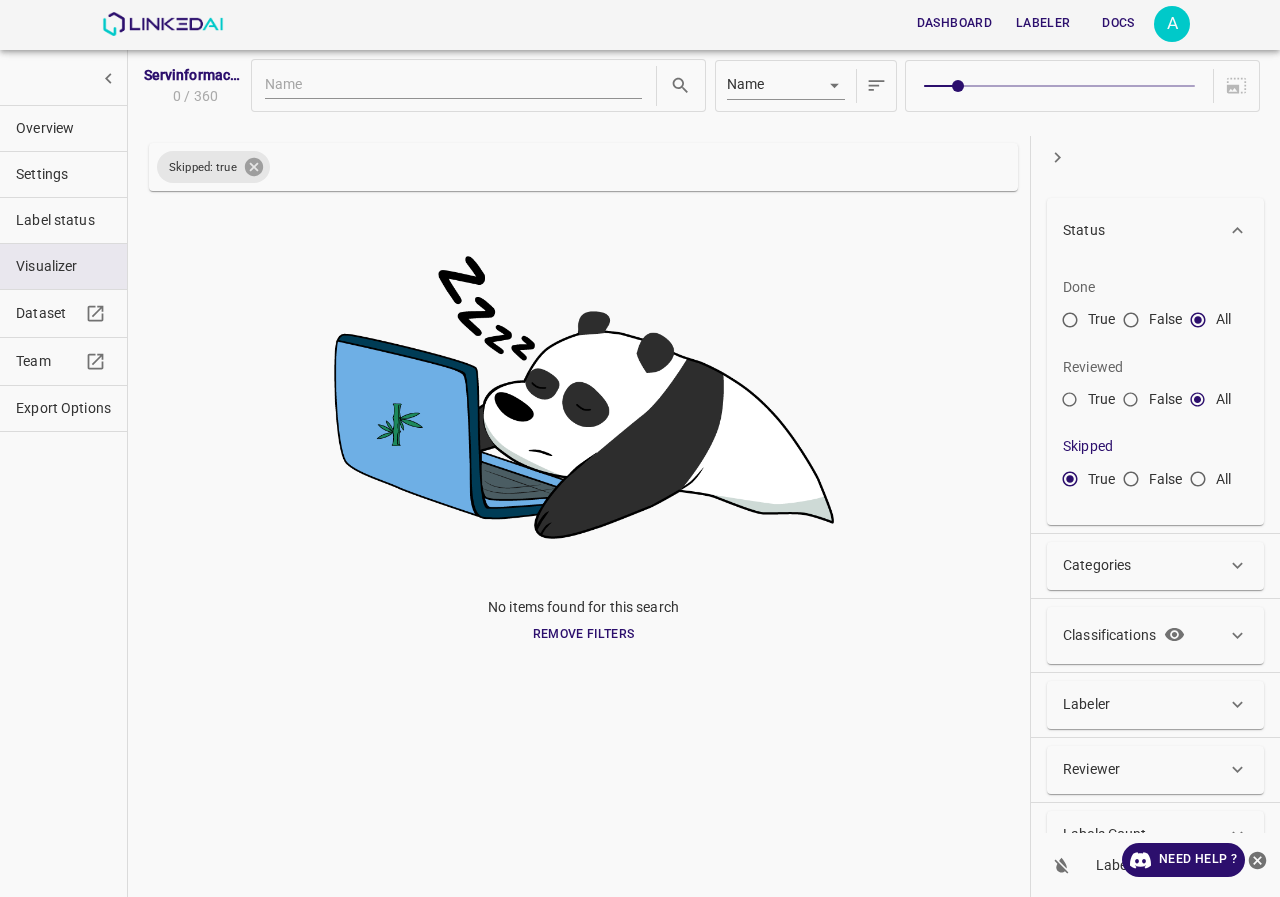 click 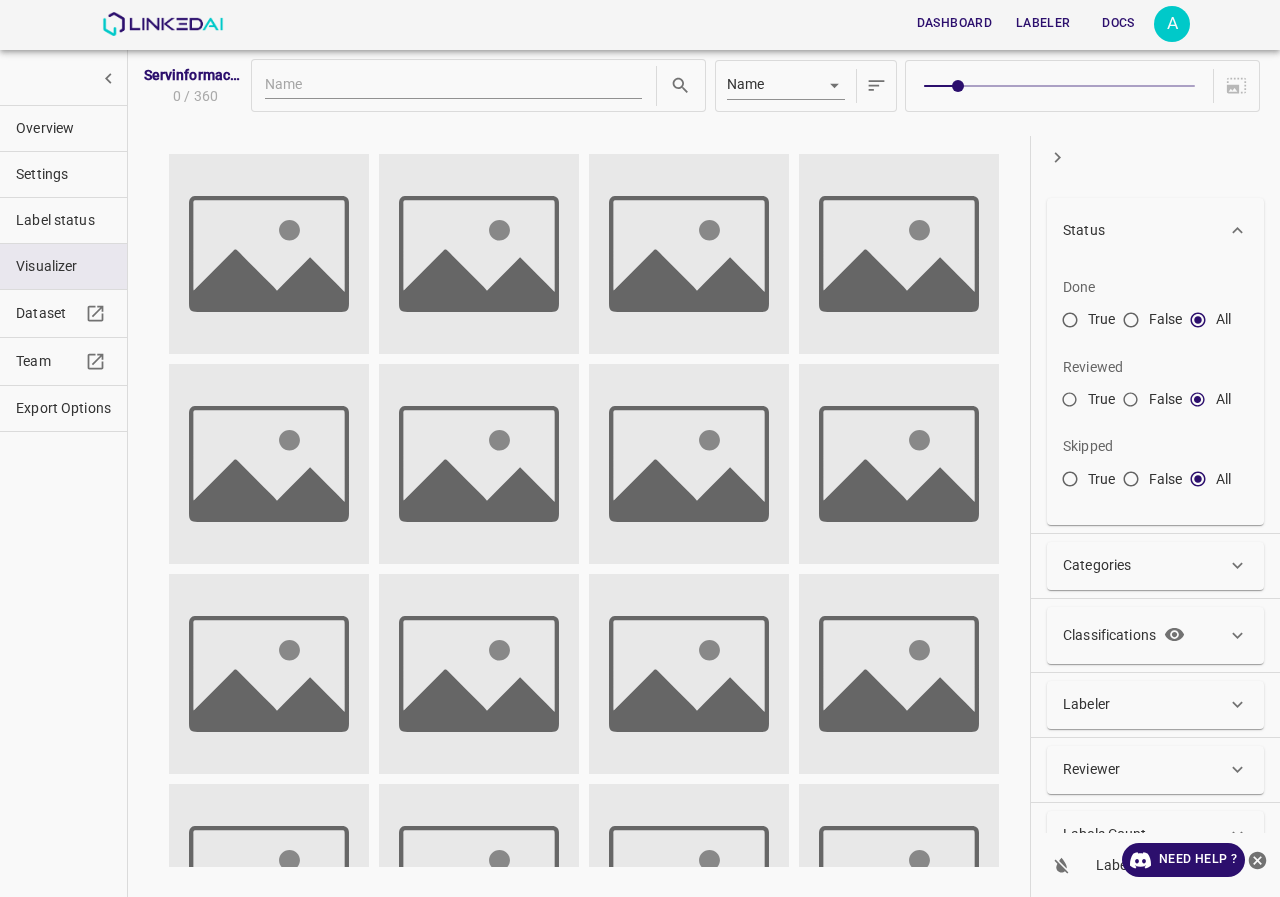 click on "Label status" at bounding box center [63, 220] 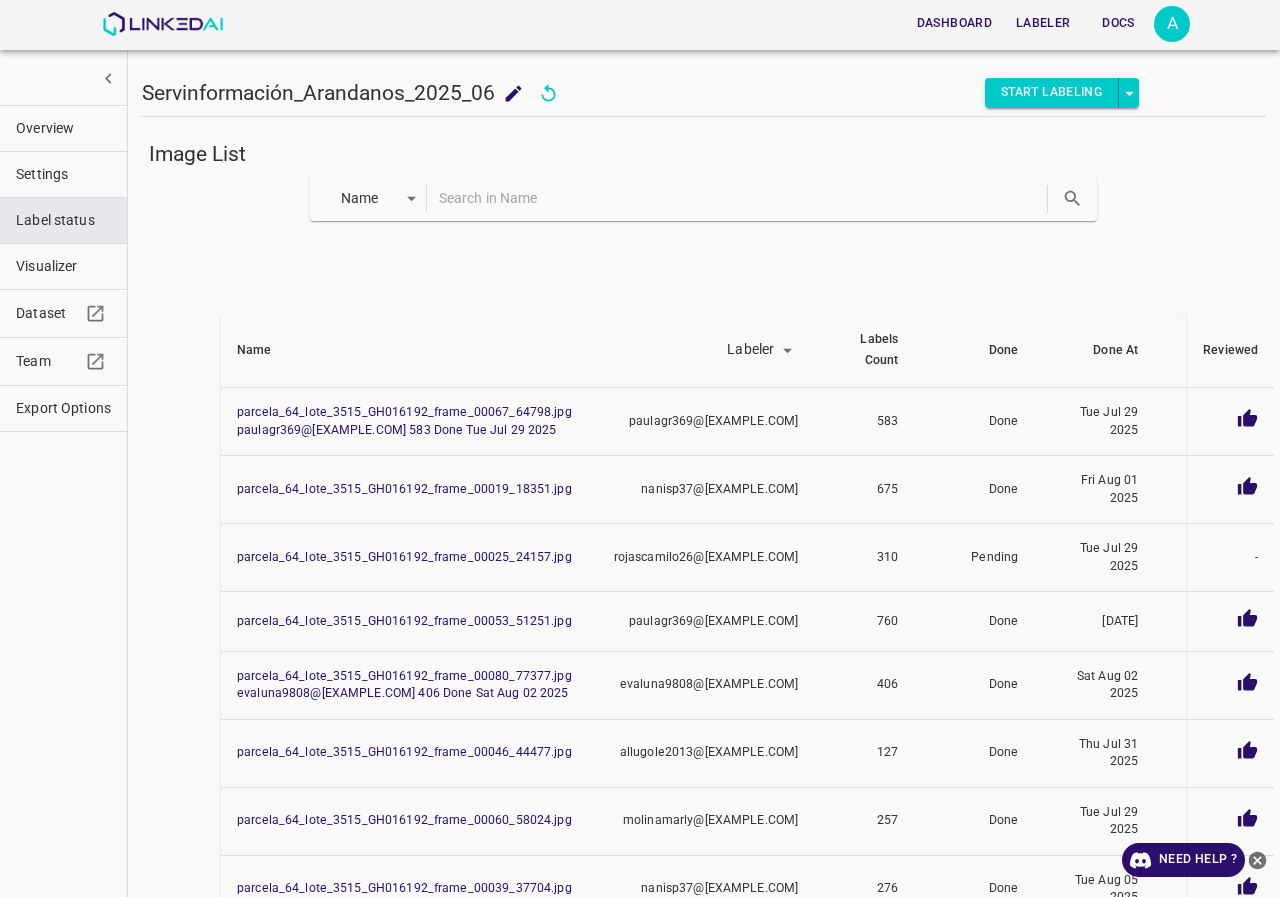 click on "Dashboard Labeler Docs A Servinformación_Arandanos_2025_06 Servinformación_Arandanos_2025_06 Start Labeling Image List Name key Name Labeler labeler Labels Count Done Done At Reviewed parcela_64_lote_3515_GH016192_frame_00067_64798.jpg paulagr369@gmail.com 583 Done Tue Jul 29 2025 parcela_64_lote_3515_GH016192_frame_00019_18351.jpg nanisp37@gmail.com 675 Done Fri Aug 01 2025 parcela_64_lote_3515_GH016192_frame_00025_24157.jpg rojascamilo26@gmail.com 310 Pending Tue Jul 29 2025 - parcela_64_lote_3515_GH016192_frame_00053_51251.jpg paulagr369@gmail.com 760 Done Fri Jul 25 2025 parcela_64_lote_3515_GH016192_frame_00080_77377.jpg evaluna9808@hotmail.com 406 Done Sat Aug 02 2025 parcela_64_lote_3515_GH016192_frame_00046_44477.jpg allugole2013@gmail.com 127 Done Thu Jul 31 2025 parcela_64_lote_3515_GH016192_frame_00060_58024.jpg molinamarly@hotmail.com 257 Done Tue Jul 29 2025 parcela_64_lote_3515_GH016192_frame_00039_37704.jpg nanisp37@gmail.com 276 Done Tue Aug 05 2025 angelamar0593@gmail.com 407 Done 860 Done" at bounding box center [640, 448] 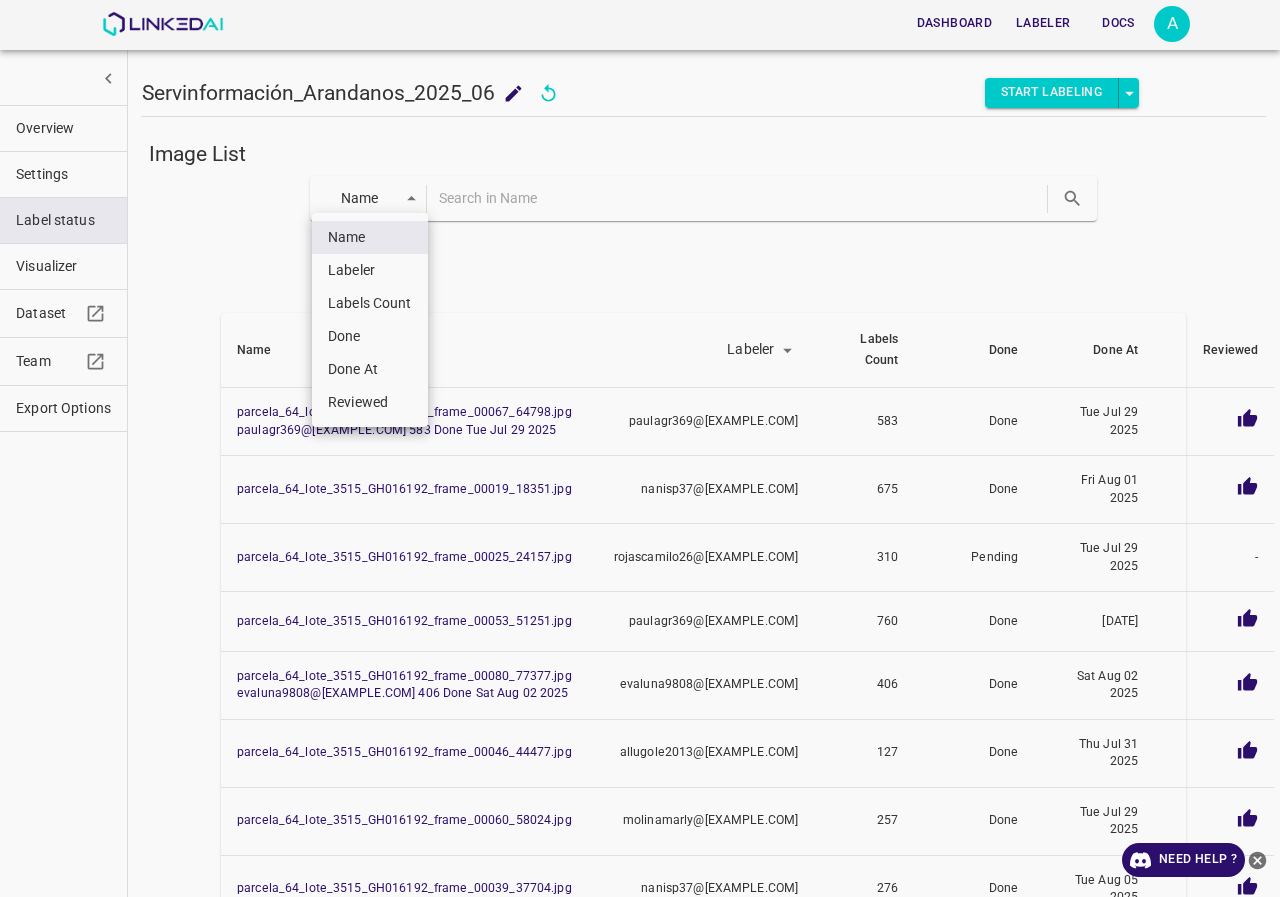 drag, startPoint x: 378, startPoint y: 276, endPoint x: 404, endPoint y: 340, distance: 69.079666 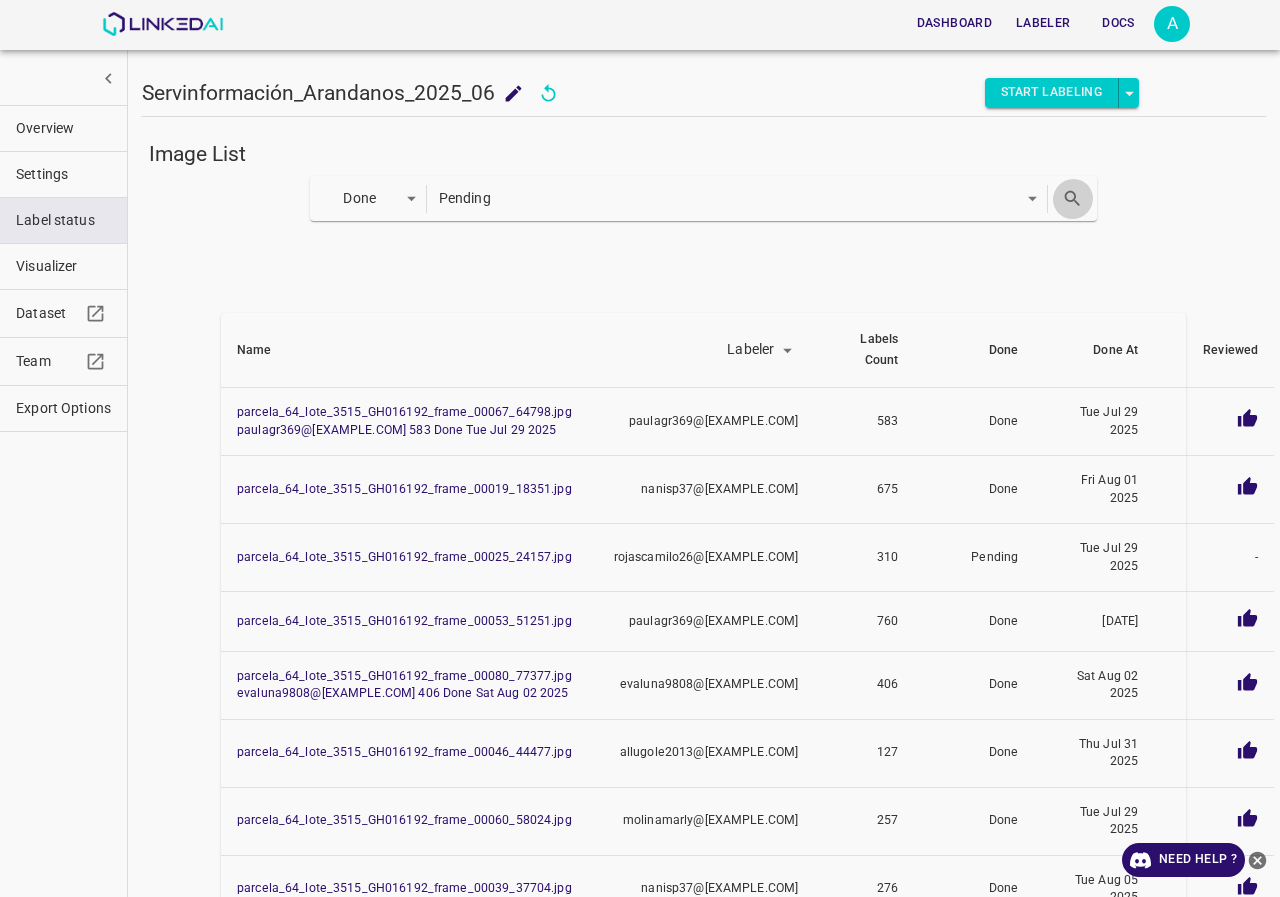click 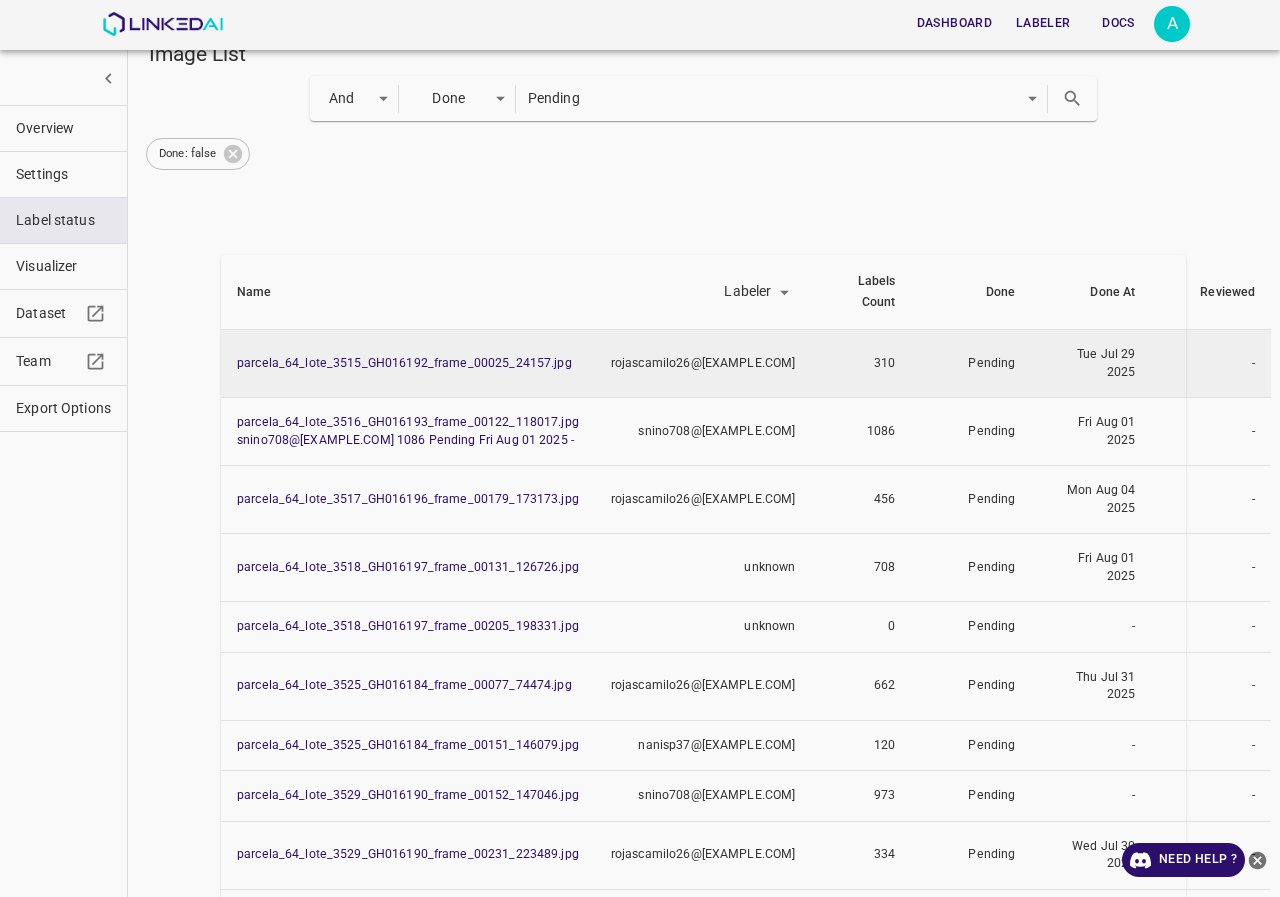 scroll, scrollTop: 145, scrollLeft: 0, axis: vertical 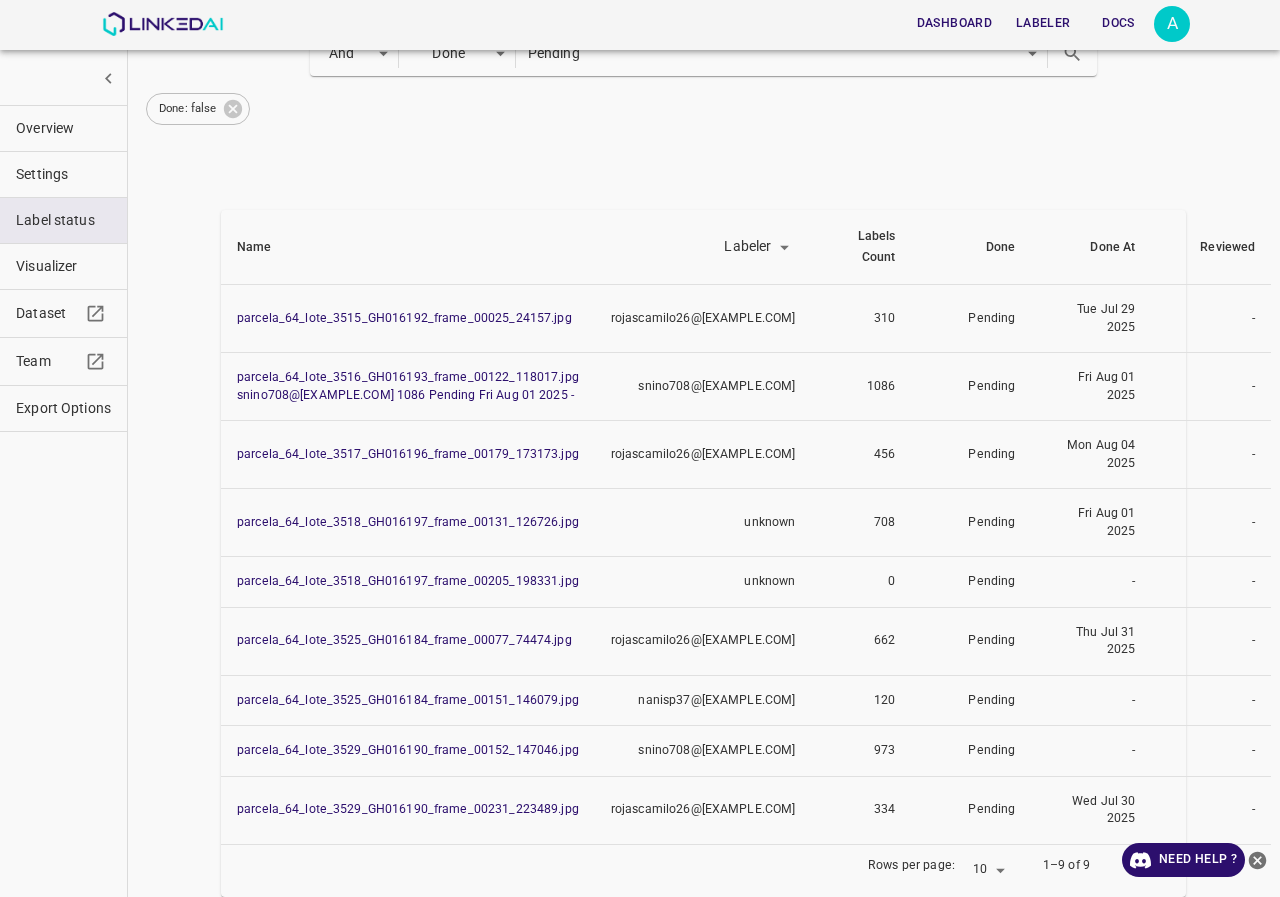 click 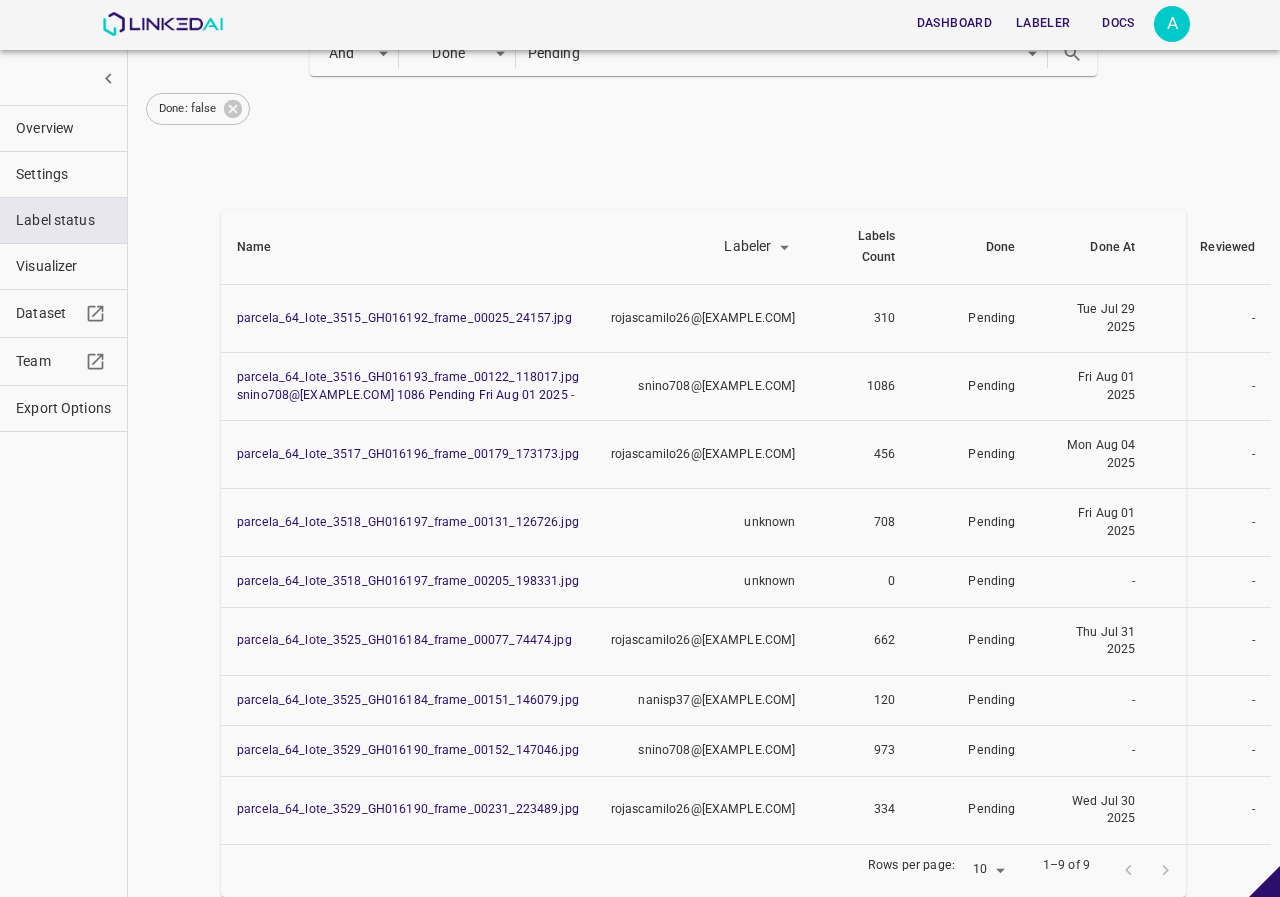 click at bounding box center [1147, 870] 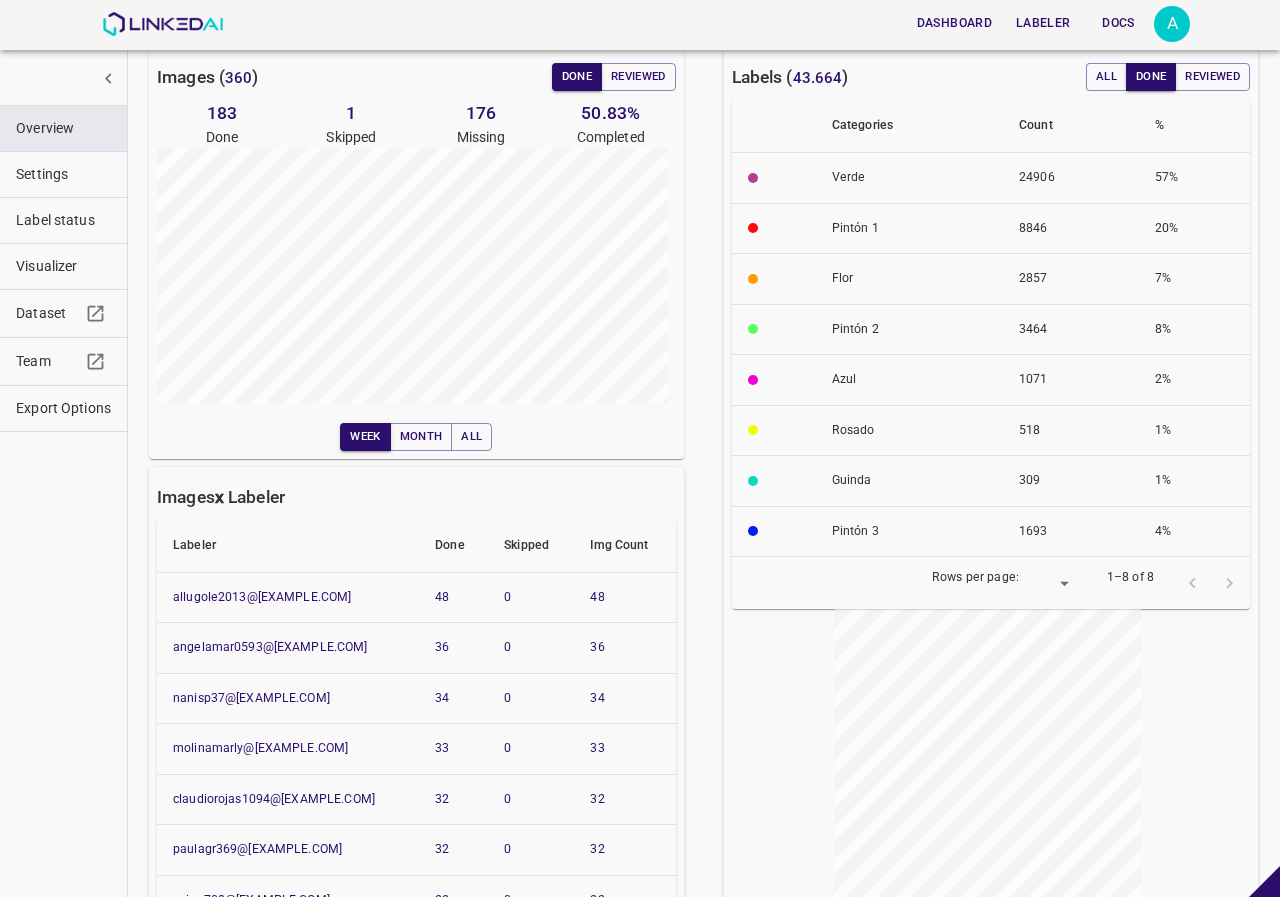 scroll, scrollTop: 0, scrollLeft: 0, axis: both 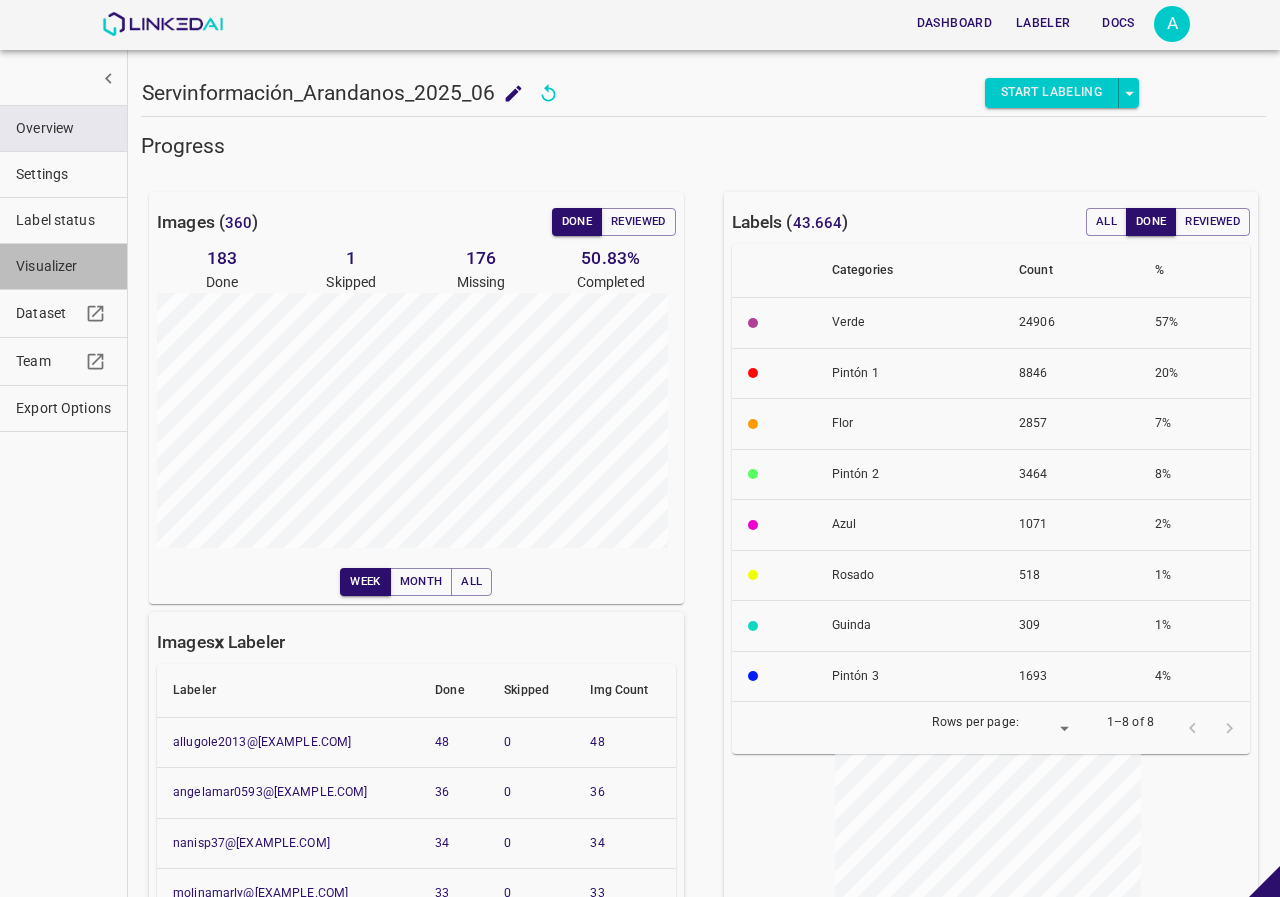 click on "[TOOL_NAME]" at bounding box center (63, 266) 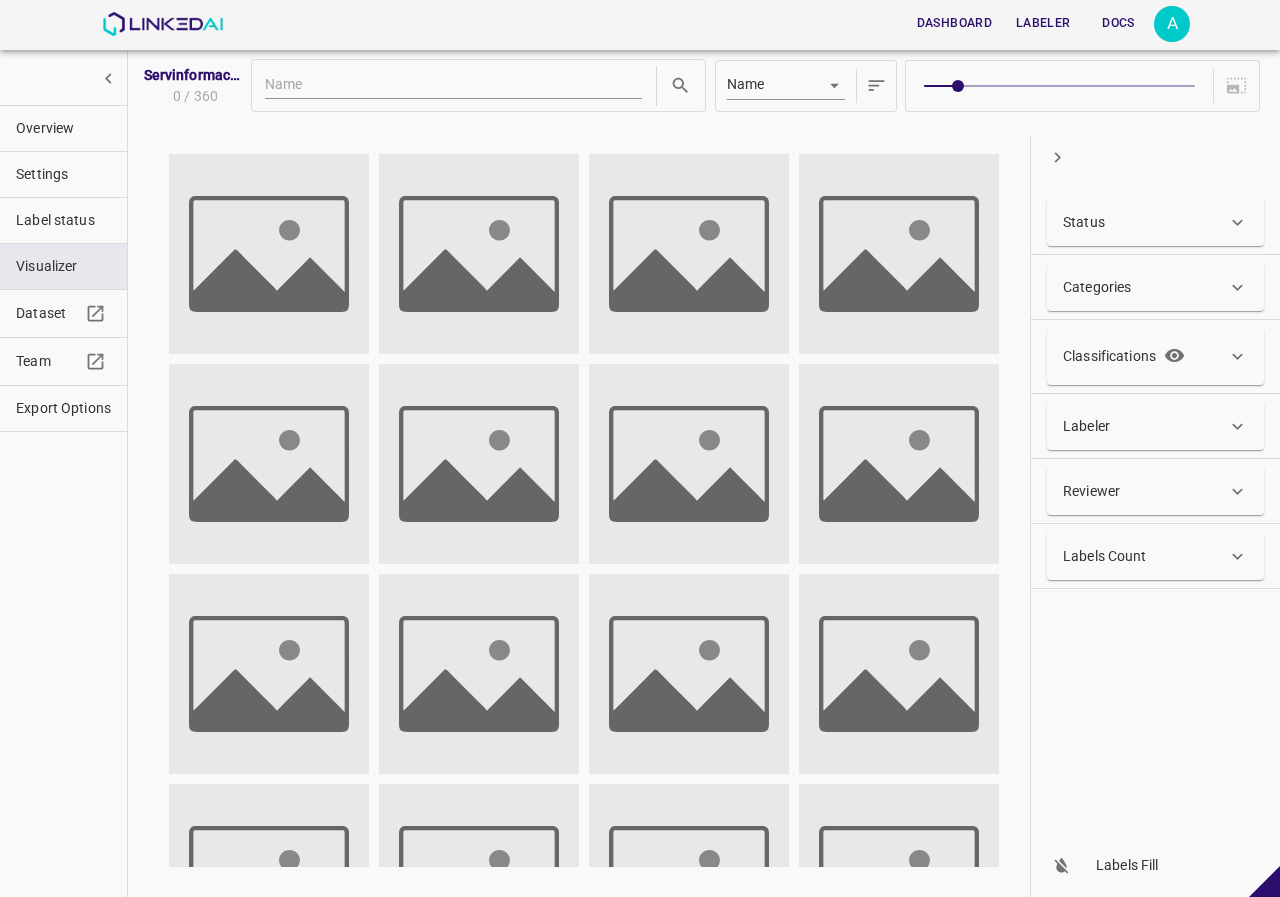 click on "Status" at bounding box center [1155, 222] 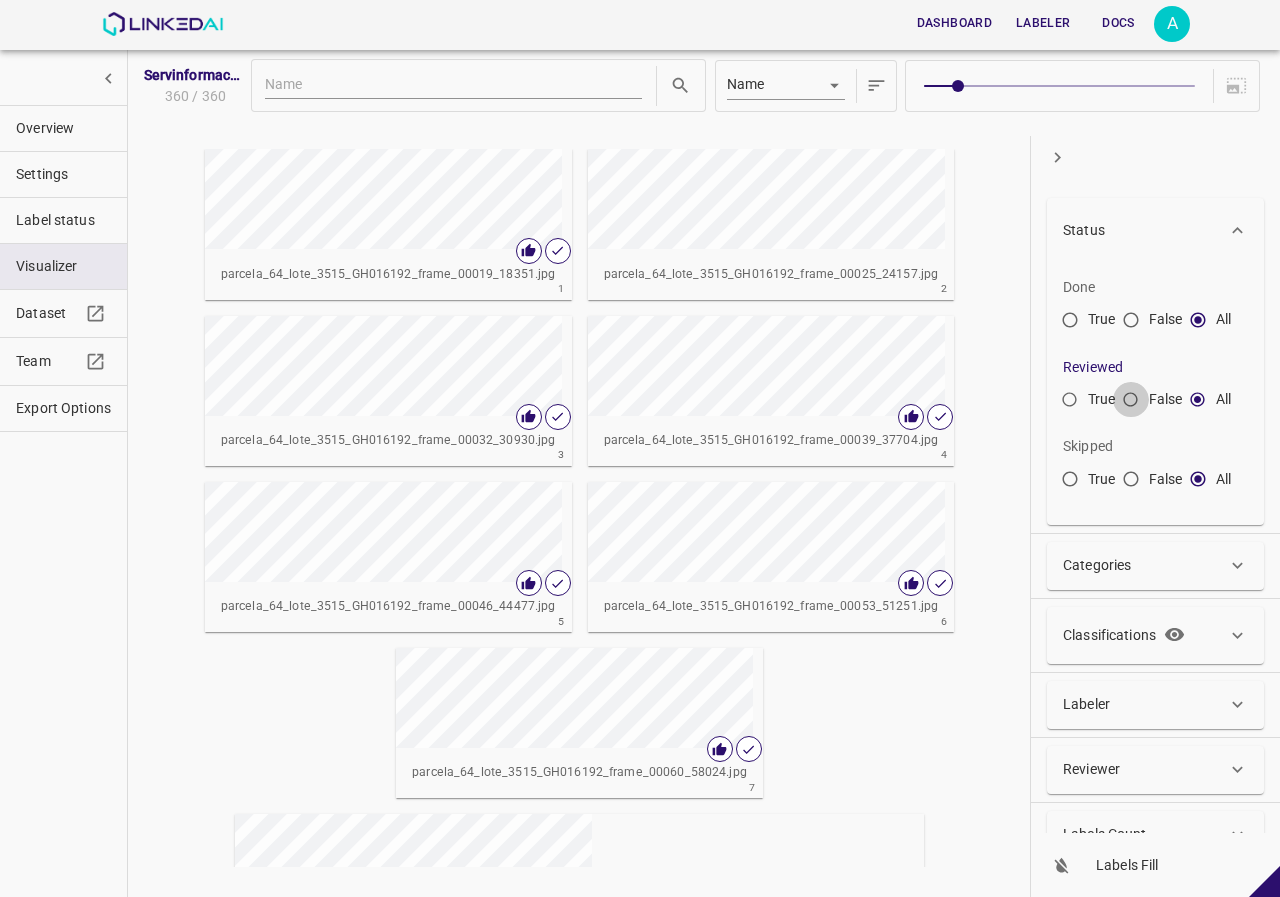 click on "False" at bounding box center (1131, 404) 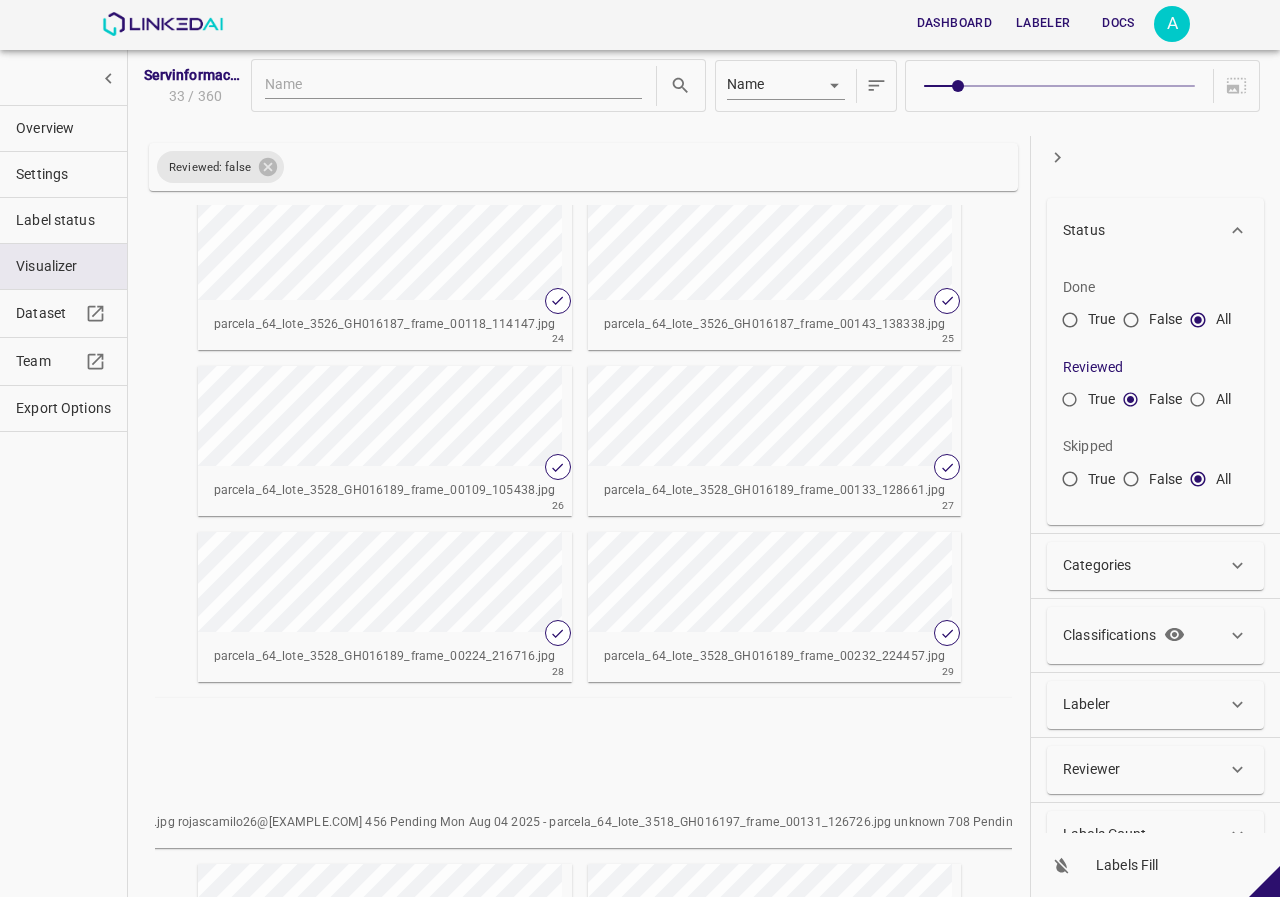 scroll, scrollTop: 2099, scrollLeft: 0, axis: vertical 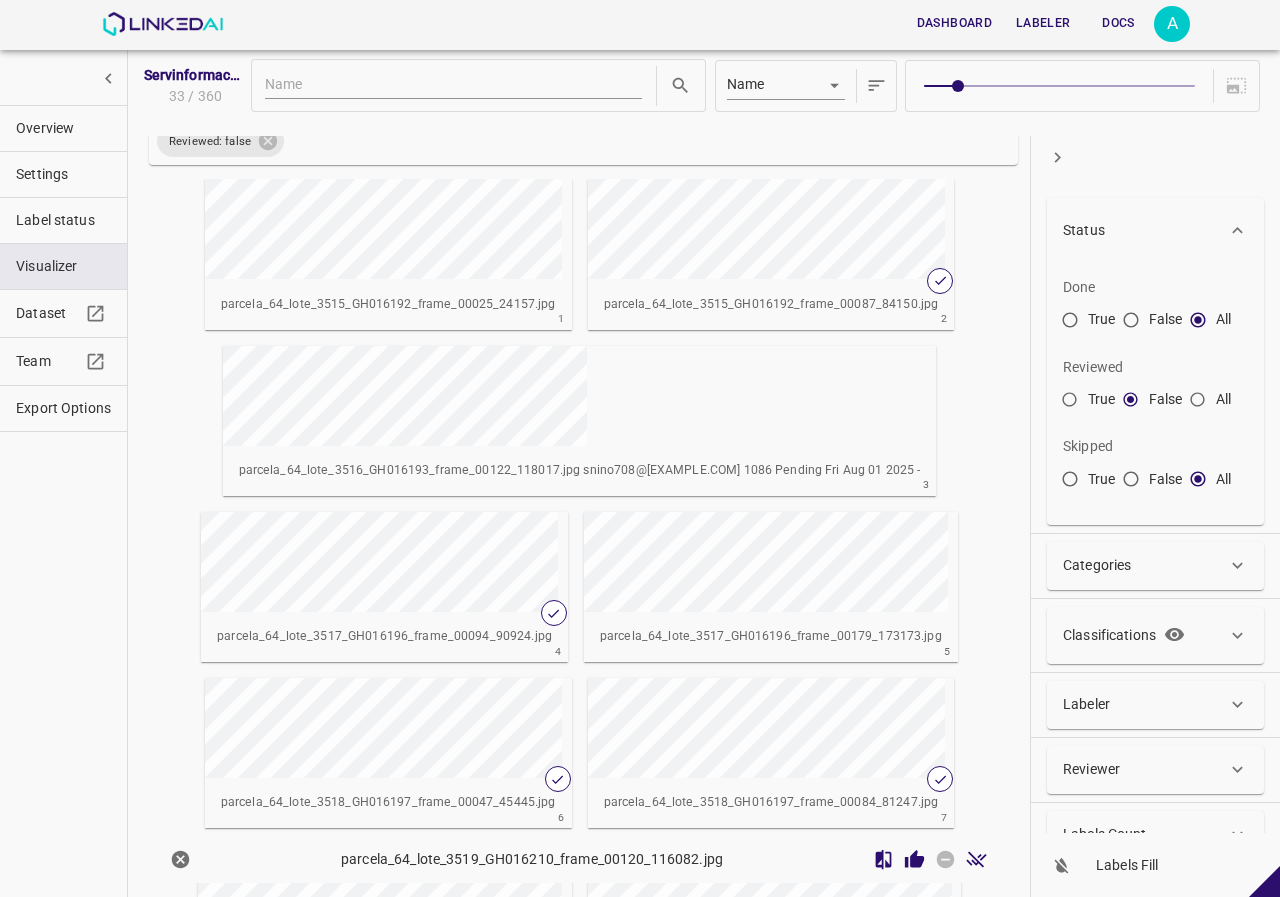 click on "Overview" at bounding box center (63, 128) 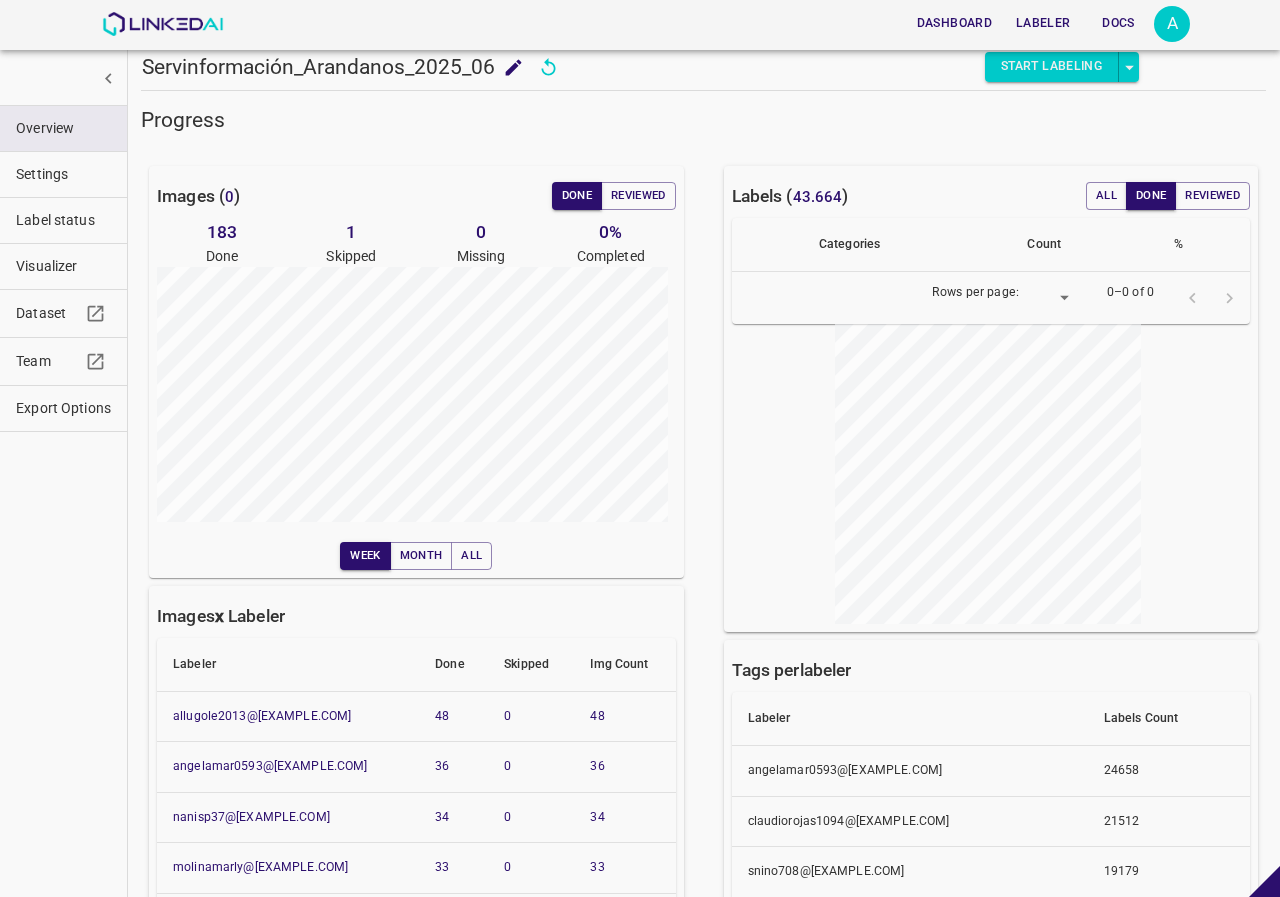 type on "8" 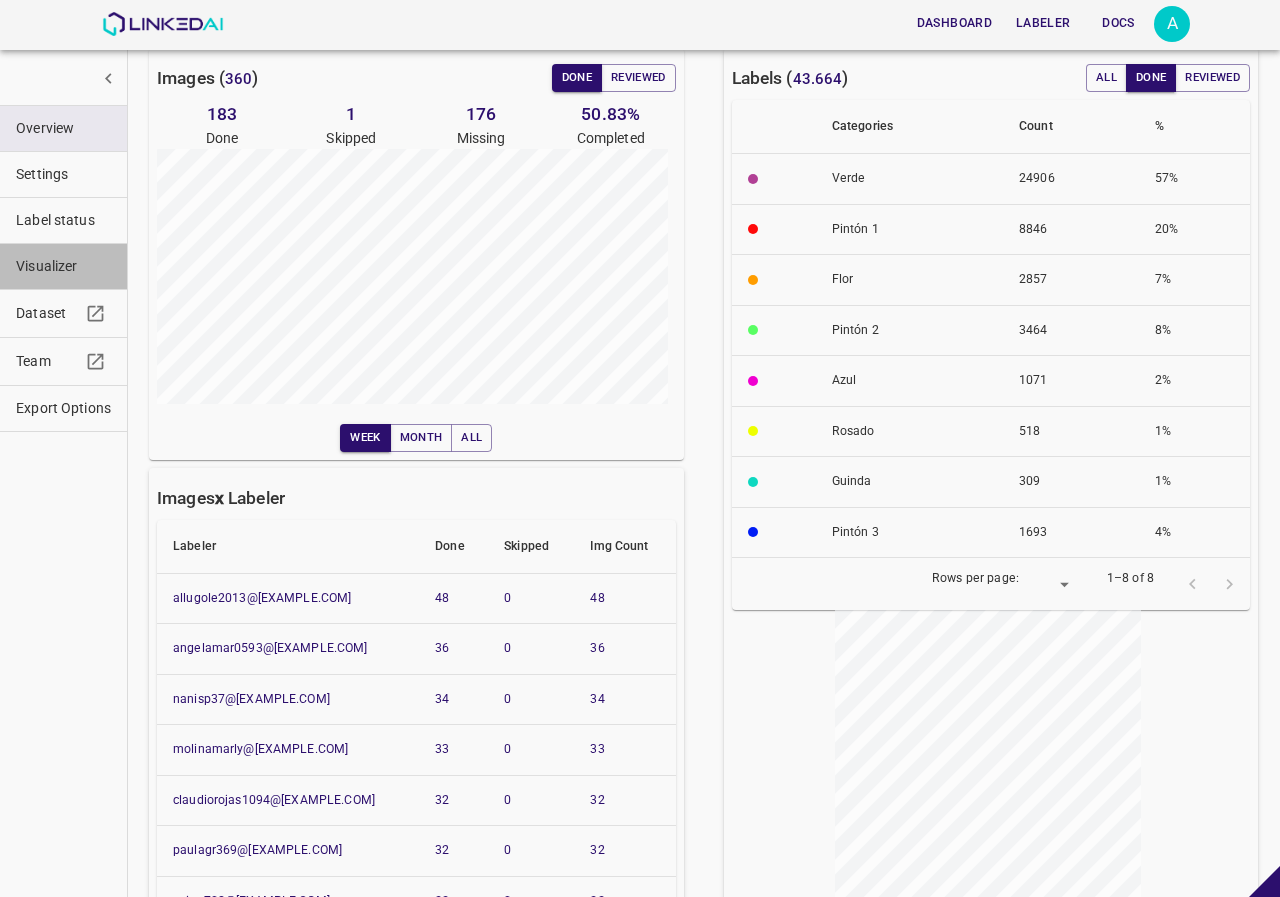 click on "Visualizer" at bounding box center (63, 266) 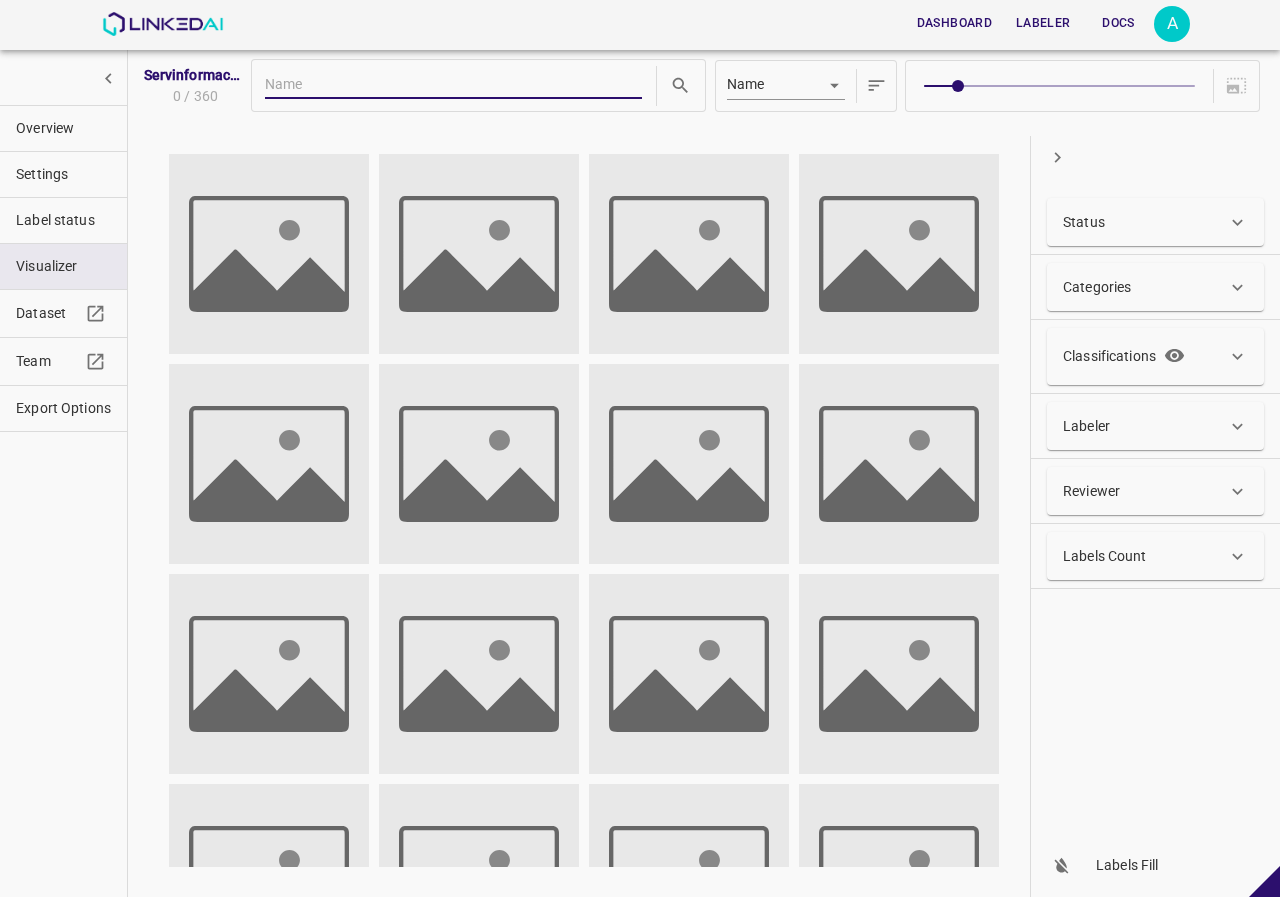 scroll, scrollTop: 0, scrollLeft: 0, axis: both 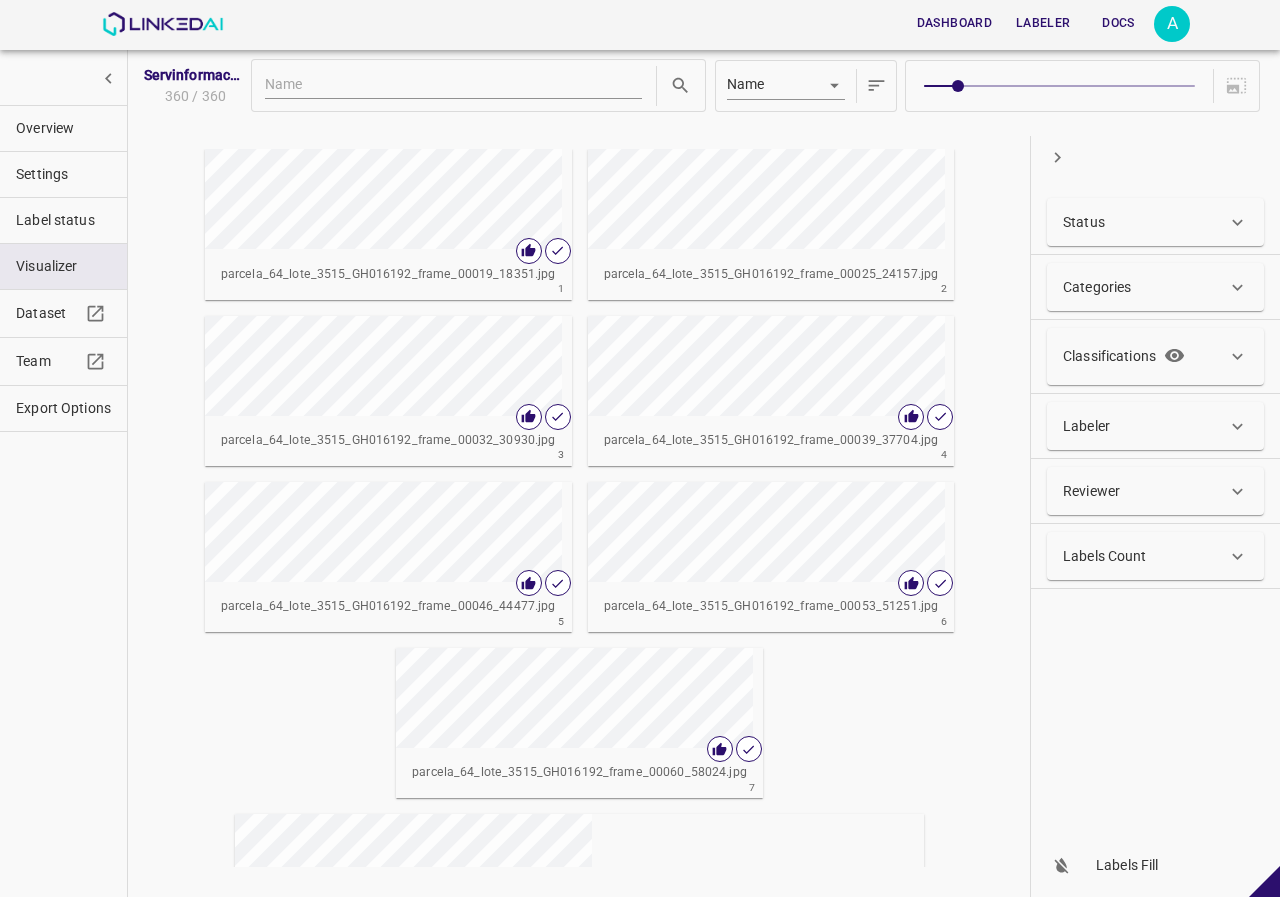 click on "Status" at bounding box center [1145, 222] 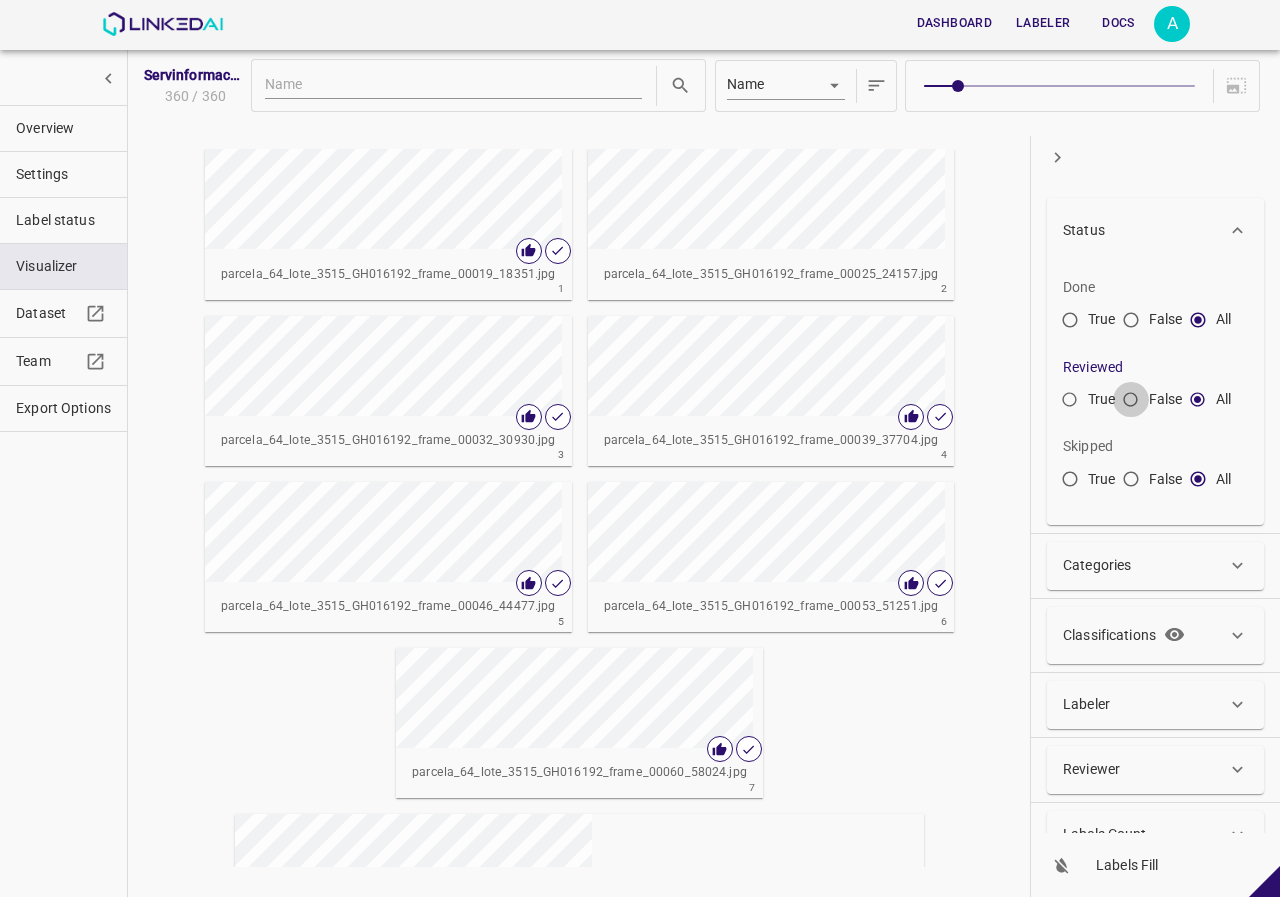 click on "False" at bounding box center [1131, 404] 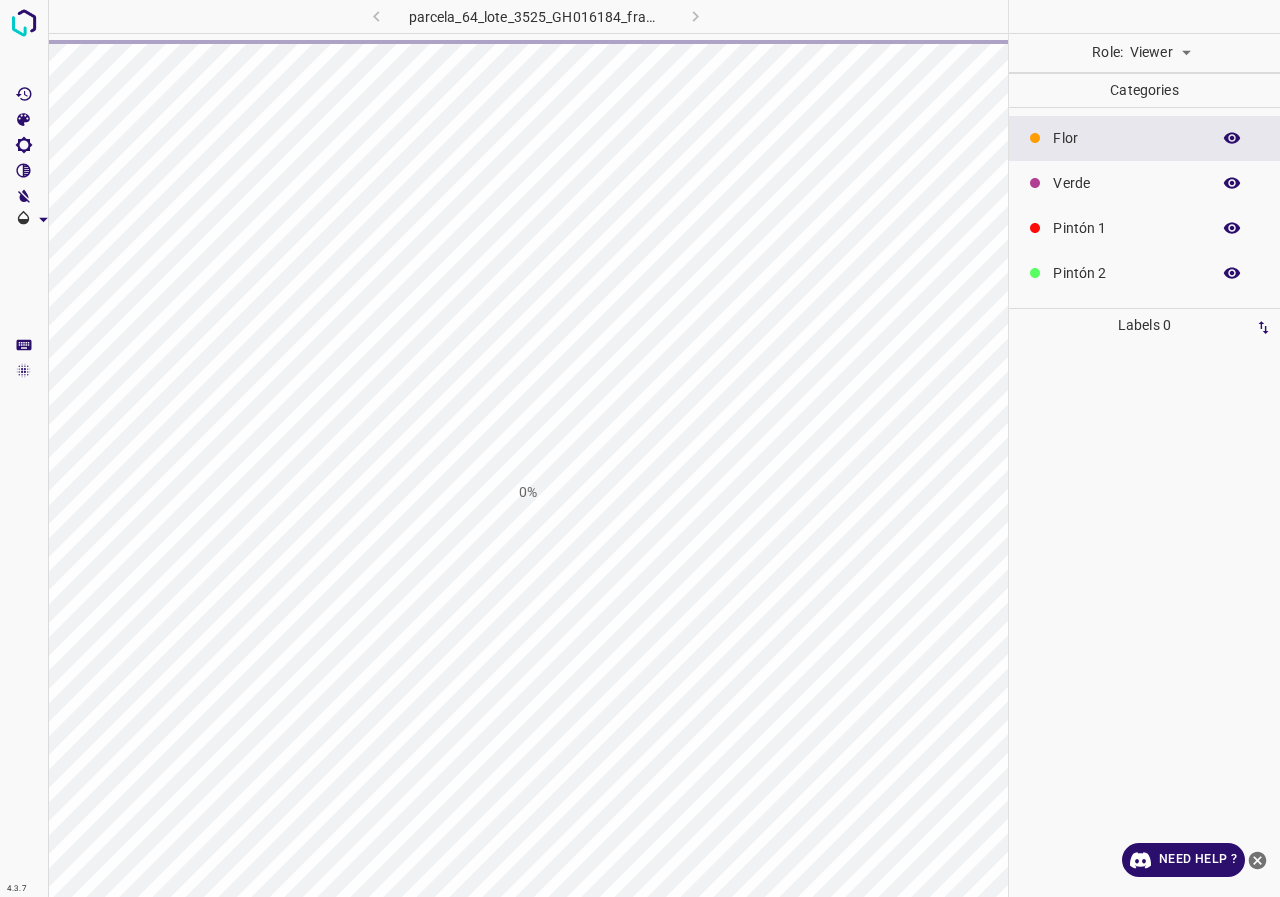scroll, scrollTop: 0, scrollLeft: 0, axis: both 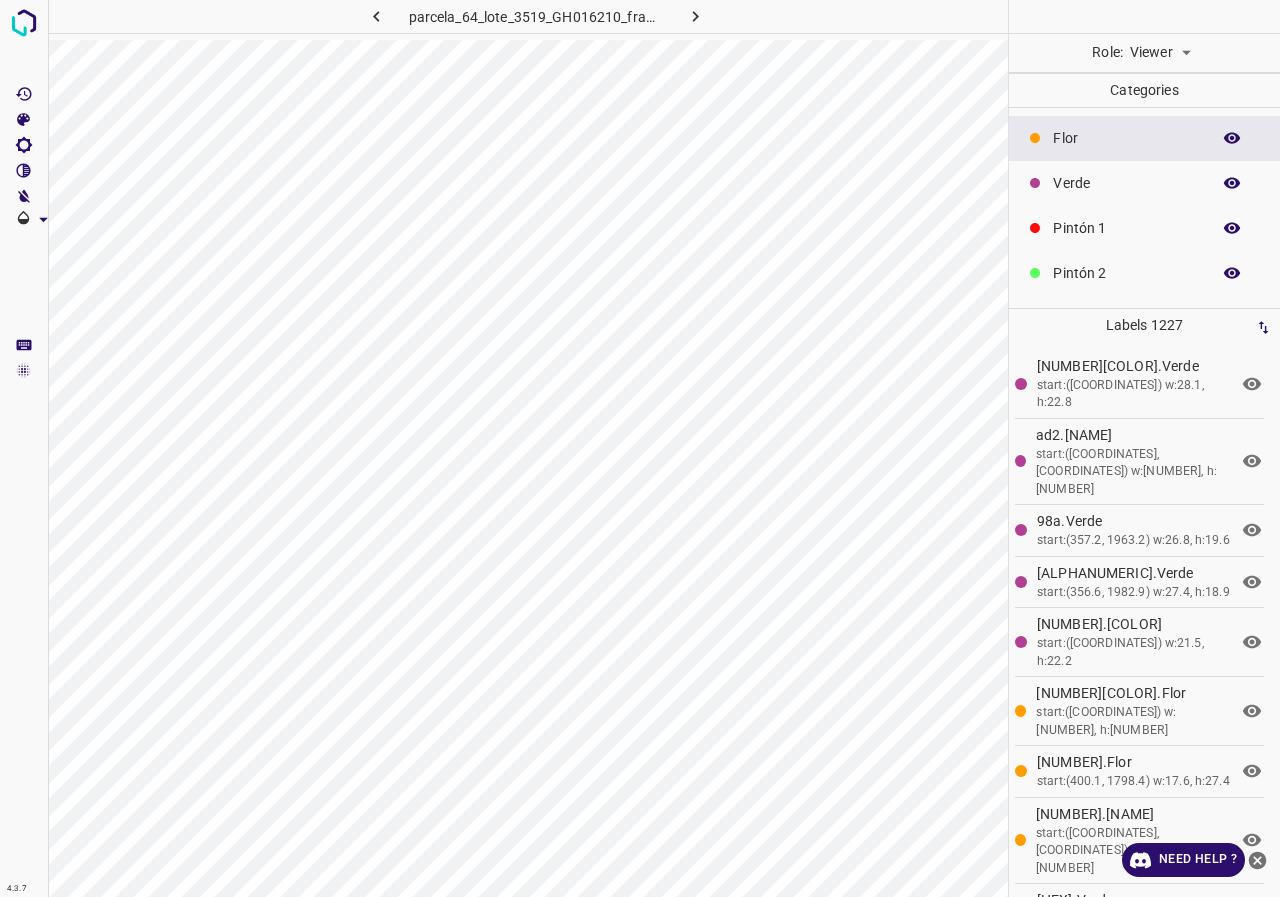 click on "4.3.7 parcela_64_lote_3519_GH016210_frame_00120_116082.jpg Role: [PERSON] viewer Categories Flor Verde Pintón 1 Pintón 2 Pintón 3 Rosado Guinda Azul Labels   1227 648.Verde
start:([COORDINATES])
w:28.1, h:22.8
ad2.Verde
start:([COORDINATES])
w:29.4, h:26.8
98a.Verde
start:([COORDINATES])
w:26.8, h:19.6
c13.Verde
start:([COORDINATES])
w:27.4, h:18.9
87c.Verde
start:([COORDINATES])
w:21.5, h:22.2
db3.Flor
start:([COORDINATES])
w:13.7, h:20.2
111.Flor
start:([COORDINATES])
w:17.6, h:27.4
f63.Flor
start:([COORDINATES])
w:15, h:13.7
845.Verde
start:([COORDINATES])
w:27.3, h:23.1
7d0.Verde
start:([COORDINATES])
w:27.8, h:25.7
88c.Verde
start:([COORDINATES])
w:20.4, h:16.8
d05.Verde
start:([COORDINATES])
w:19.9, h:26.7
a87.Verde 245.Verde" at bounding box center [640, 448] 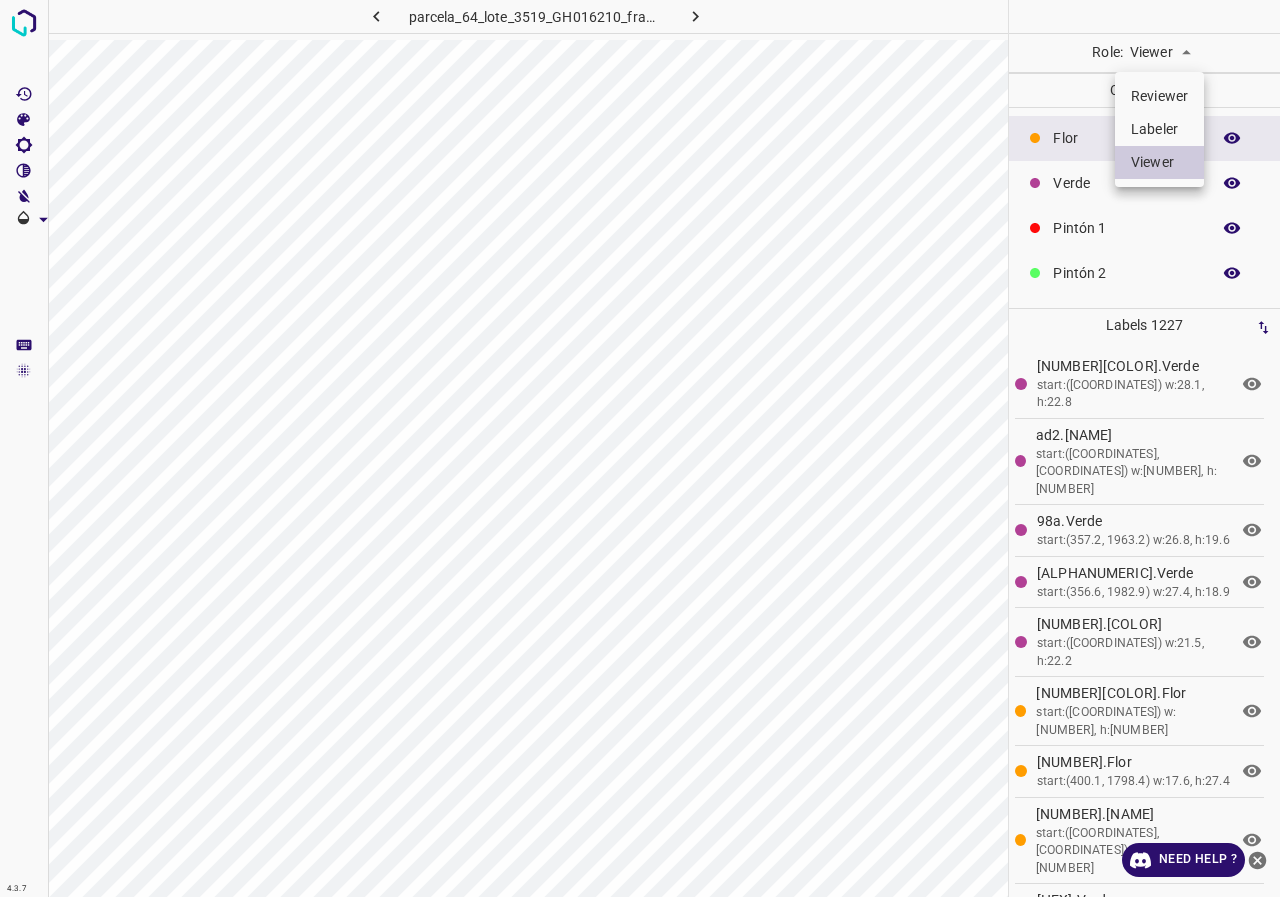 click on "Reviewer" at bounding box center [1159, 96] 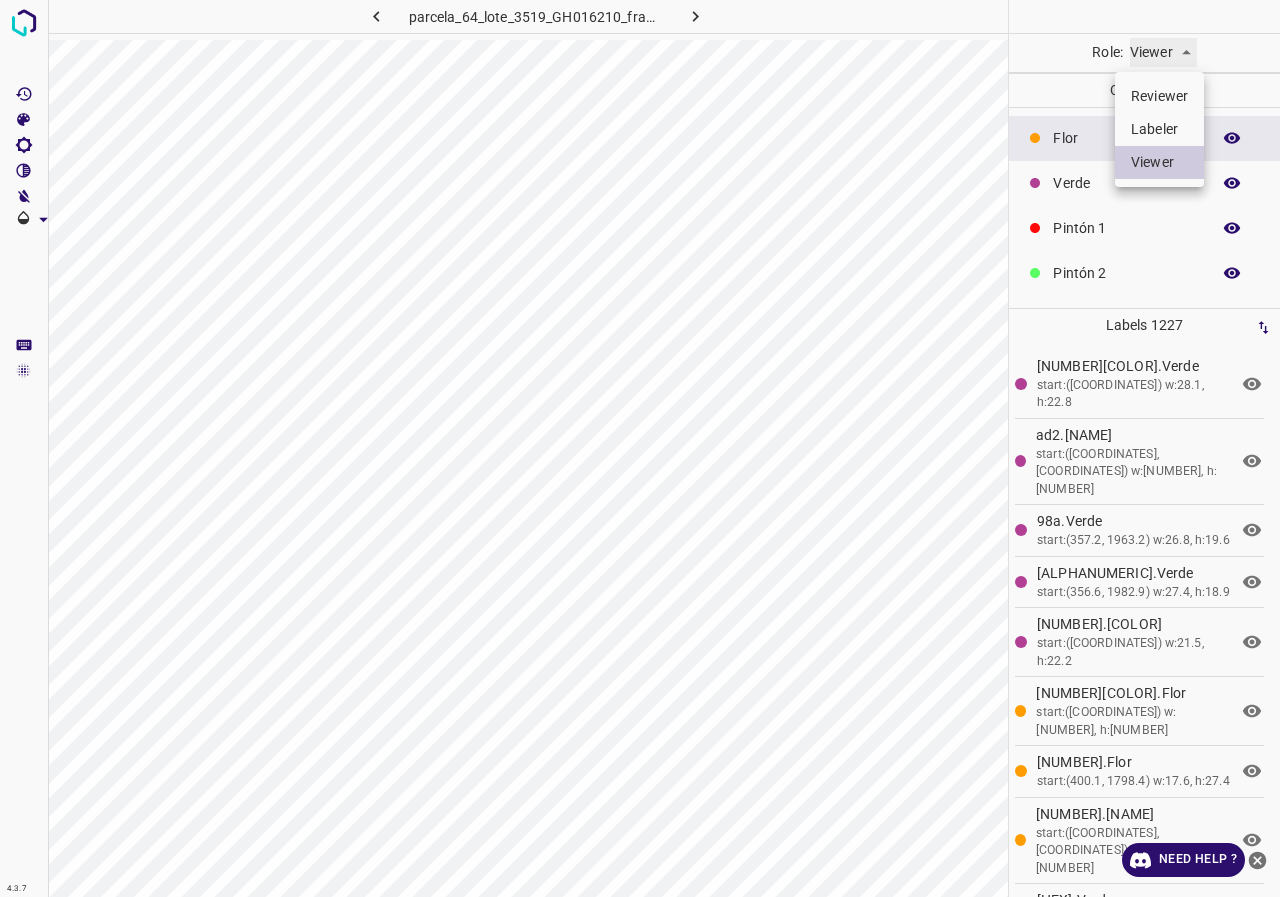 type on "[PERSON]" 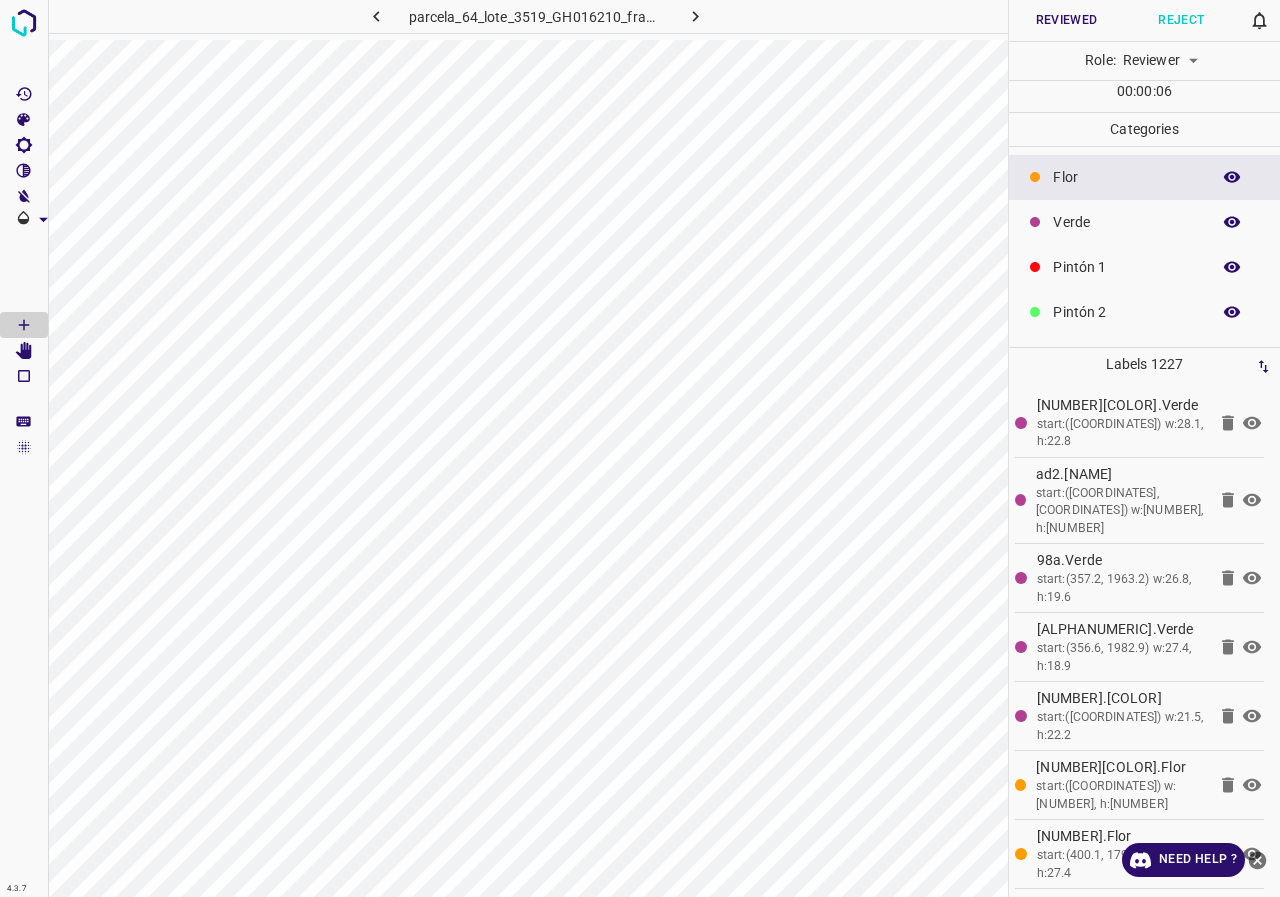 click at bounding box center (1232, 402) 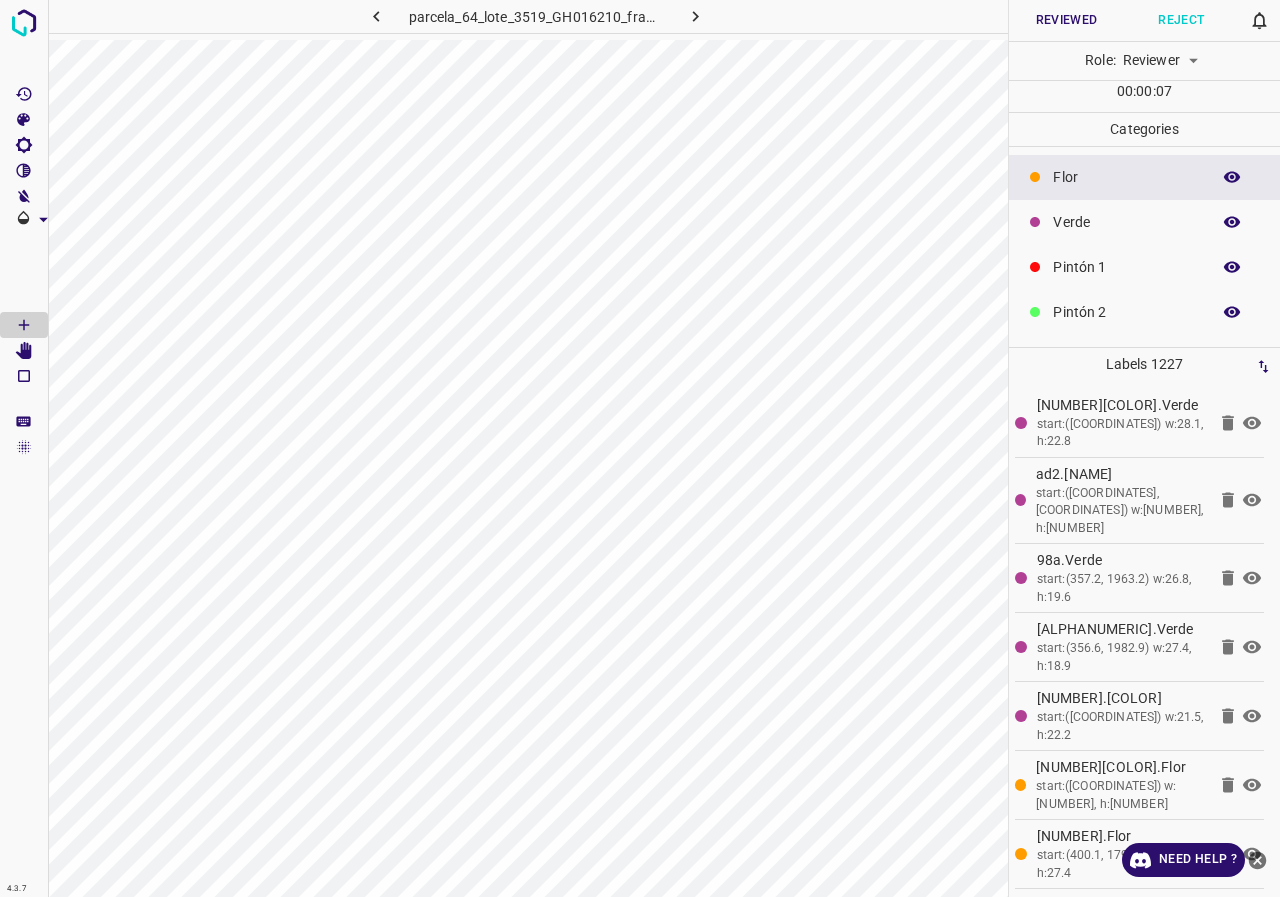 scroll, scrollTop: 176, scrollLeft: 0, axis: vertical 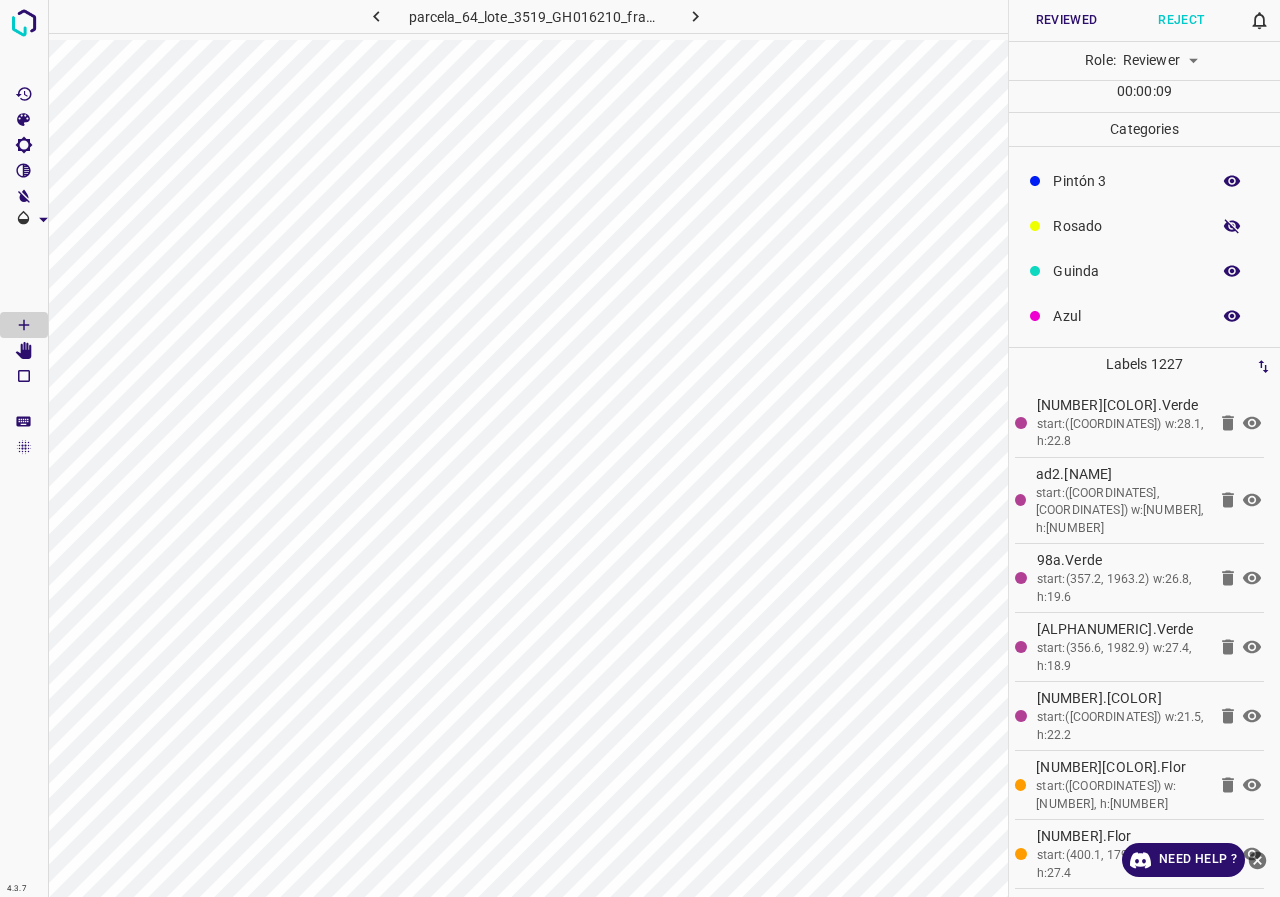 click at bounding box center [1232, 226] 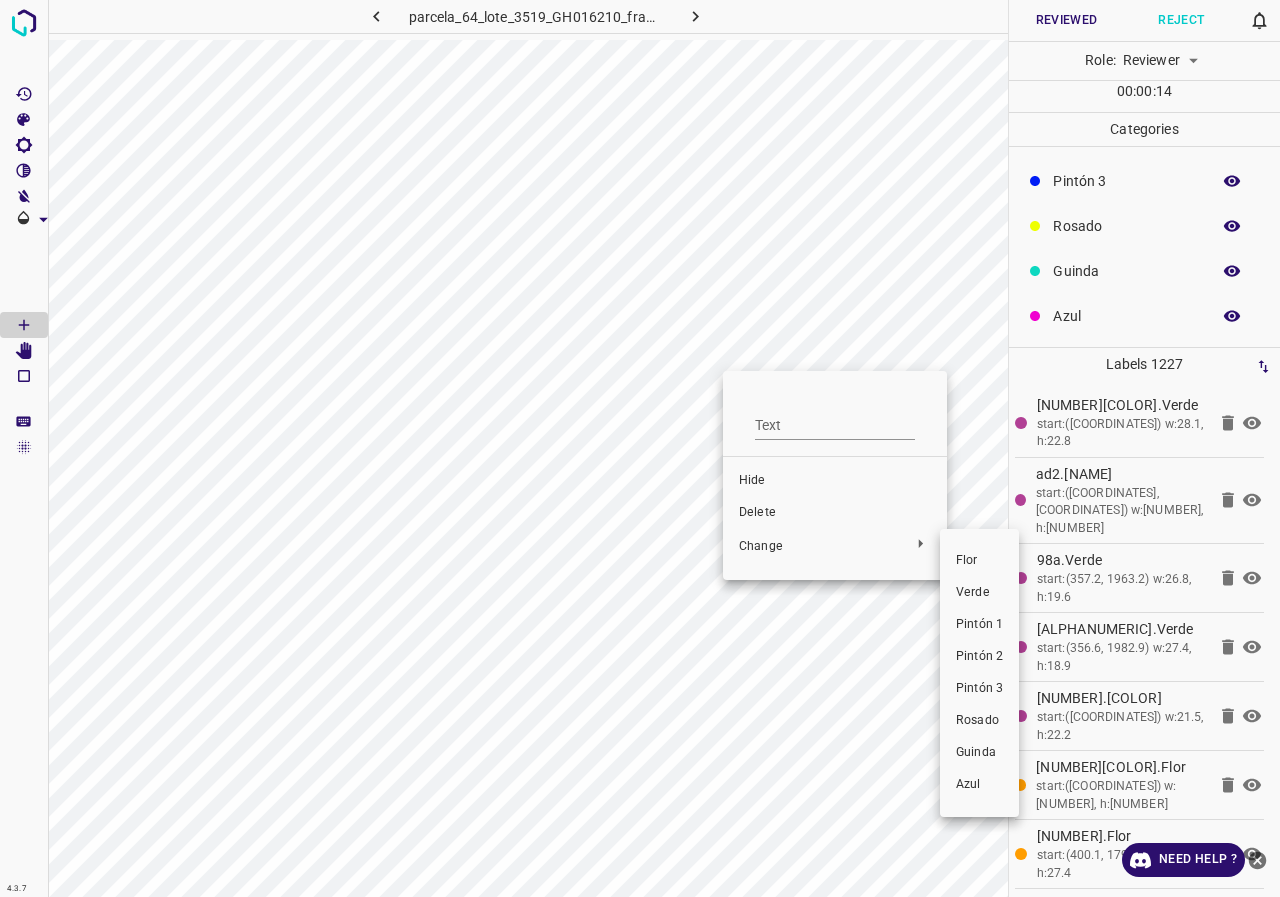 click on "Pintón 3" at bounding box center [979, 689] 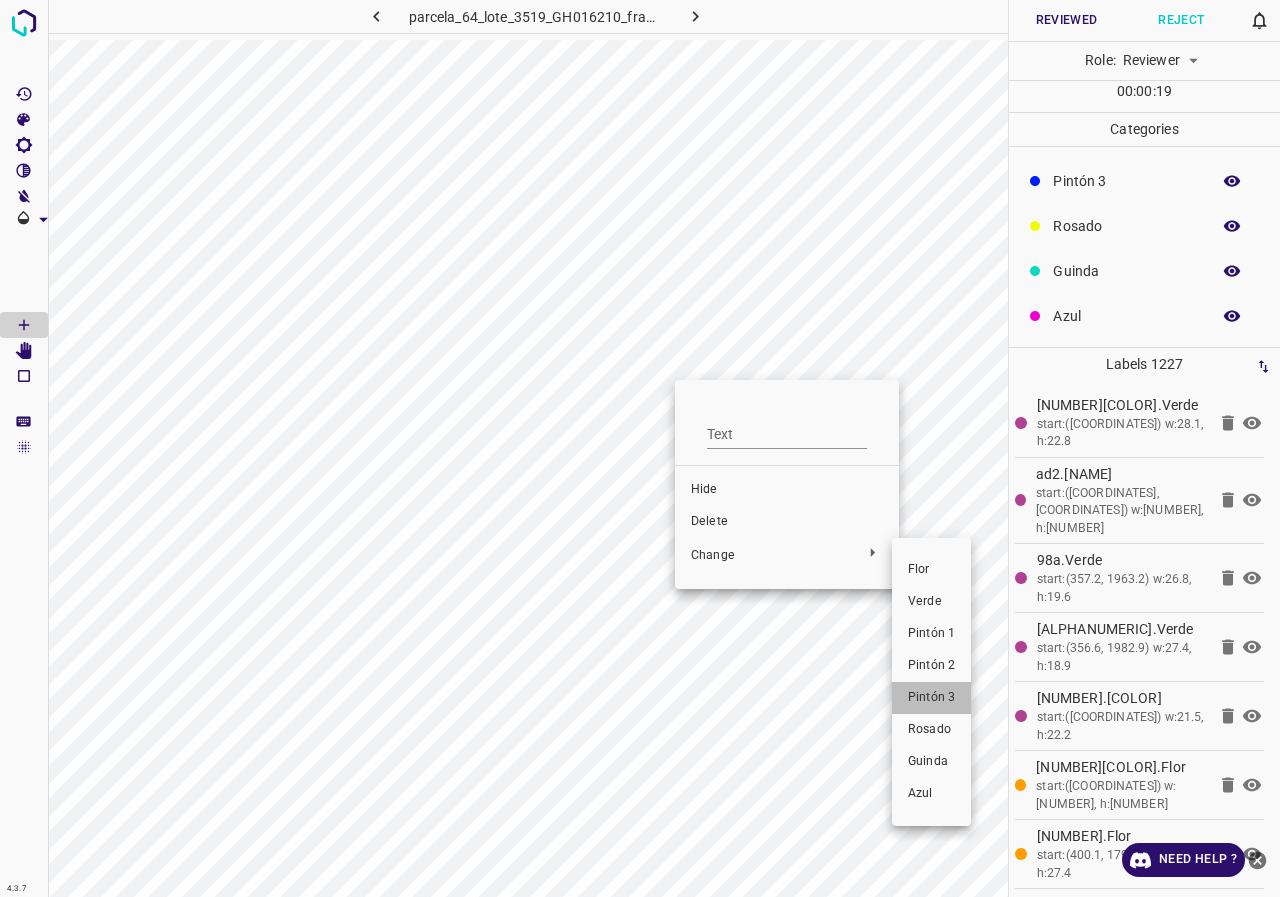 click on "Pintón 3" at bounding box center (931, 698) 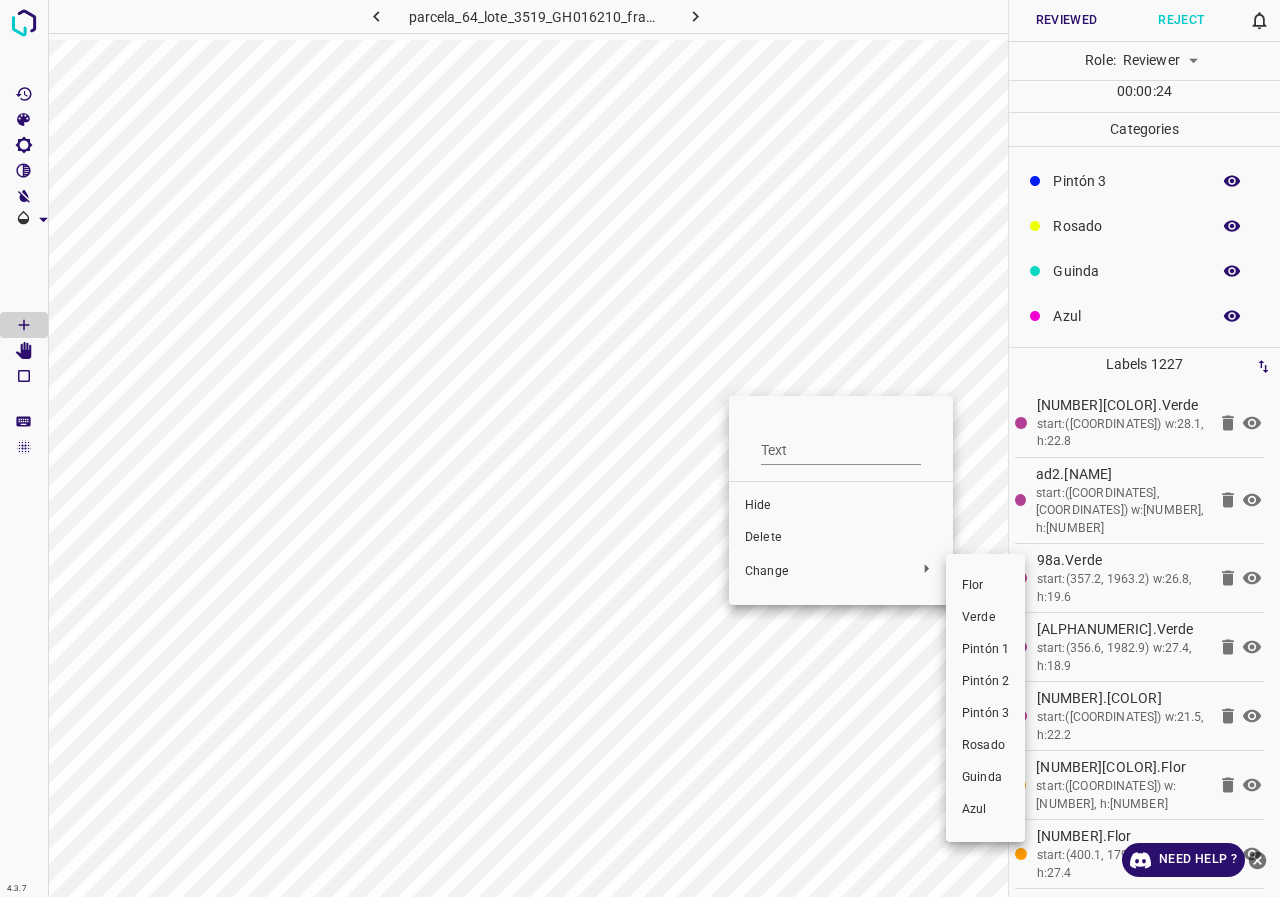 click on "Pintón 3" at bounding box center (985, 714) 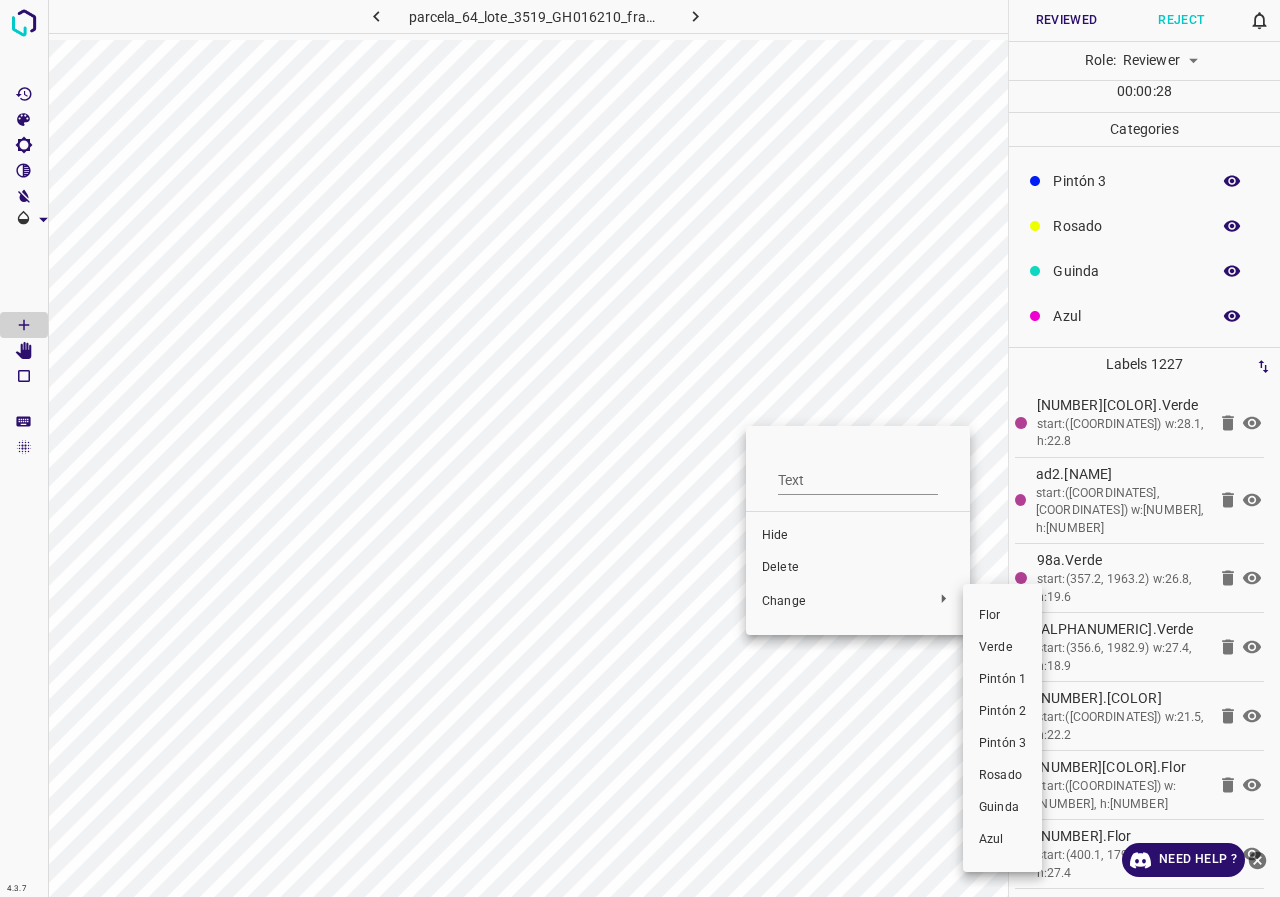 click on "Pintón 3" at bounding box center (1002, 744) 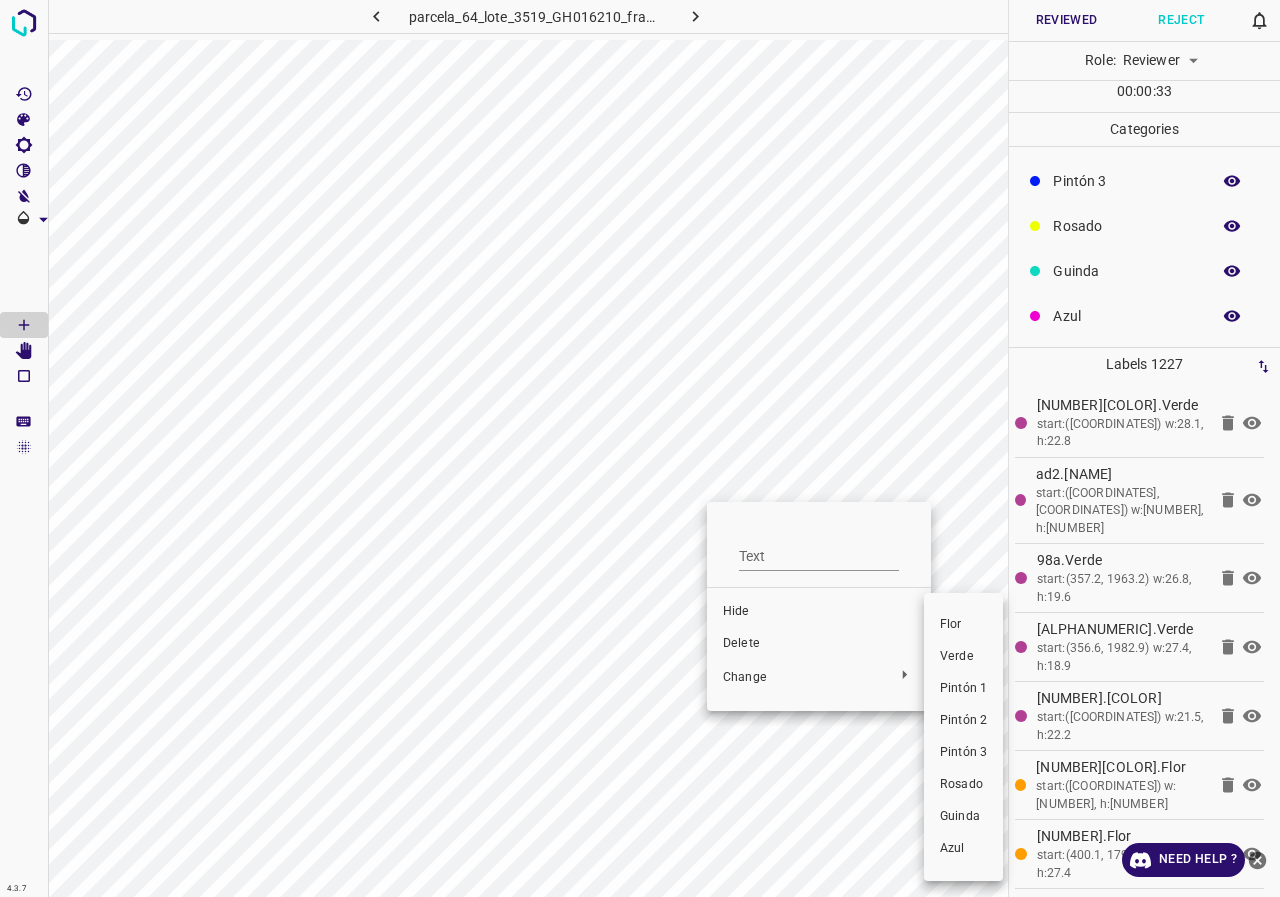 click on "Pintón 3" at bounding box center (963, 753) 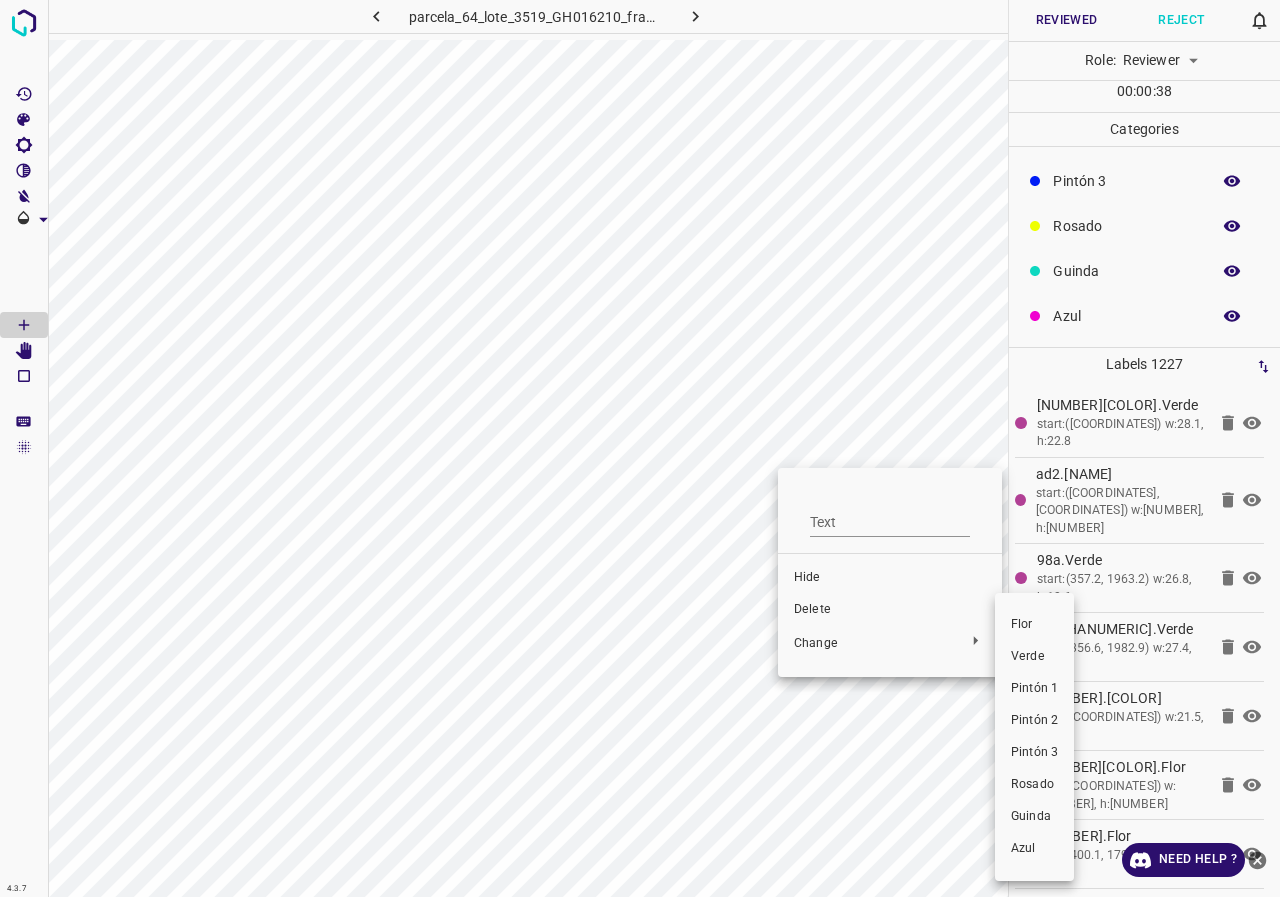 click on "Pintón 3" at bounding box center (1034, 753) 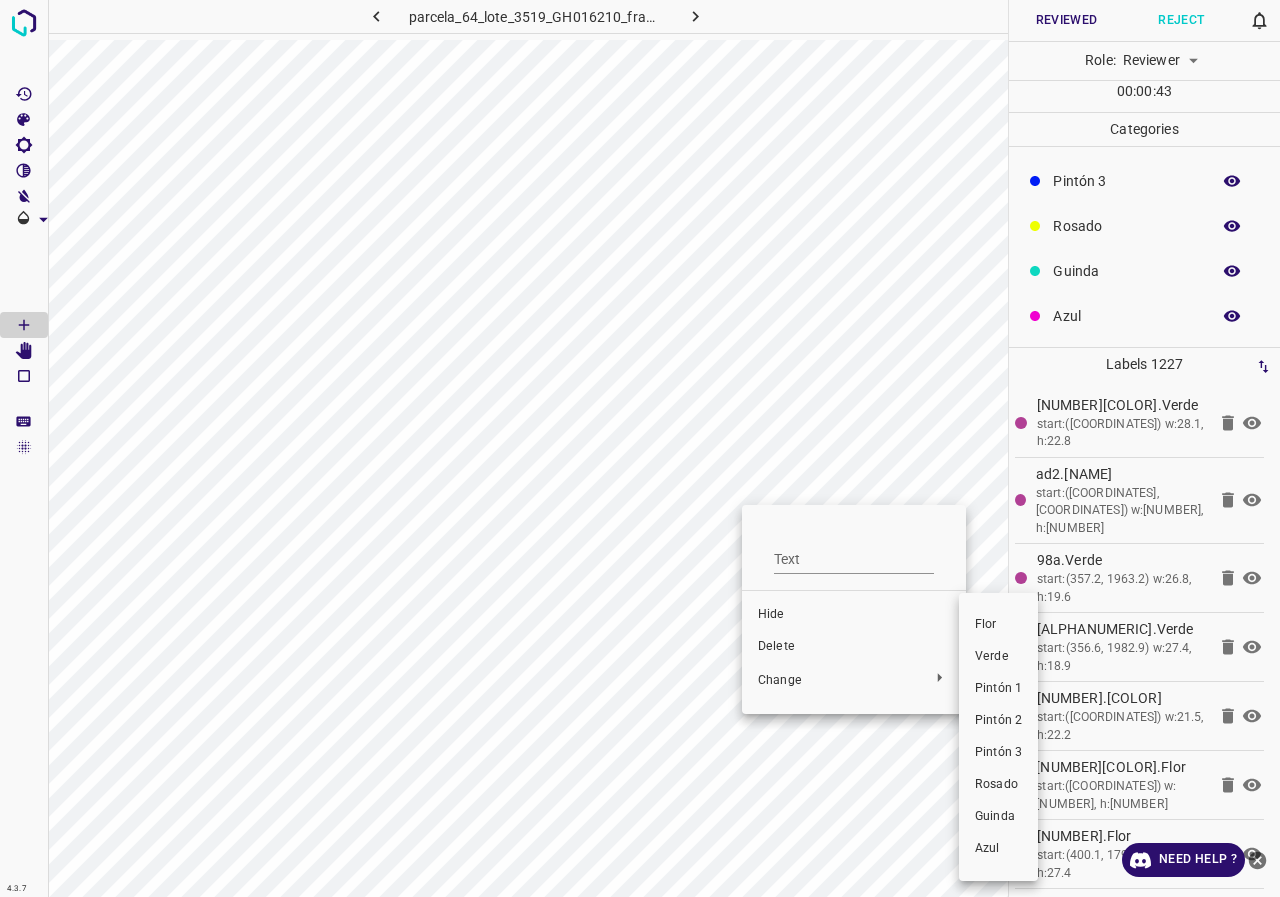 click on "Pintón 3" at bounding box center [998, 753] 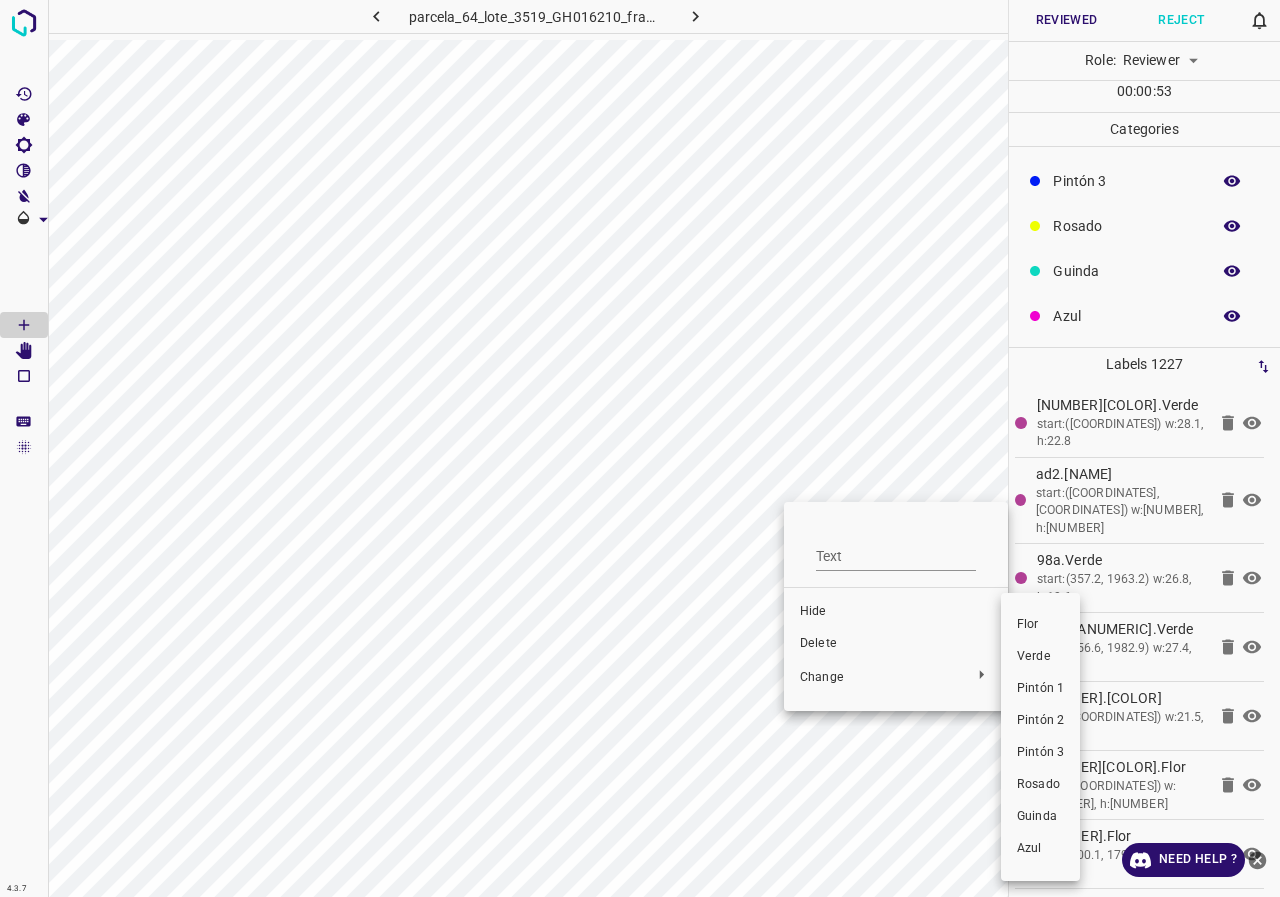click on "Pintón 3" at bounding box center [1040, 753] 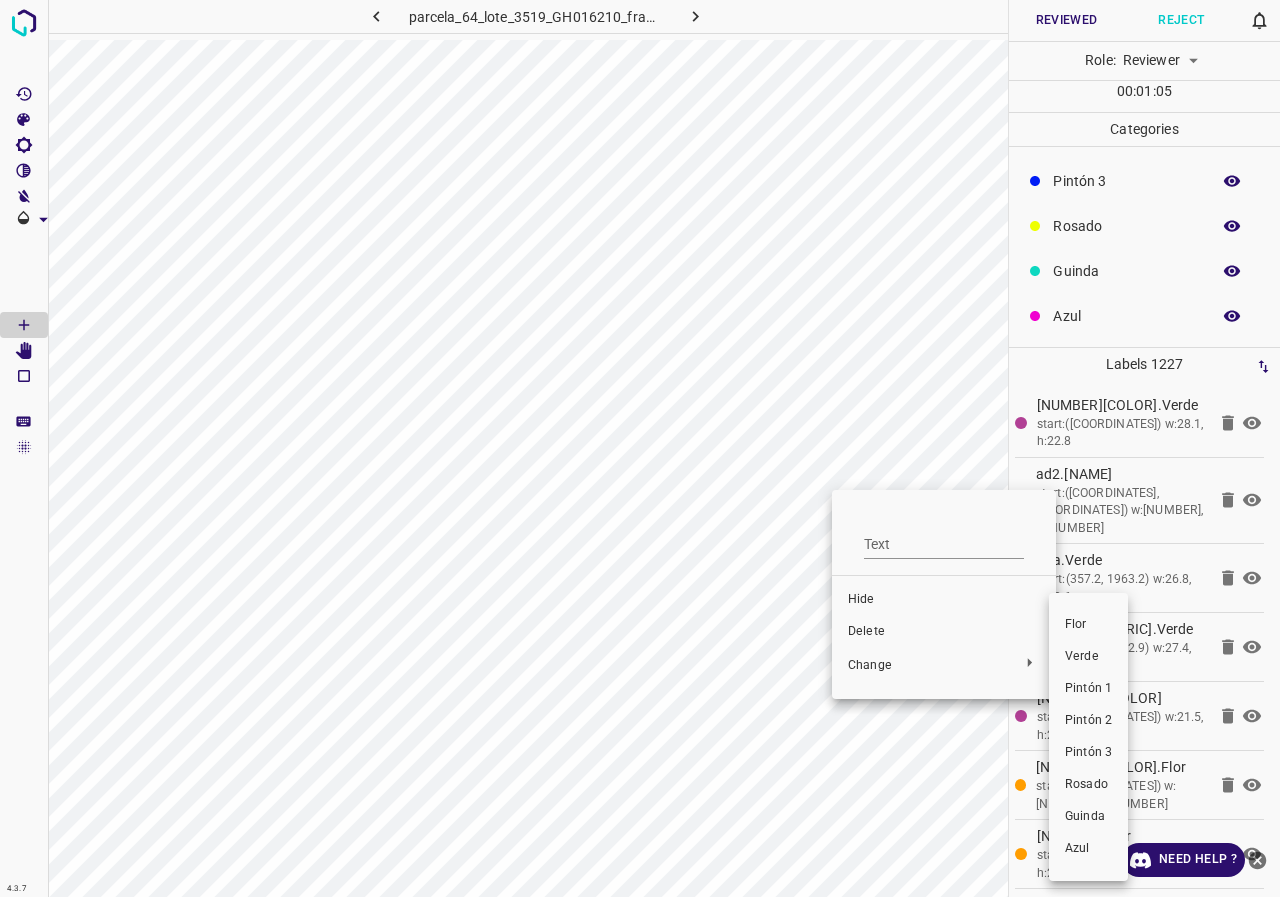 click on "Pintón 3" at bounding box center (1088, 753) 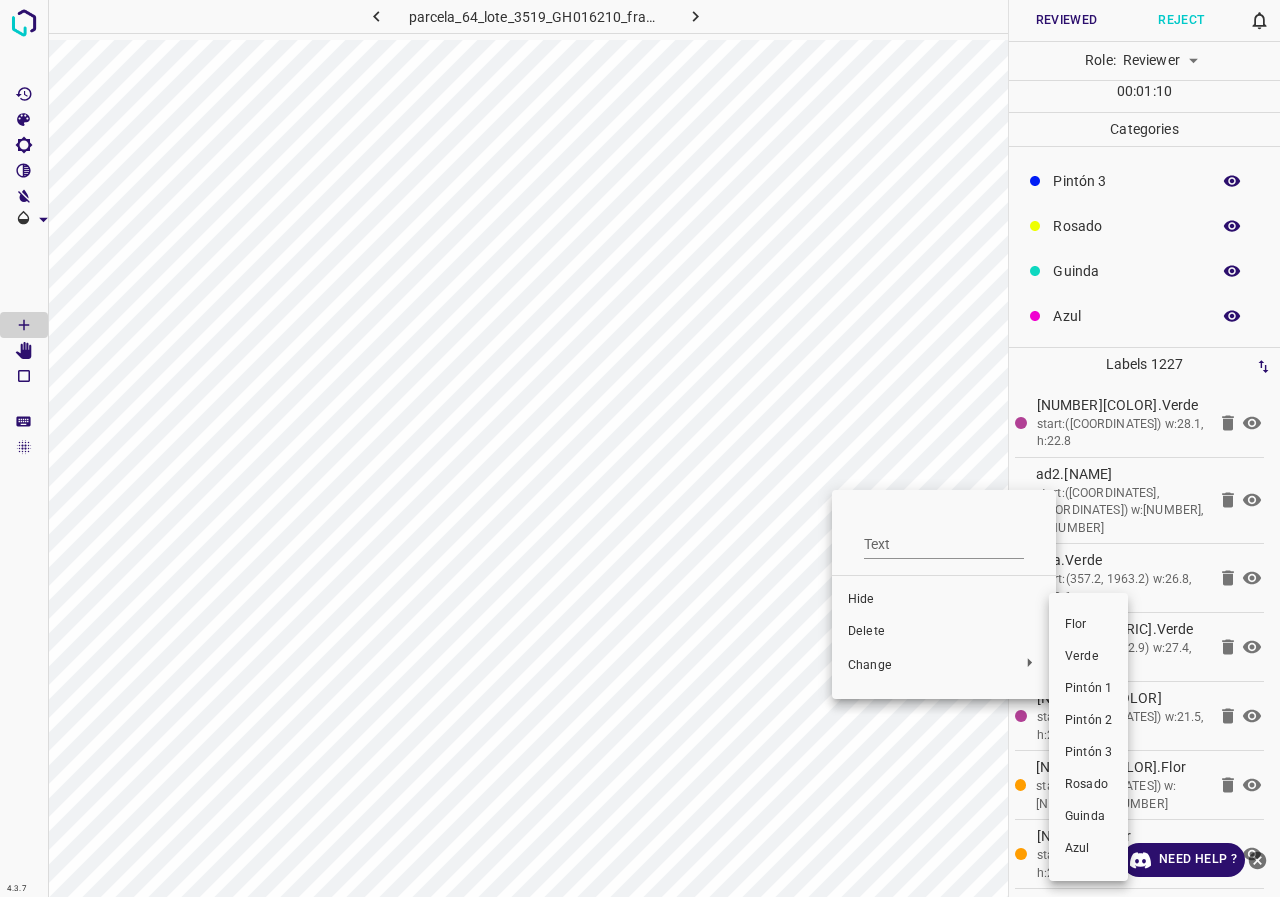 click on "Pintón 3" at bounding box center [1088, 753] 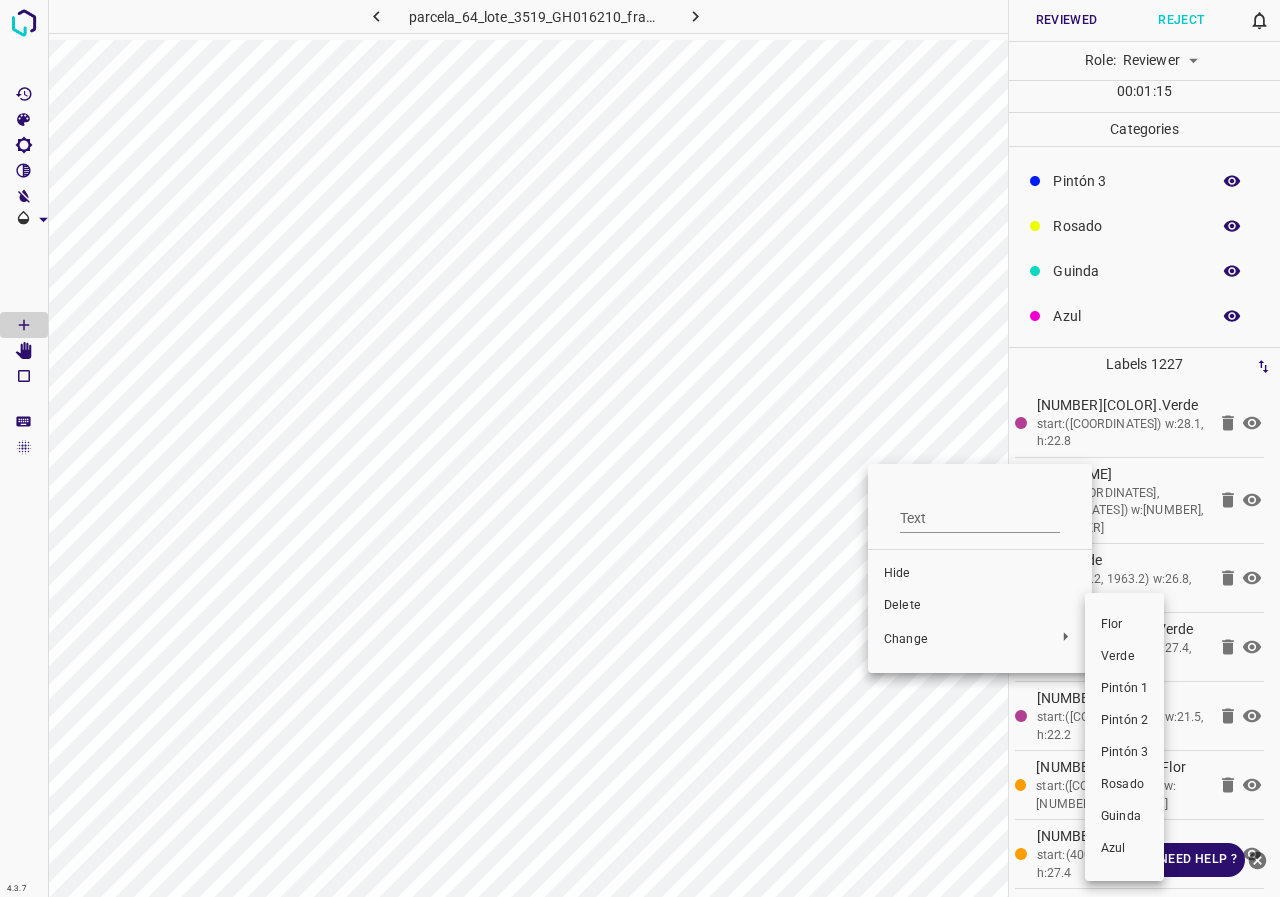 click on "Pintón 3" at bounding box center [1124, 753] 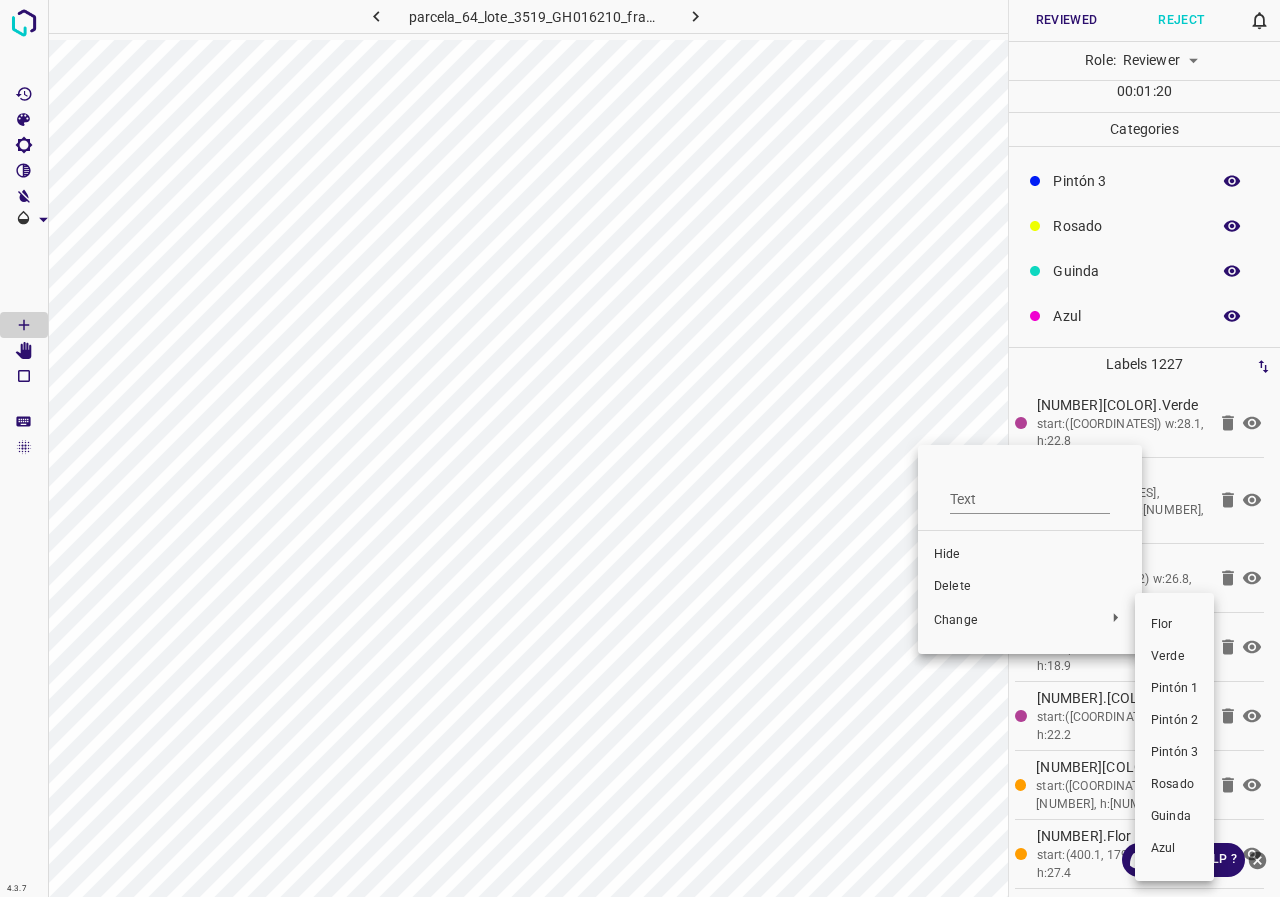 click on "Pintón 3" at bounding box center (1174, 753) 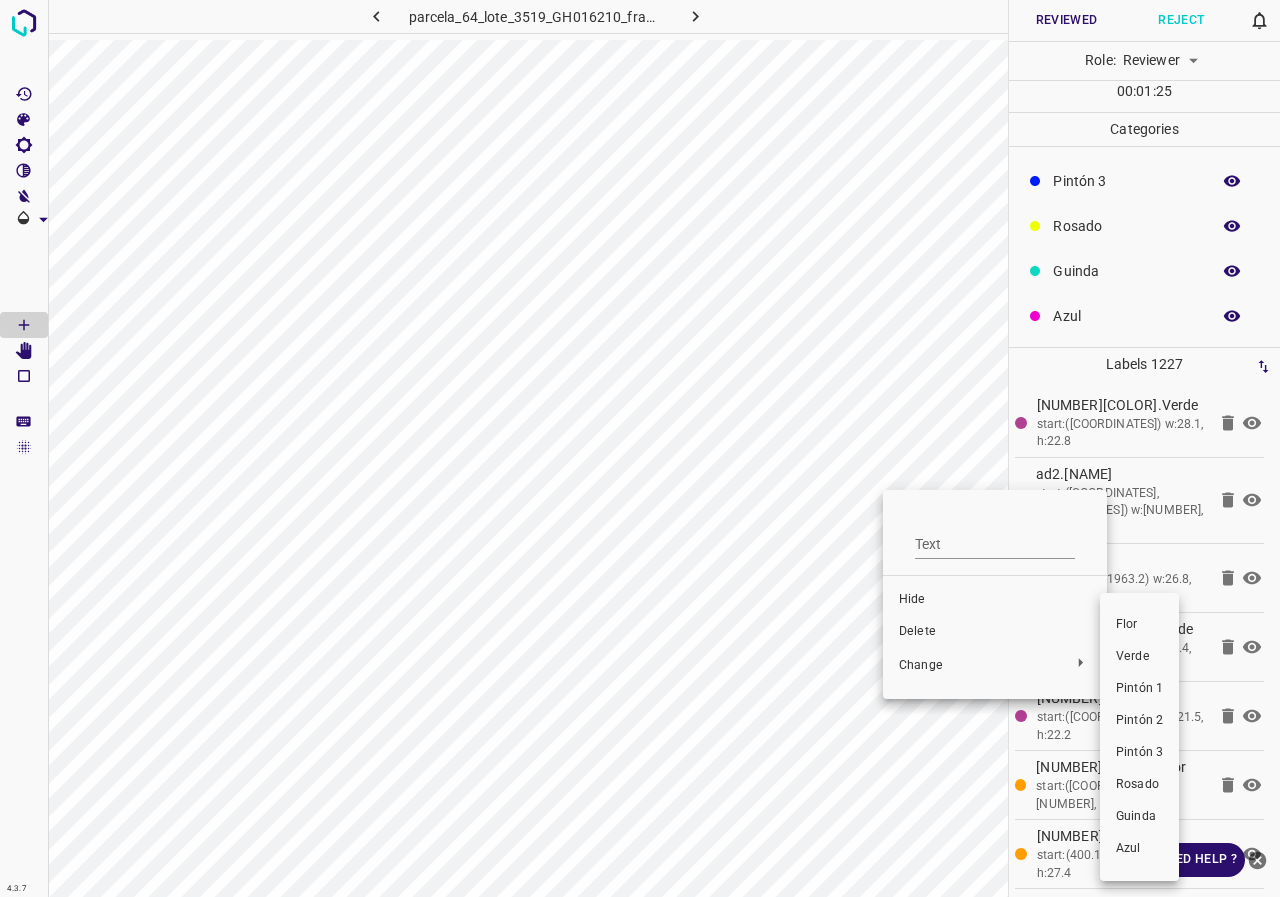 click on "Pintón 3" at bounding box center (1139, 753) 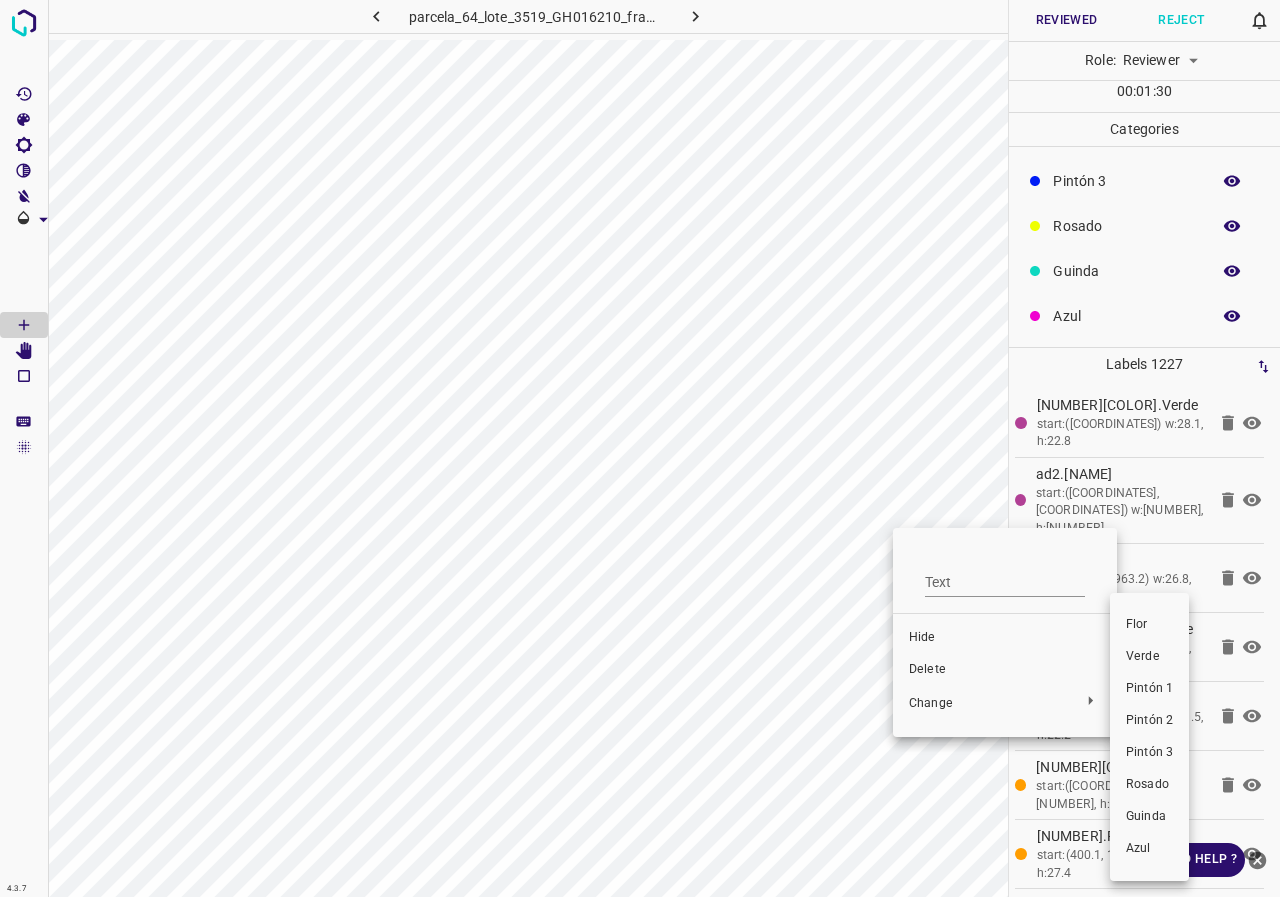 click on "Pintón 3" at bounding box center [1149, 753] 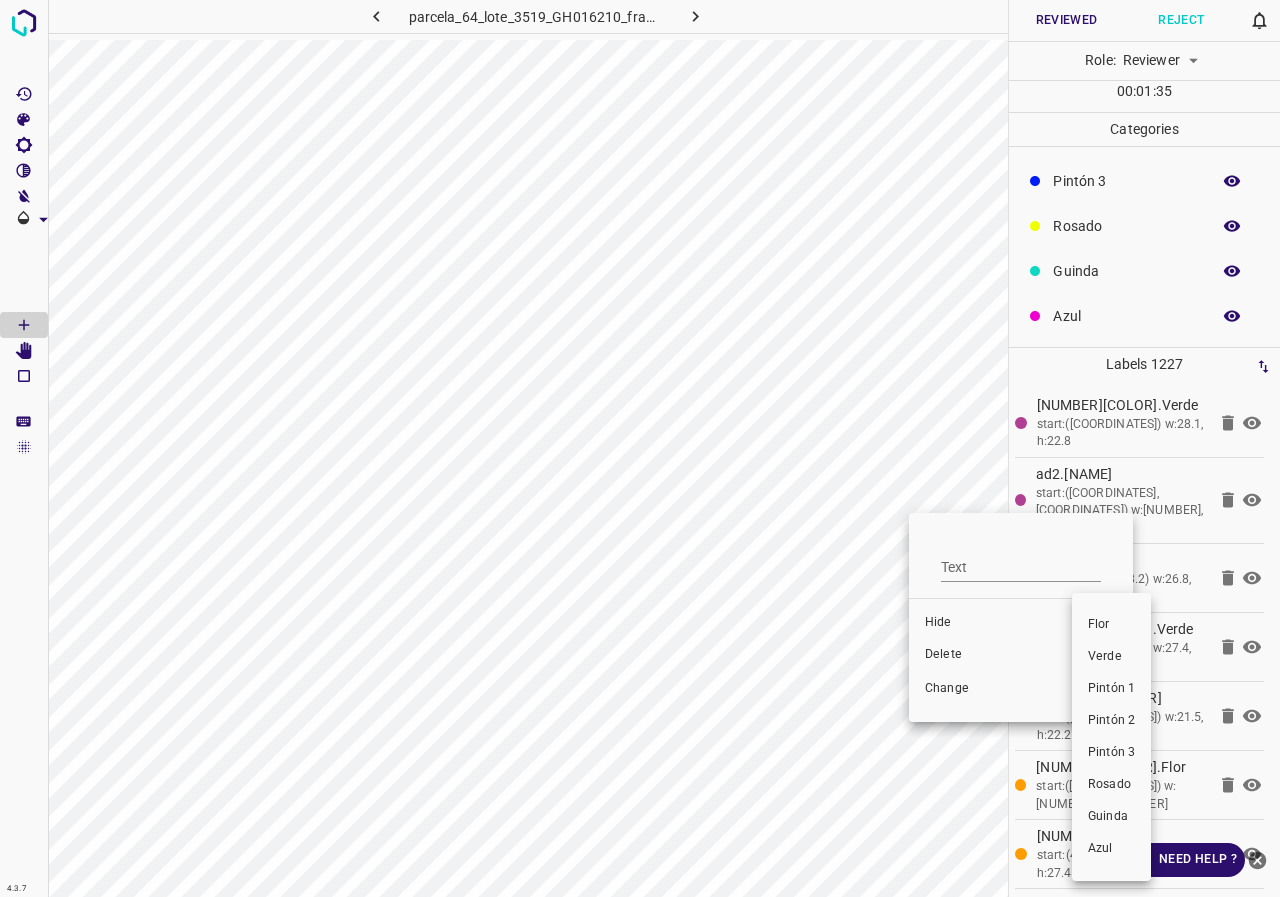 click on "Pintón 3" at bounding box center [1111, 753] 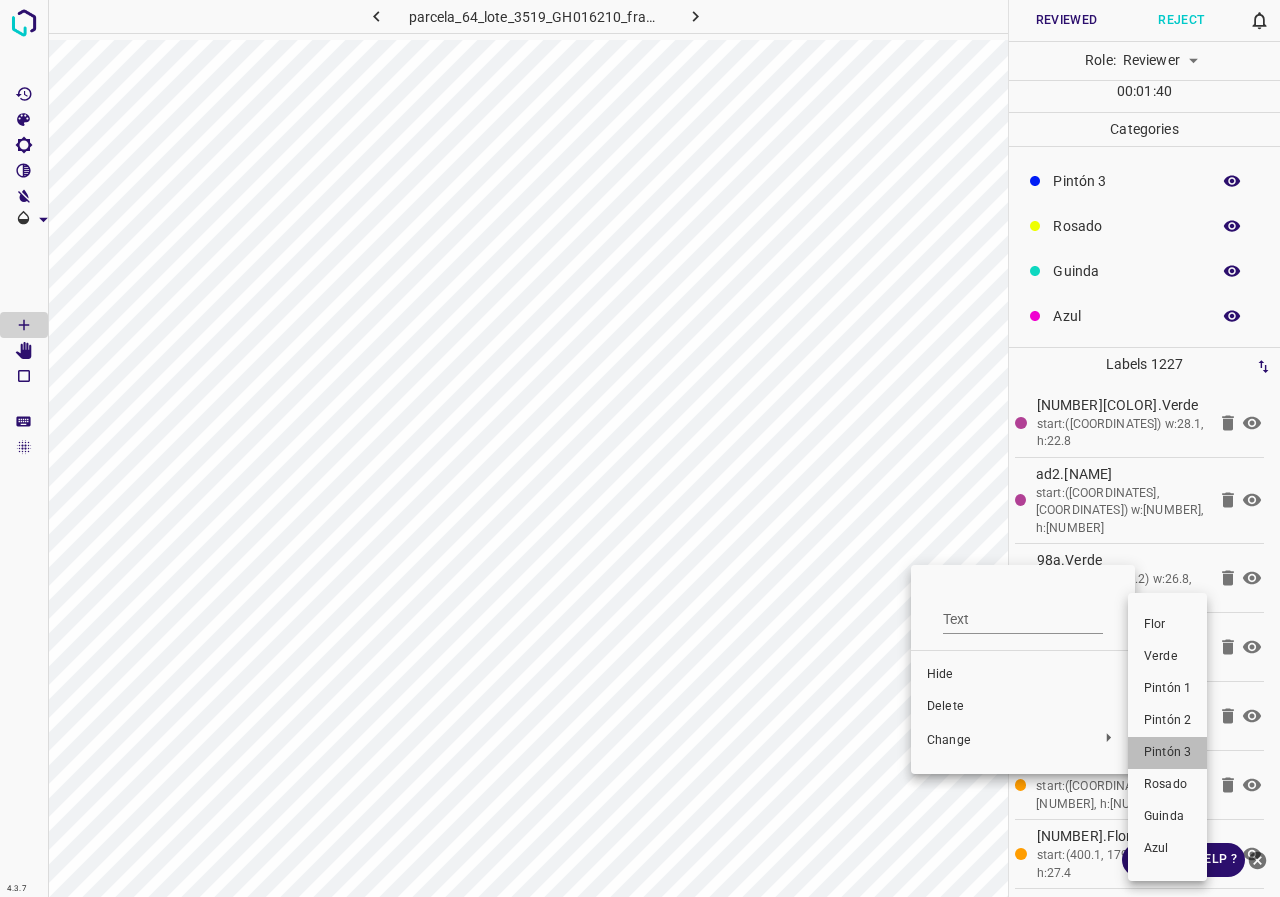 click on "Pintón 3" at bounding box center [1167, 753] 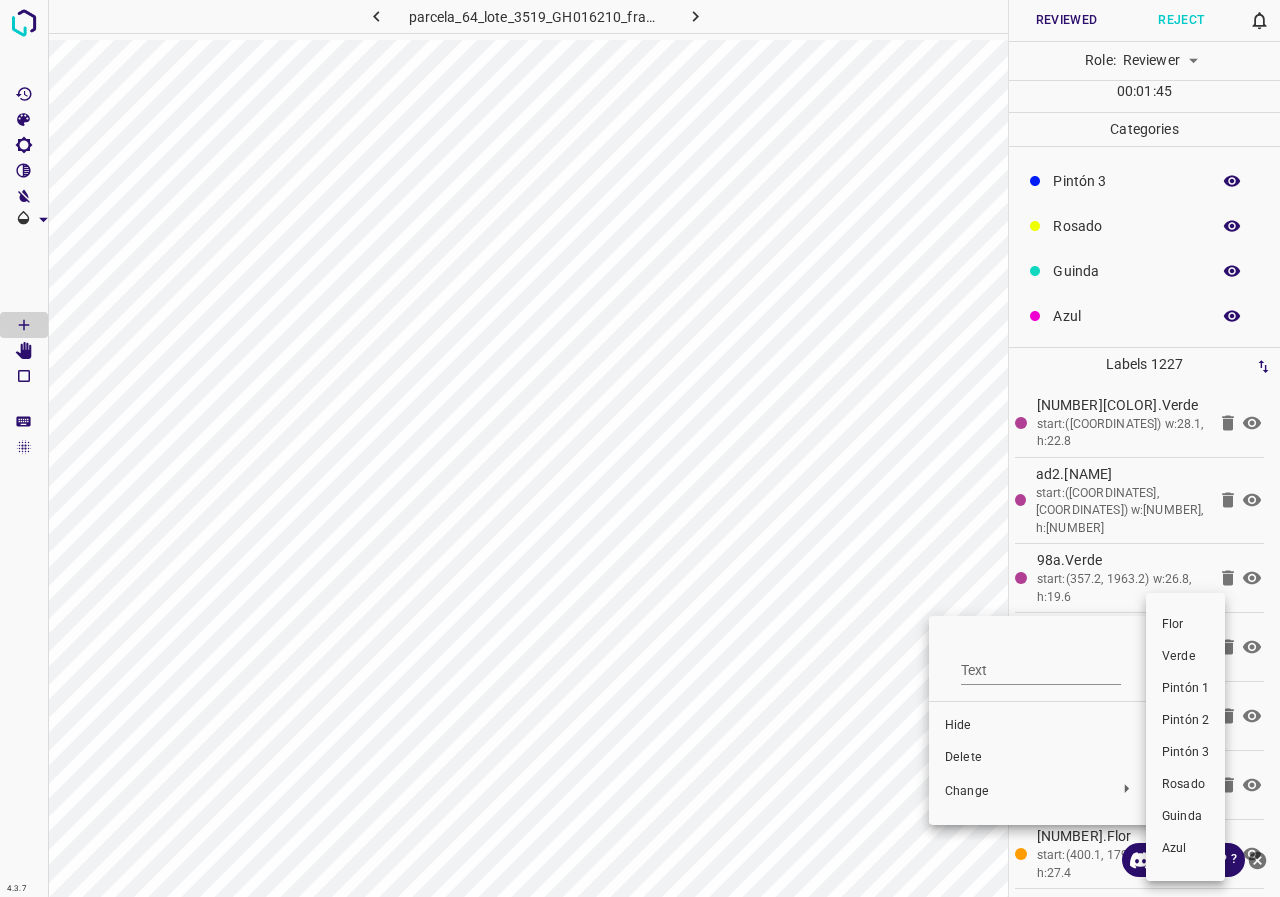 click on "Pintón 3" at bounding box center [1185, 753] 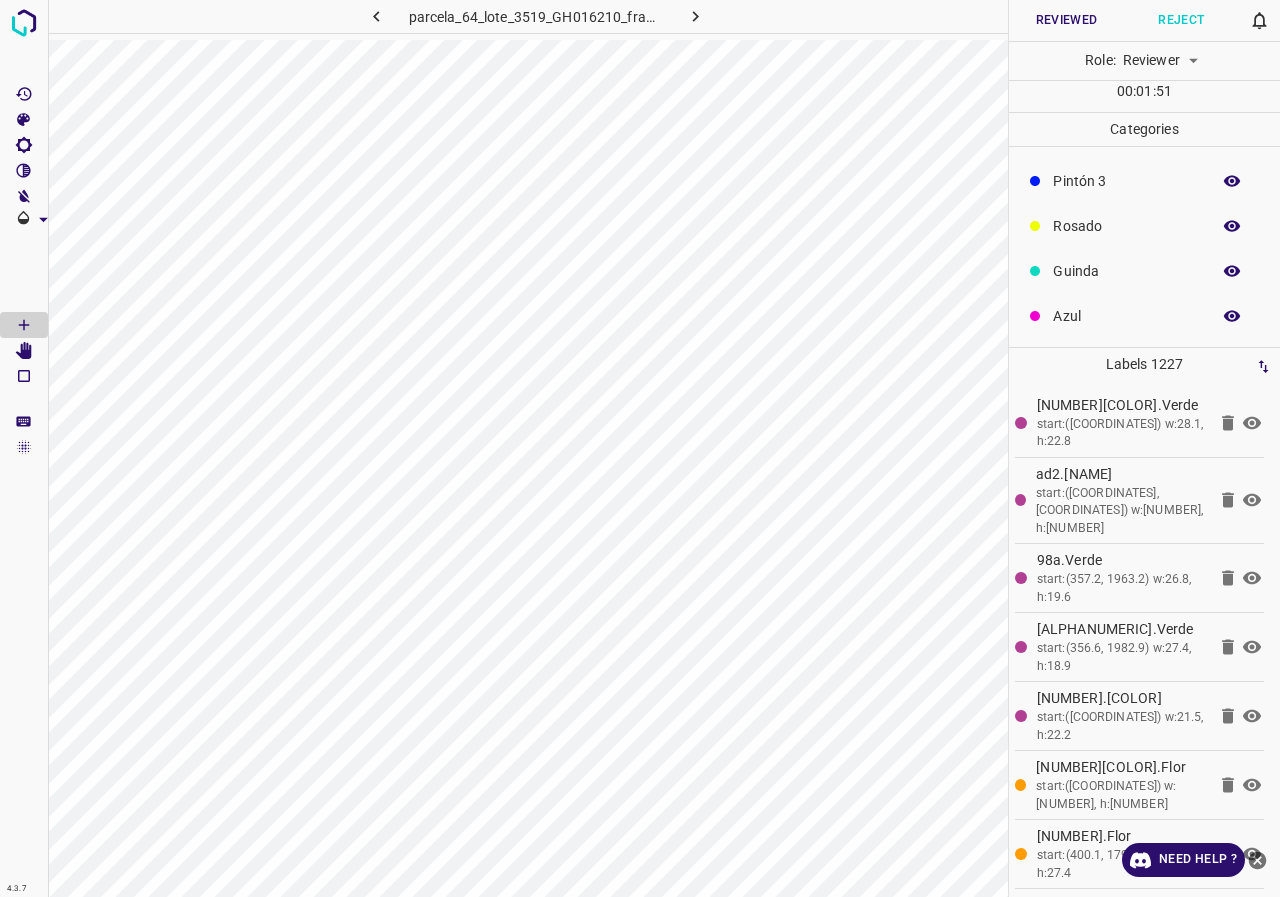 click on "Reviewed" at bounding box center [1066, 20] 